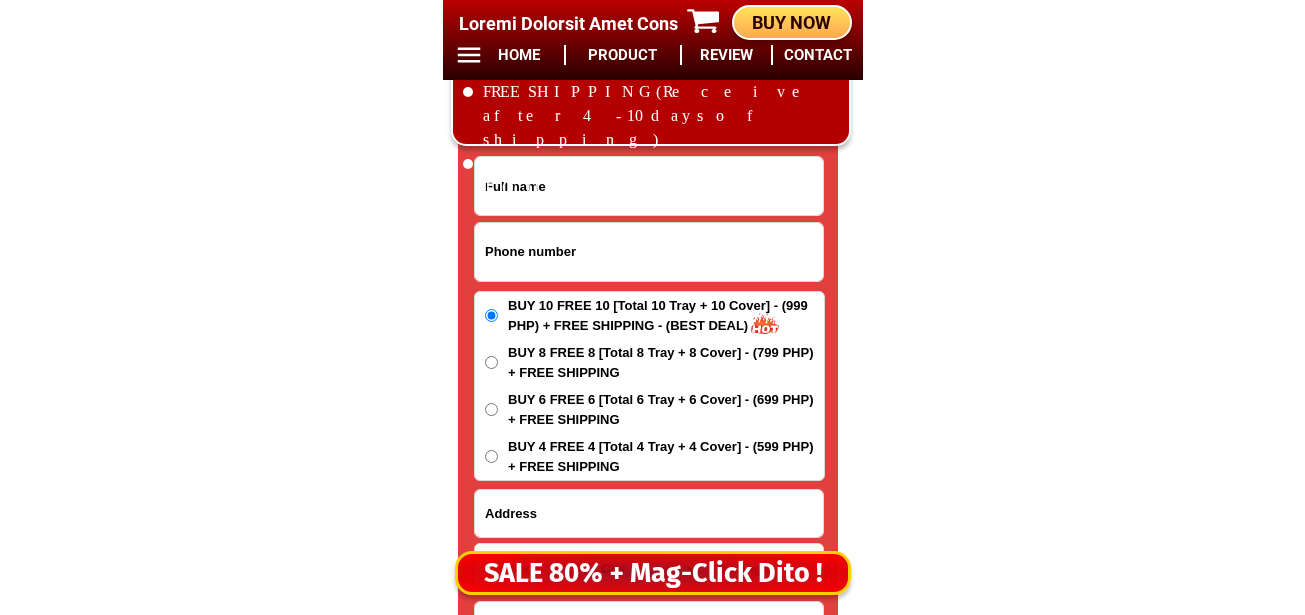 scroll, scrollTop: 16678, scrollLeft: 0, axis: vertical 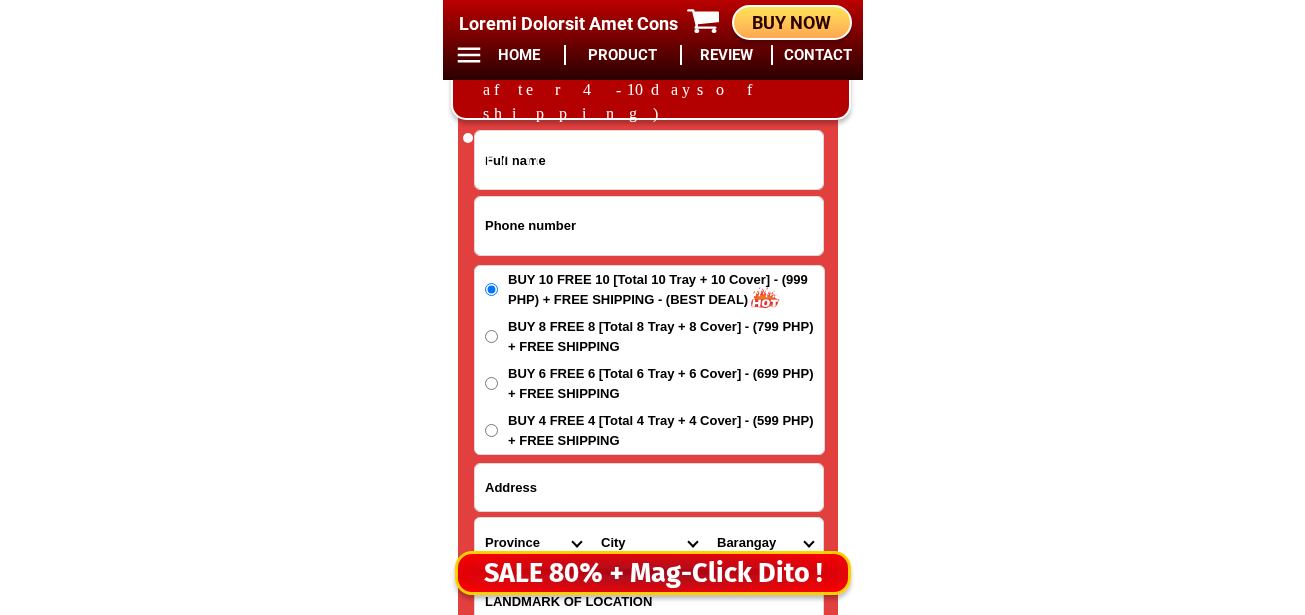 click at bounding box center [649, 226] 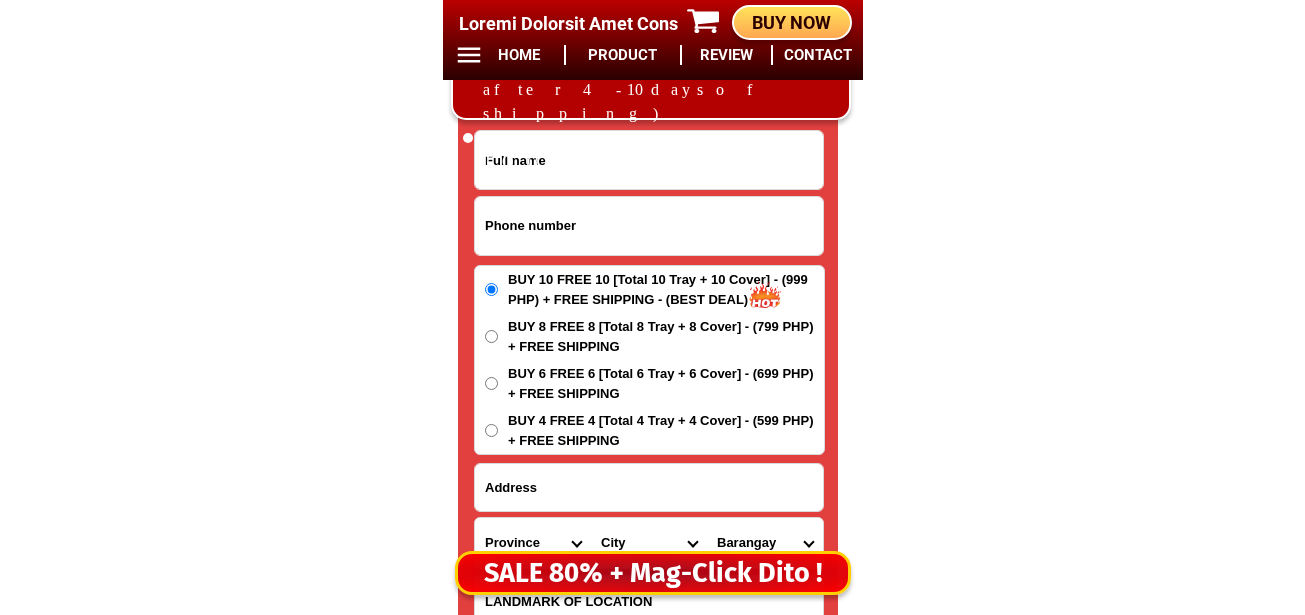 paste on "09546325787" 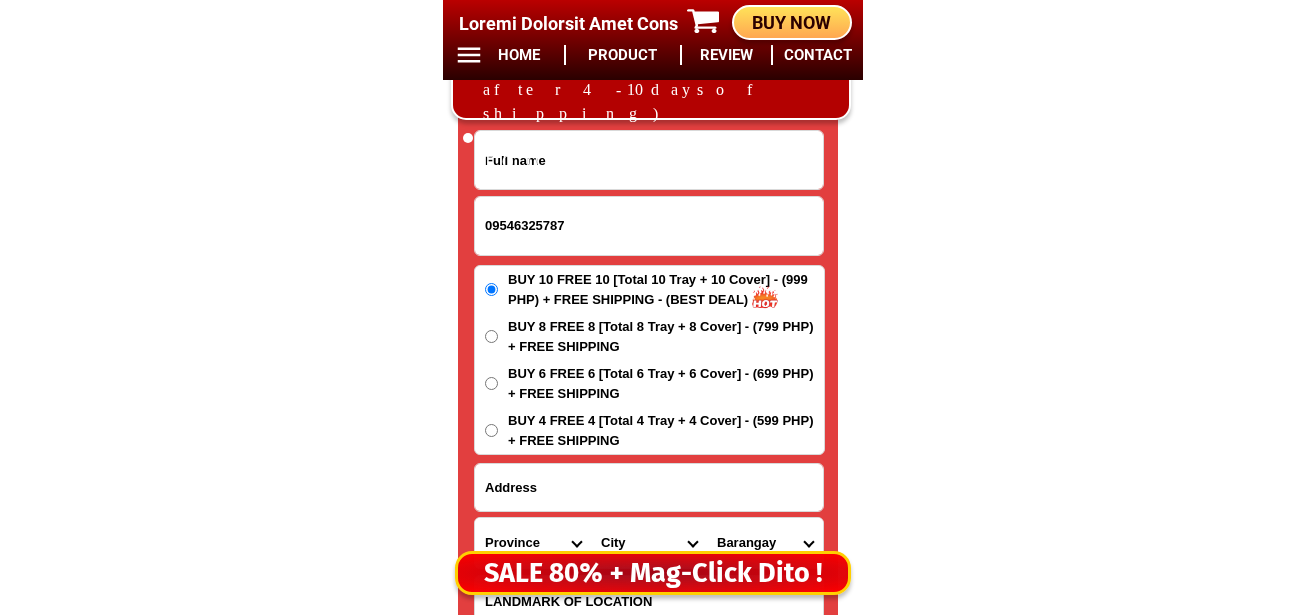 type on "09546325787" 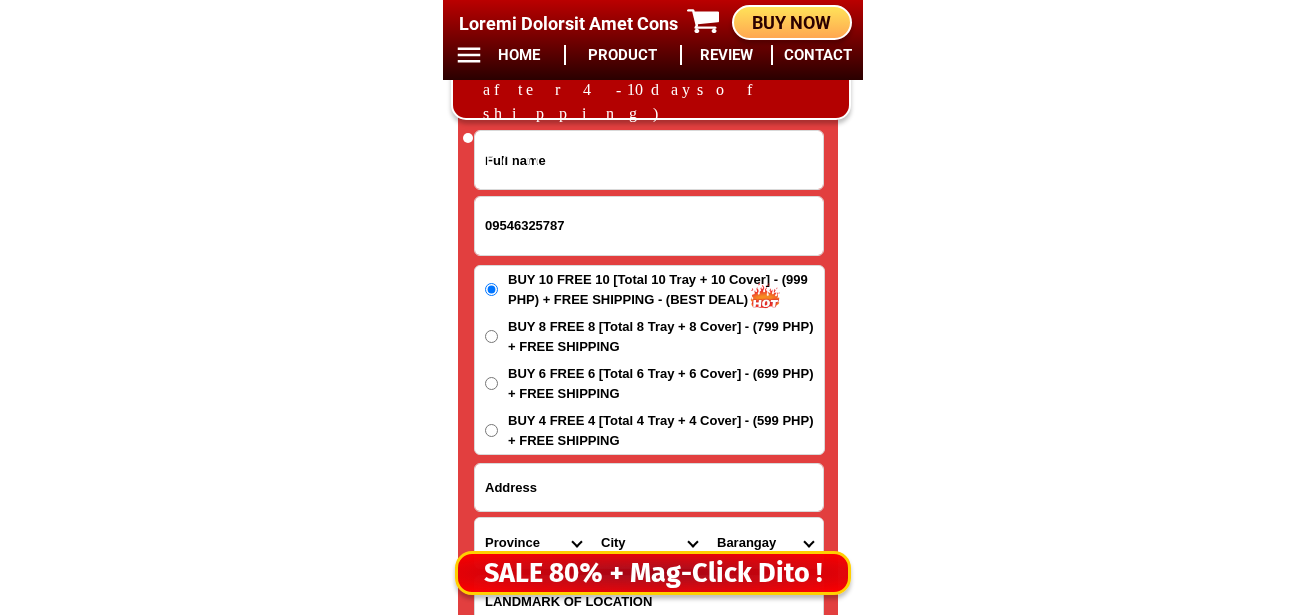 click at bounding box center [649, 160] 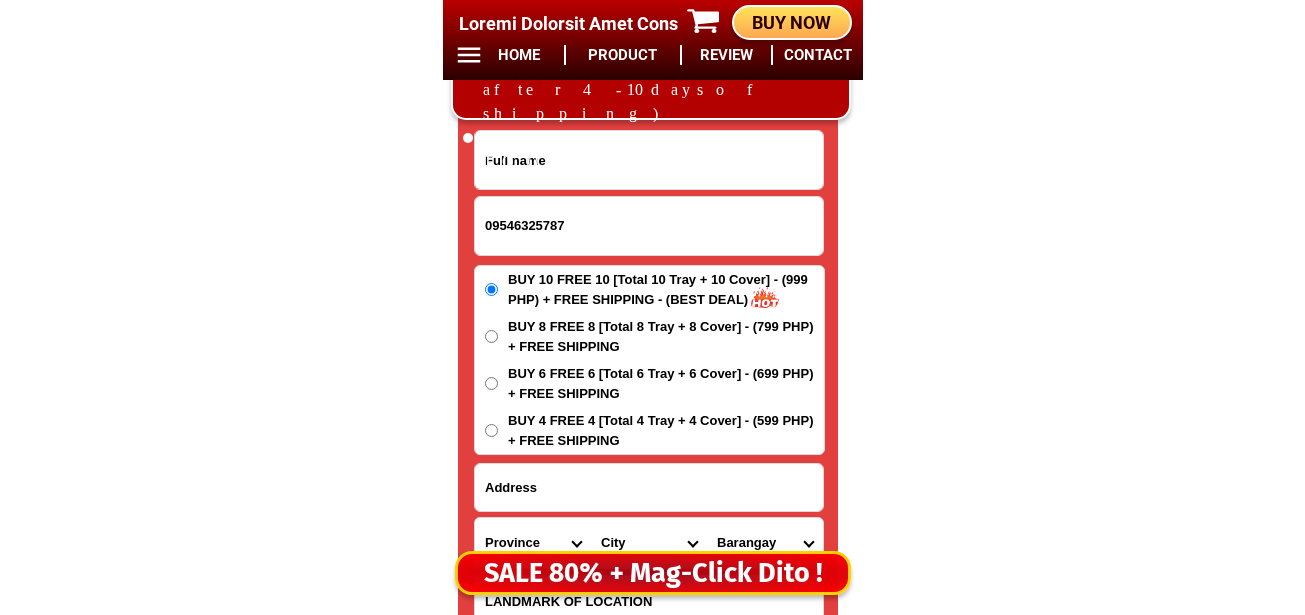 paste on "loremipsu dolors" 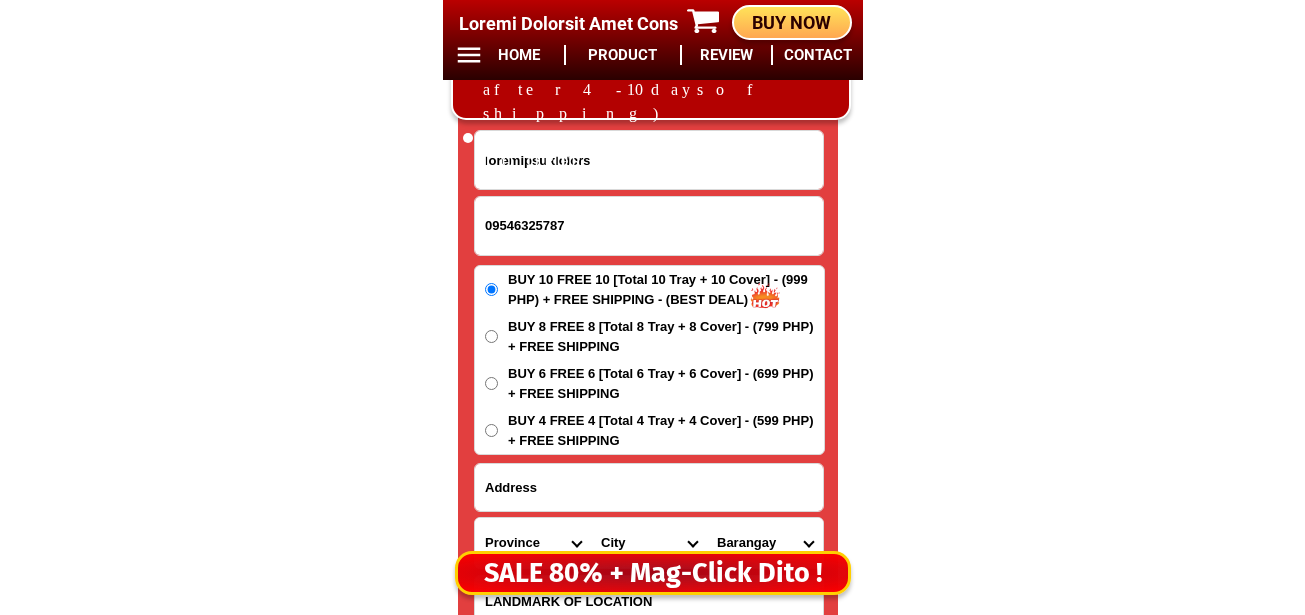 type on "loremipsu dolors" 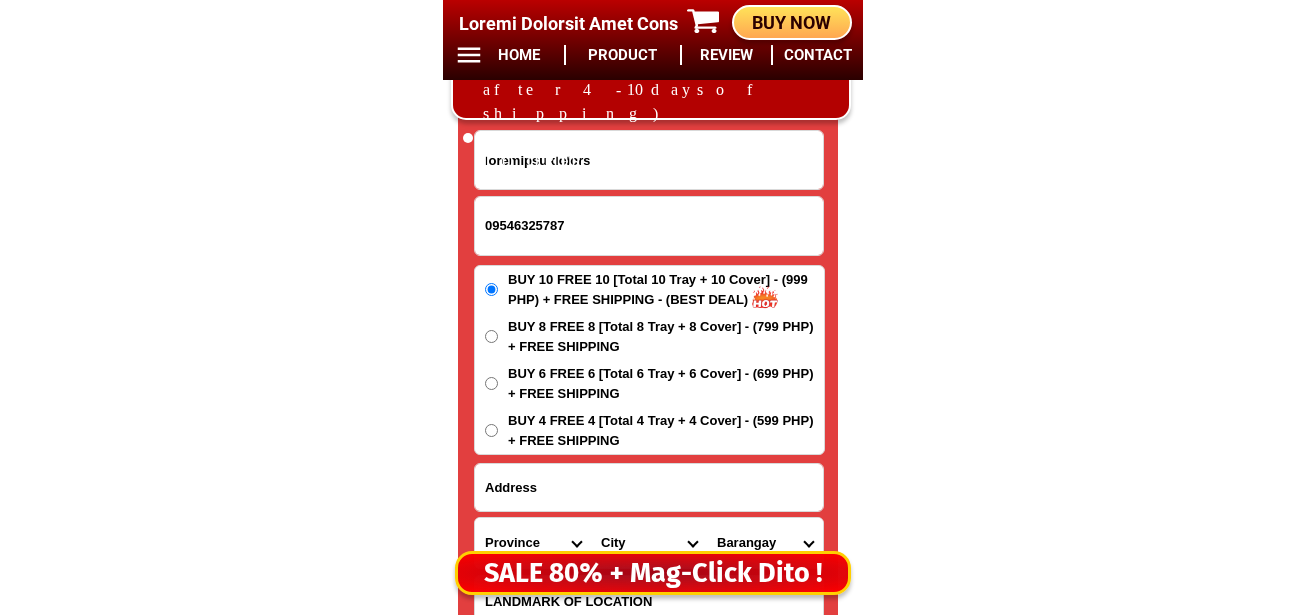 paste on "lorem ipsum do 8 sitametco adi elit sedd eiusm.  temp" 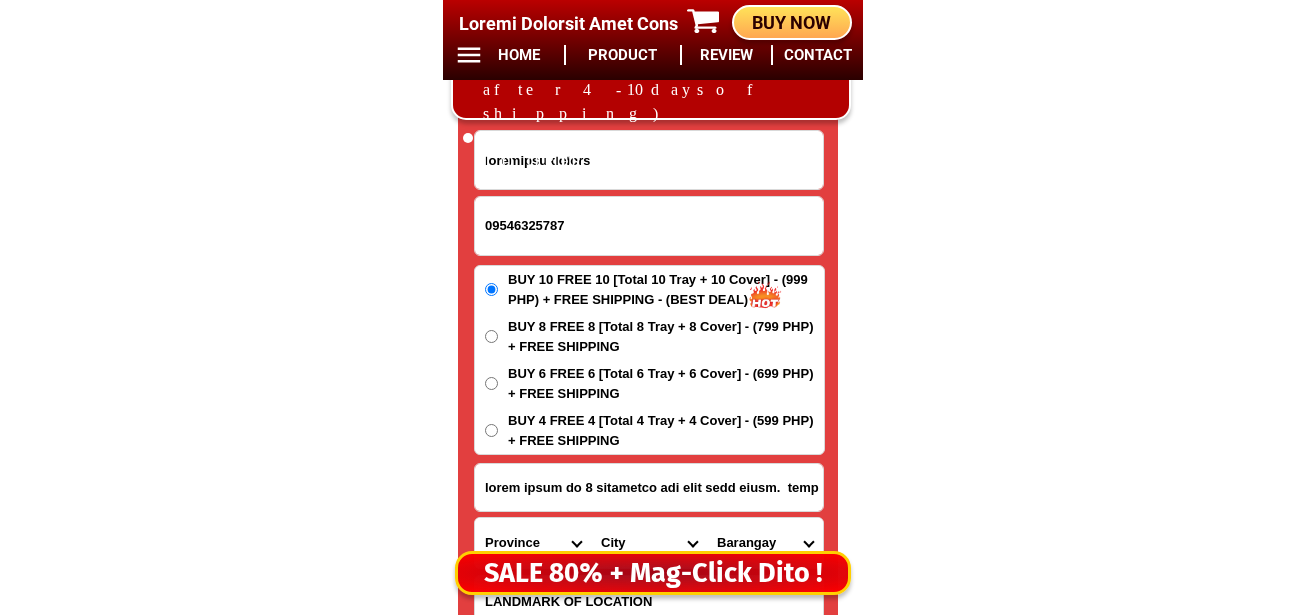 scroll, scrollTop: 0, scrollLeft: 10, axis: horizontal 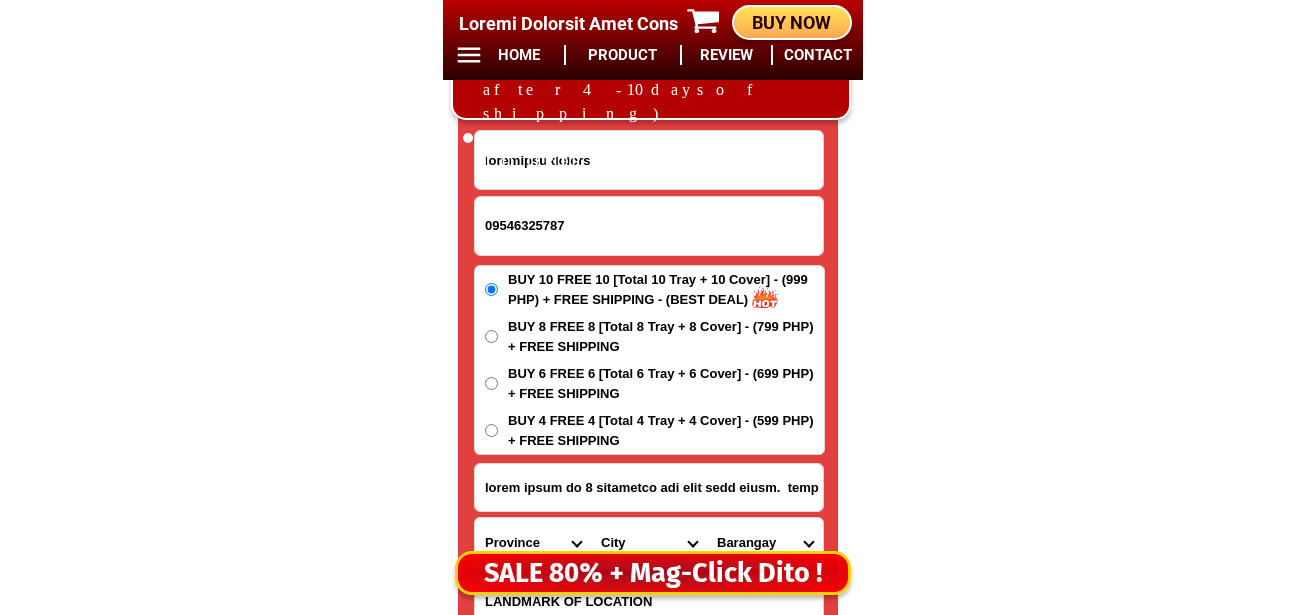 type on "amora drive km 4 pasonanca buy pass road zambo.  city" 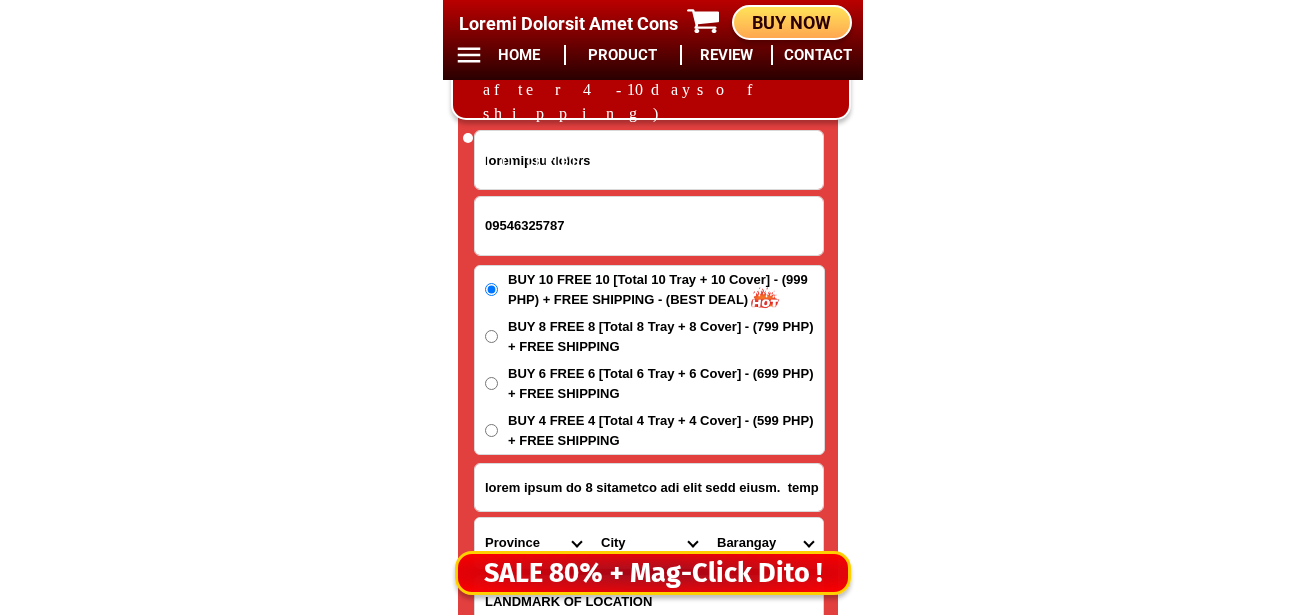 click on "BUY 4 FREE 4 [Total 4 Tray + 4 Cover] - (599 PHP) + FREE SHIPPING" at bounding box center (666, 289) 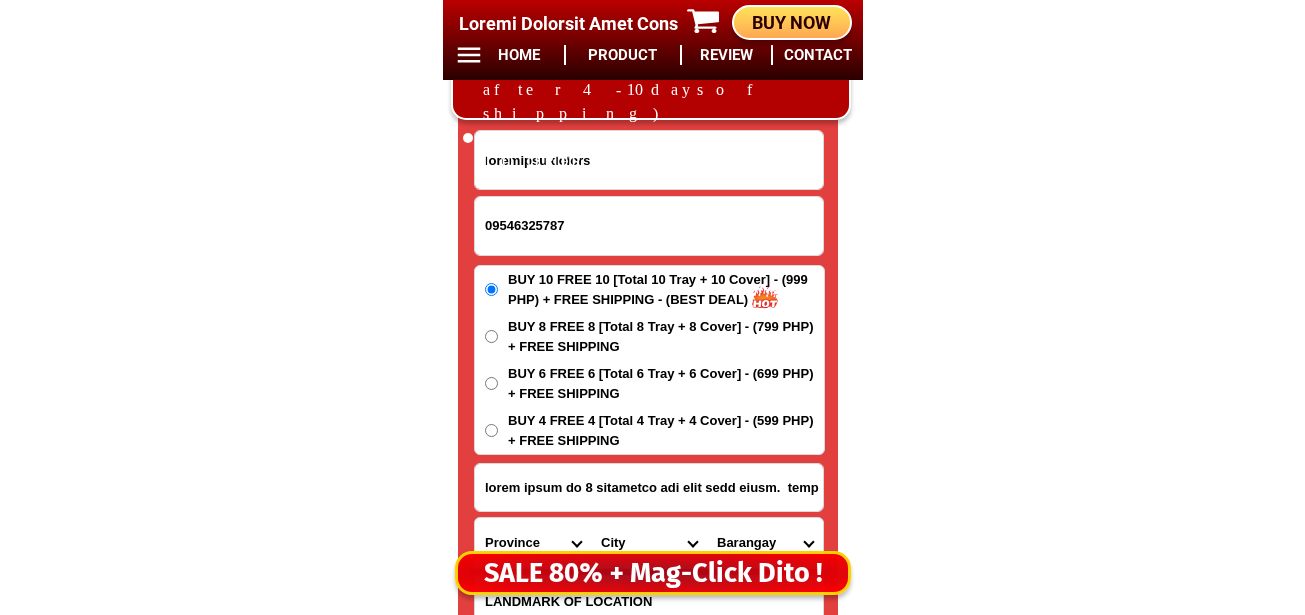 click on "BUY 4 FREE 4 [Total 4 Tray + 4 Cover] - (599 PHP) + FREE SHIPPING" at bounding box center [491, 430] 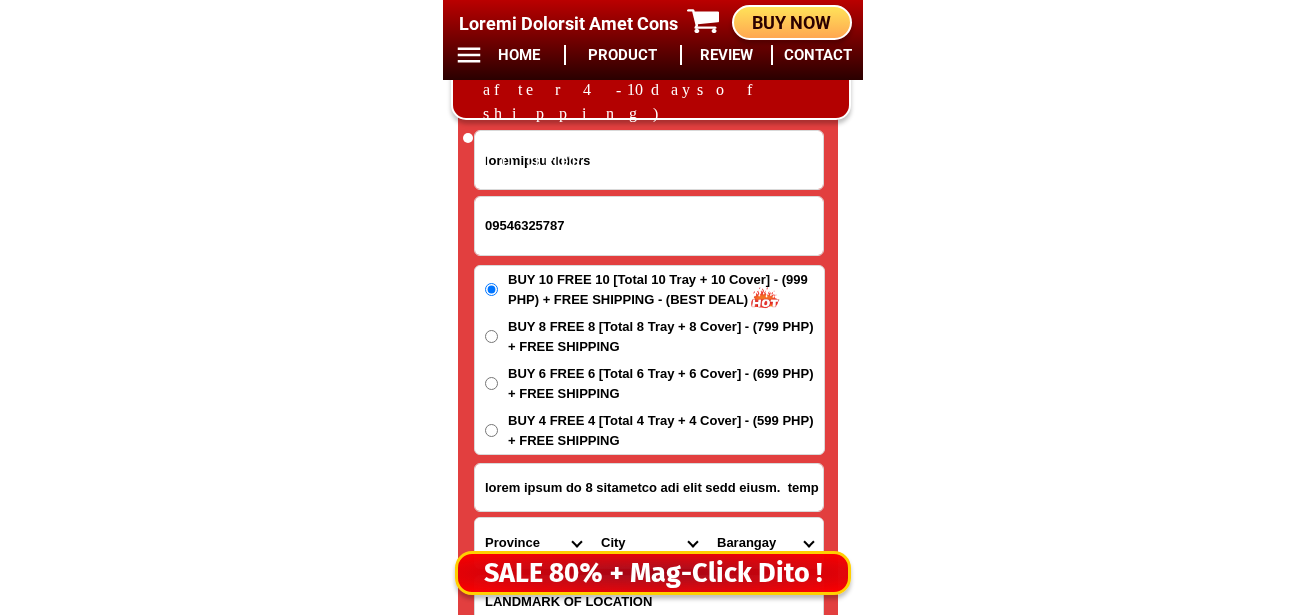 radio on "true" 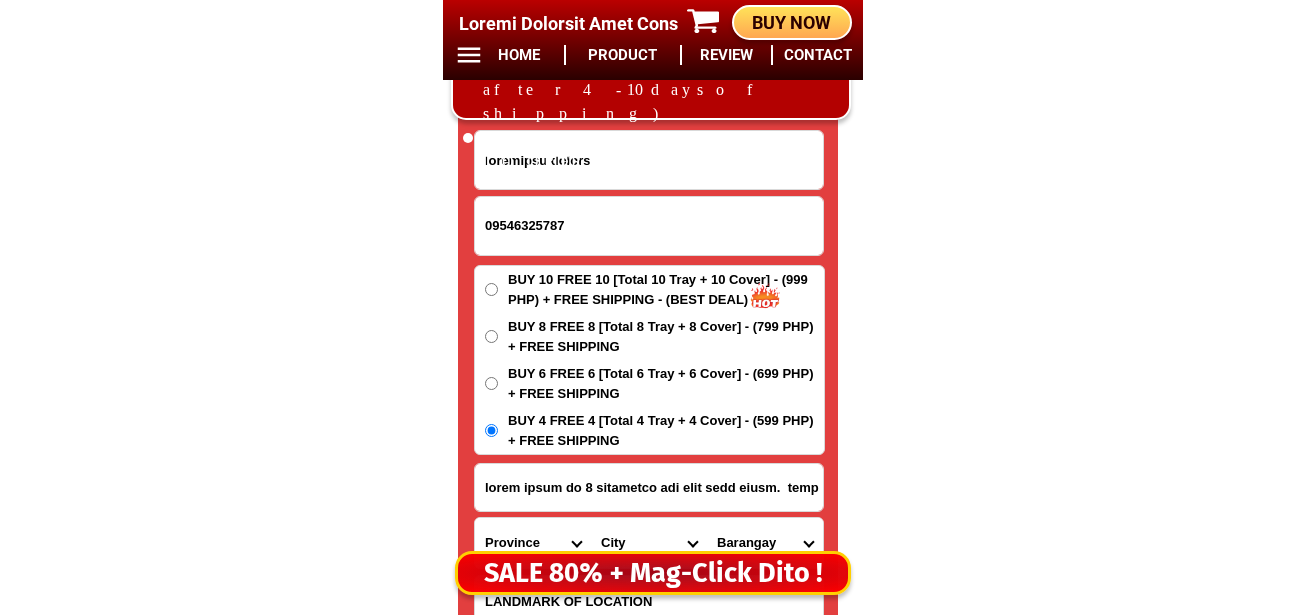 scroll, scrollTop: 0, scrollLeft: 0, axis: both 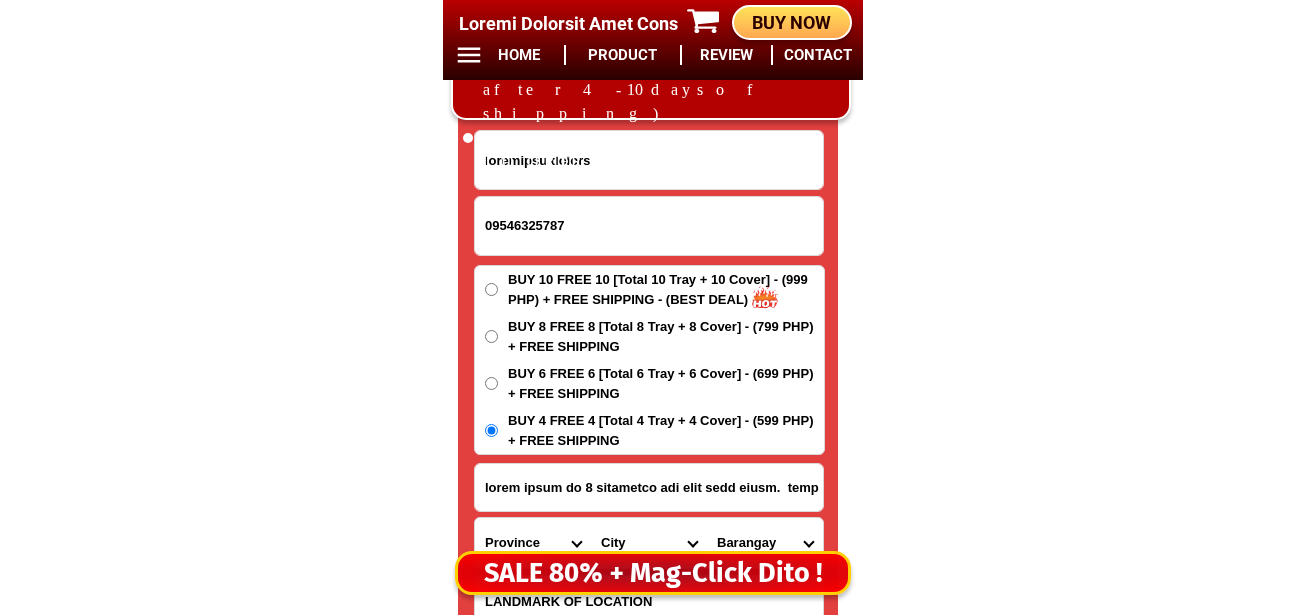click on "Province Abra Agusan-del-norte Agusan-del-sur Aklan Albay Antique Apayao Aurora Basilan Bataan Batanes Batangas Benguet Biliran Bohol Bukidnon Bulacan Cagayan Camarines-norte Camarines-sur Camiguin Capiz Catanduanes Cavite Cebu Cotabato Davao-de-oro Davao-del-norte Davao-del-sur Davao-occidental Davao-oriental Dinagat-islands Eastern-samar Guimaras Ifugao Ilocos-norte Ilocos-sur Iloilo Isabela Kalinga La-union Laguna Lanao-del-norte Lanao-del-sur Leyte Maguindanao Marinduque Masbate Metro-manila Misamis-occidental Misamis-oriental Mountain-province Negros-occidental Negros-oriental Northern-samar Nueva-ecija Nueva-vizcaya Occidental-mindoro Oriental-mindoro Palawan Pampanga Pangasinan Quezon Quirino Rizal Romblon Sarangani Siquijor Sorsogon South-cotabato Southern-leyte Sultan-kudarat Sulu Surigao-del-norte Surigao-del-sur Tarlac Tawi-tawi Western-samar Zambales Zamboanga-del-norte Zamboanga-del-sur Zamboanga-sibugay" at bounding box center [533, 543] 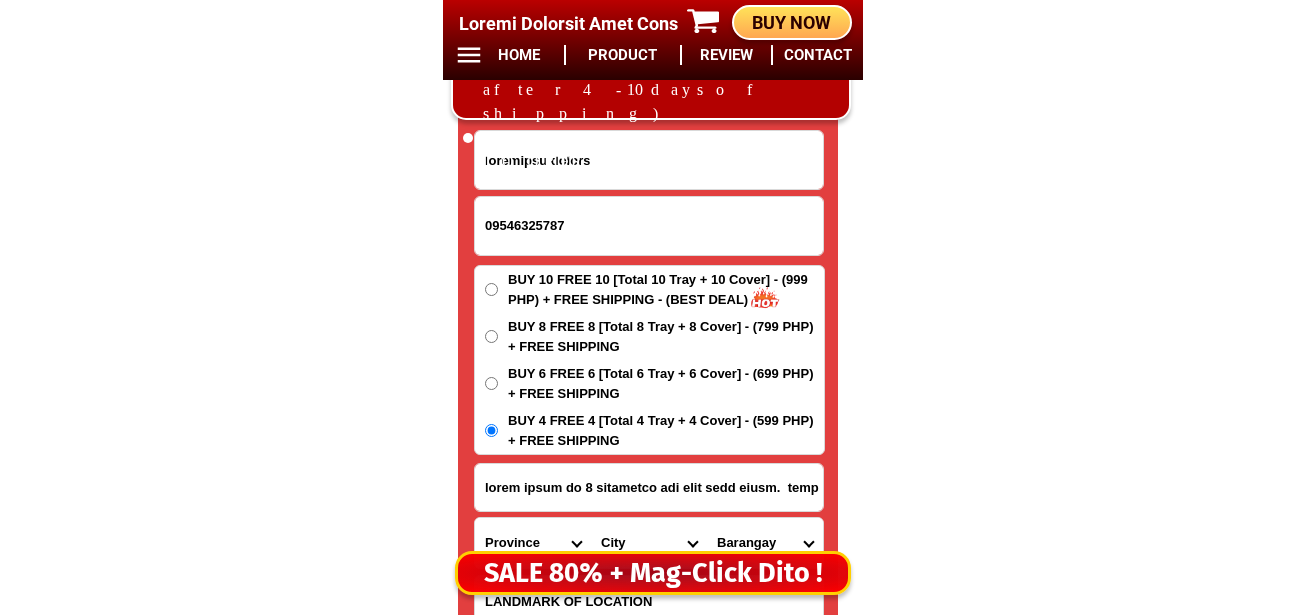 select on "63_427" 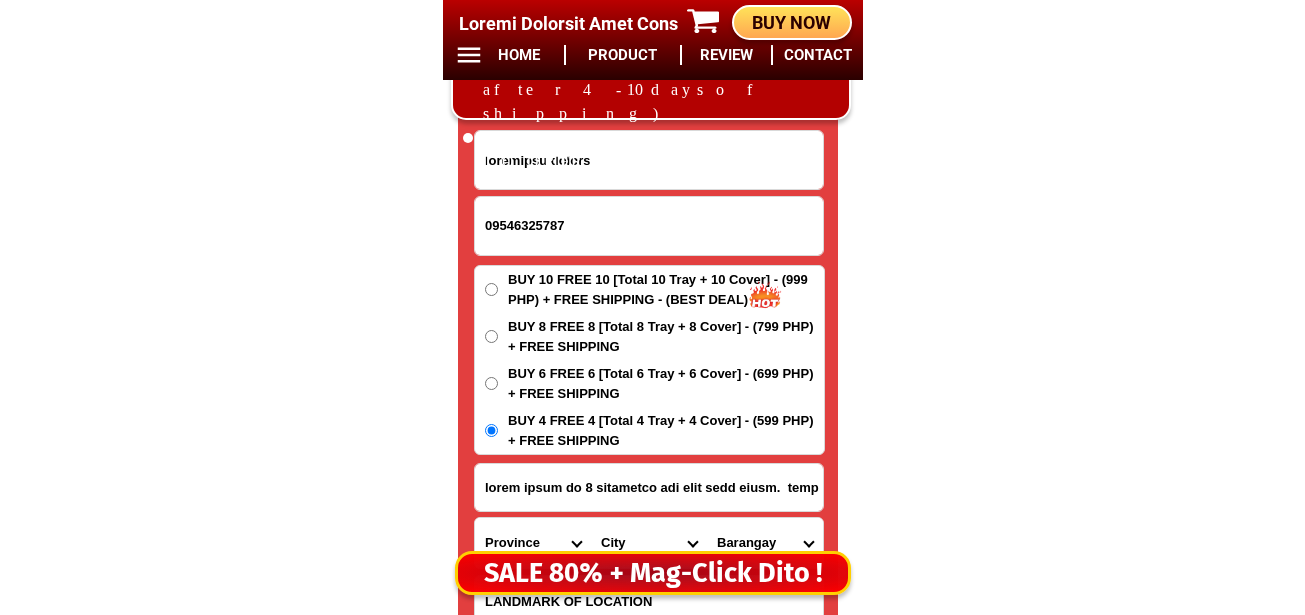 click on "Province Abra Agusan-del-norte Agusan-del-sur Aklan Albay Antique Apayao Aurora Basilan Bataan Batanes Batangas Benguet Biliran Bohol Bukidnon Bulacan Cagayan Camarines-norte Camarines-sur Camiguin Capiz Catanduanes Cavite Cebu Cotabato Davao-de-oro Davao-del-norte Davao-del-sur Davao-occidental Davao-oriental Dinagat-islands Eastern-samar Guimaras Ifugao Ilocos-norte Ilocos-sur Iloilo Isabela Kalinga La-union Laguna Lanao-del-norte Lanao-del-sur Leyte Maguindanao Marinduque Masbate Metro-manila Misamis-occidental Misamis-oriental Mountain-province Negros-occidental Negros-oriental Northern-samar Nueva-ecija Nueva-vizcaya Occidental-mindoro Oriental-mindoro Palawan Pampanga Pangasinan Quezon Quirino Rizal Romblon Sarangani Siquijor Sorsogon South-cotabato Southern-leyte Sultan-kudarat Sulu Surigao-del-norte Surigao-del-sur Tarlac Tawi-tawi Western-samar Zambales Zamboanga-del-norte Zamboanga-del-sur Zamboanga-sibugay" at bounding box center [533, 543] 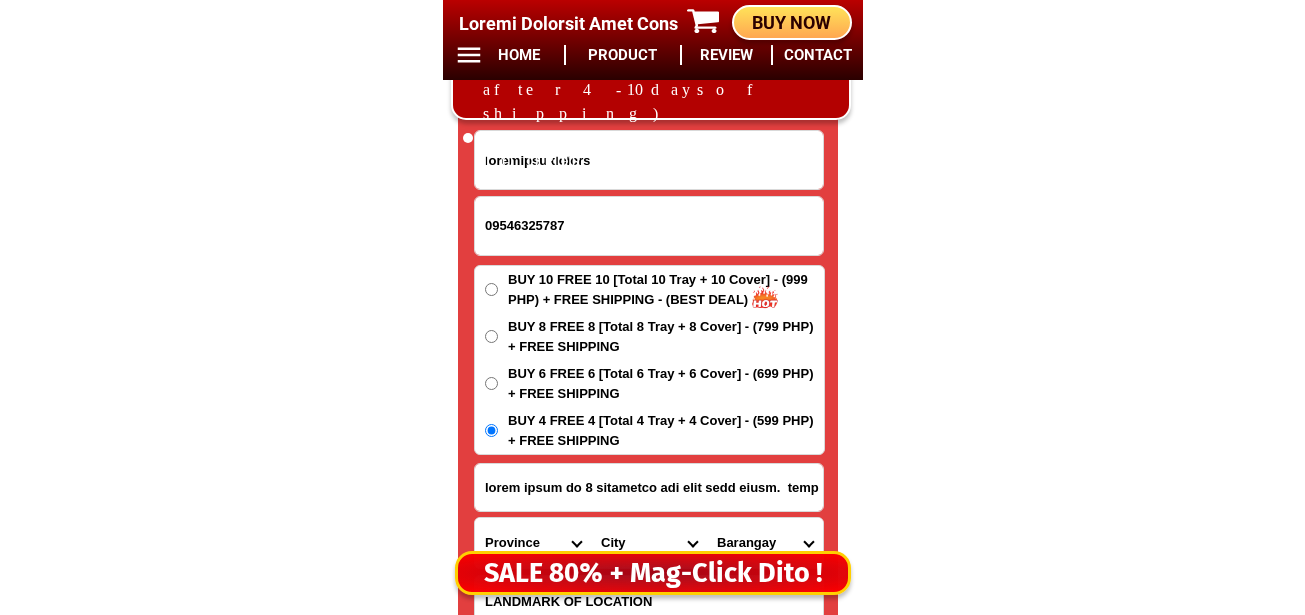 scroll, scrollTop: 16778, scrollLeft: 0, axis: vertical 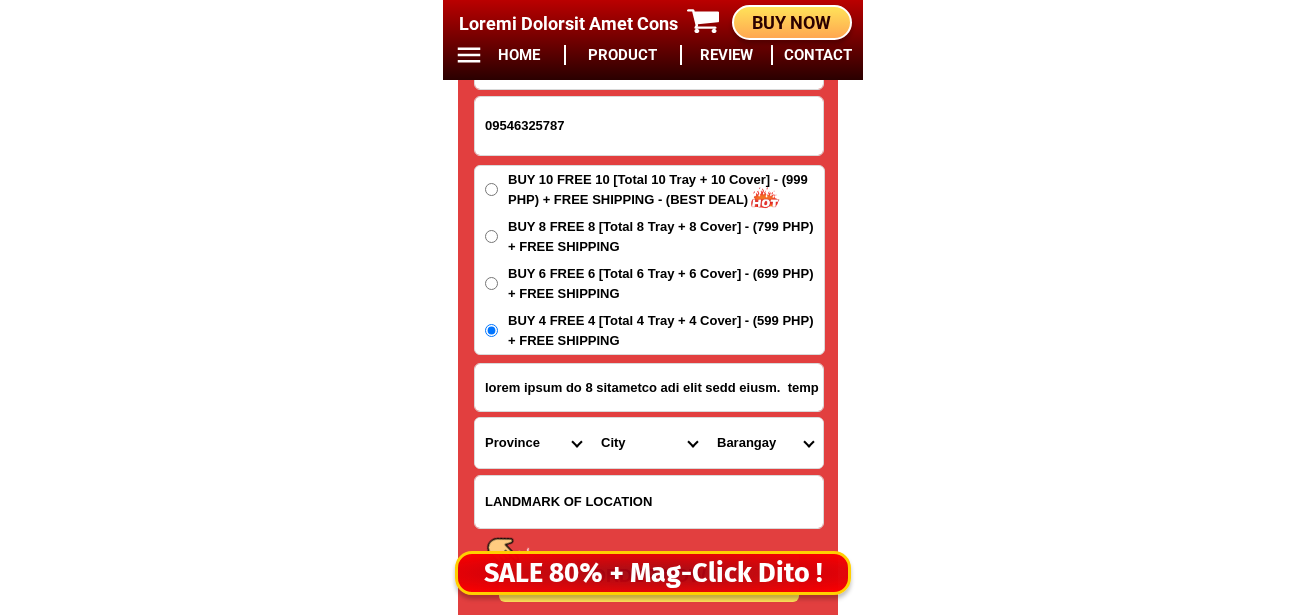 drag, startPoint x: 594, startPoint y: 440, endPoint x: 626, endPoint y: 421, distance: 37.215588 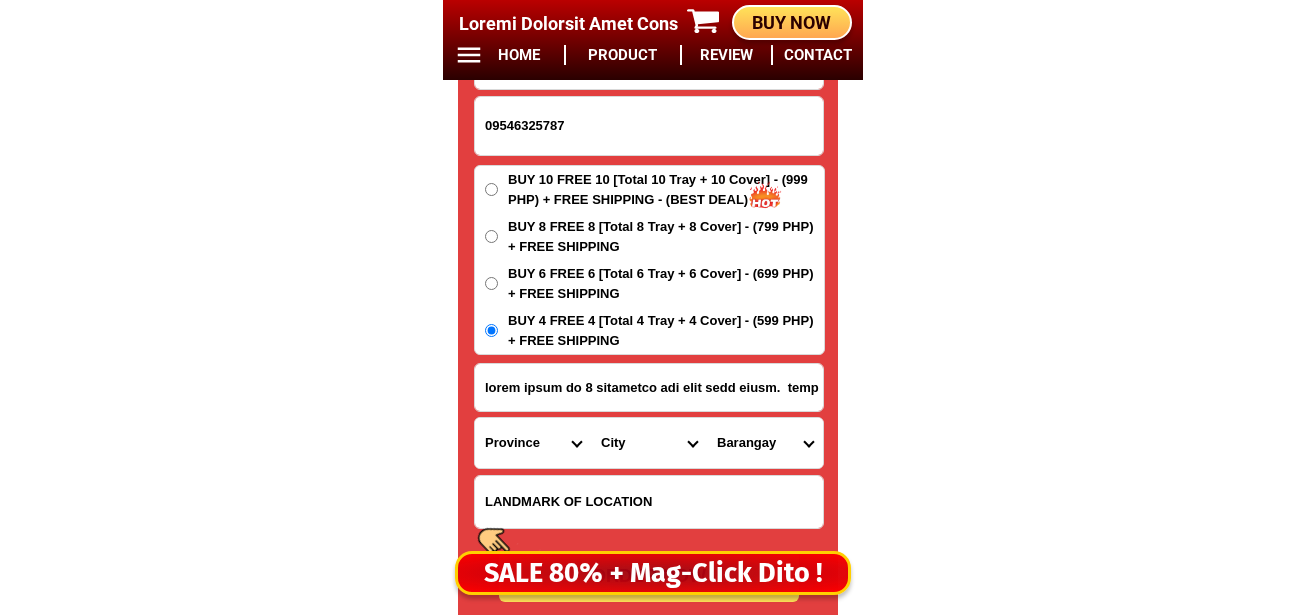 click on "City Bayog Dimataling Dinas Dumalinao Dumingag Guipos Josefina Kumalarang Labangan Lakewood Lapuyan Mahayag Margosatubig Midsalip Molave Pagadian-city Ramon-magsaysay Sominot Tabina Tambulig Tigbao Tukuran Vincenzo-a.-sagun Zamboanga-city Zamboanga-del-sur-aurora Zamboanga-del-sur-pitogo Zamboanga-del-sur-san-miguel Zamboanga-del-sur-san-pablo" at bounding box center [649, 443] 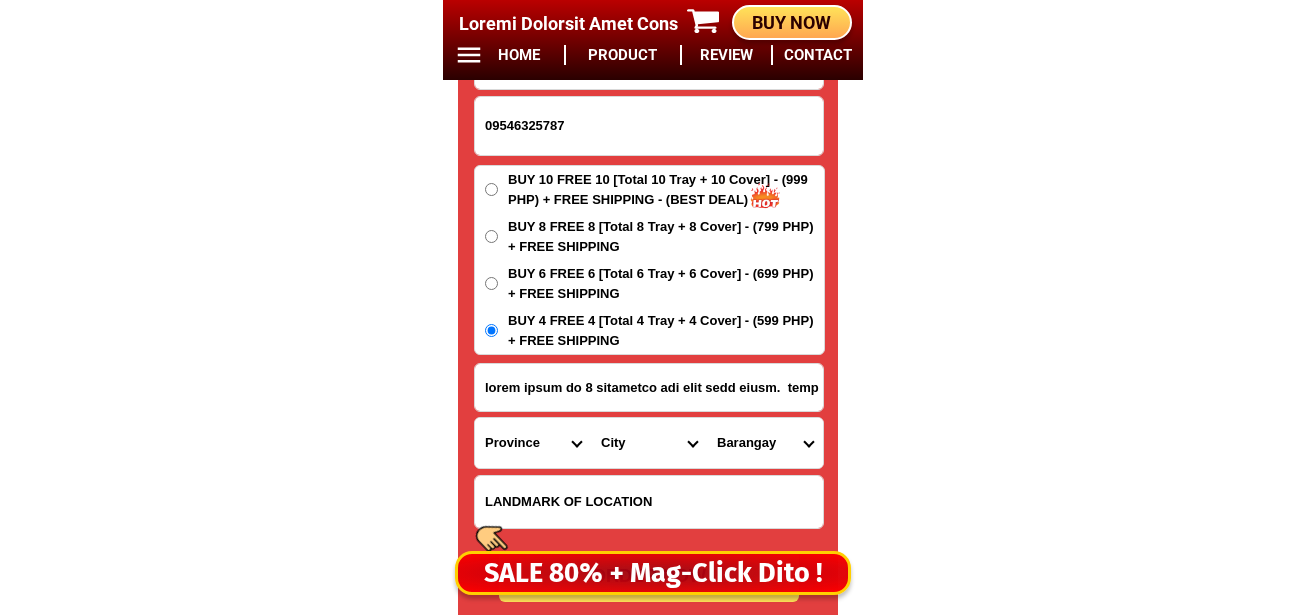 select on "63_4274669" 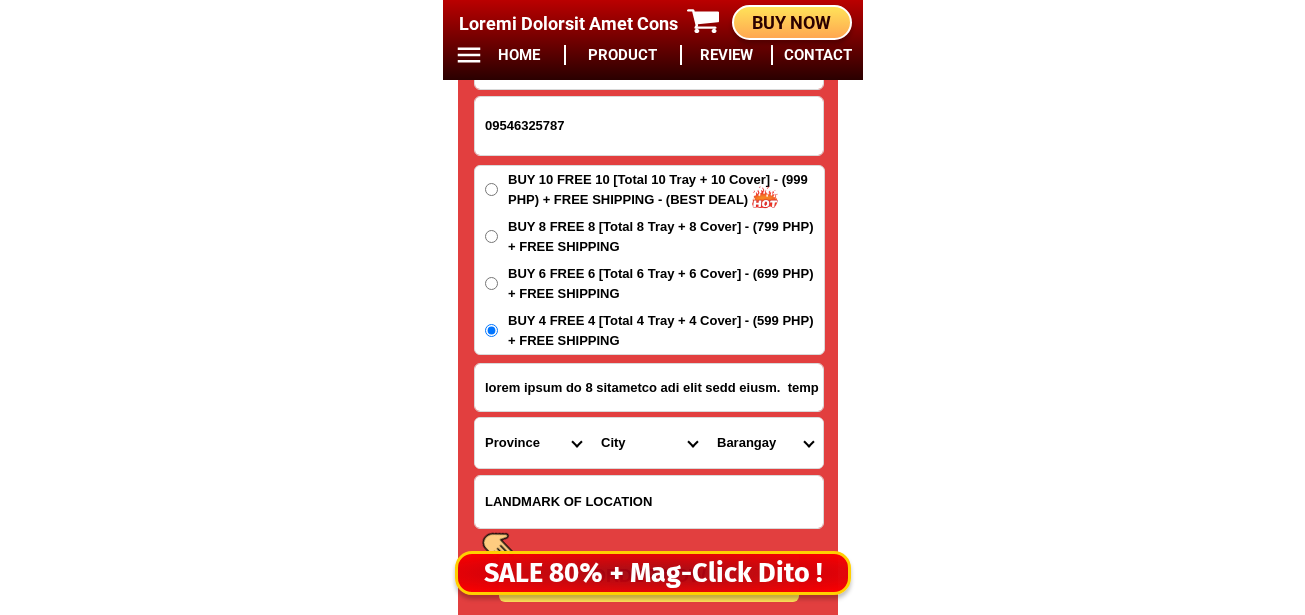 click on "City Bayog Dimataling Dinas Dumalinao Dumingag Guipos Josefina Kumalarang Labangan Lakewood Lapuyan Mahayag Margosatubig Midsalip Molave Pagadian-city Ramon-magsaysay Sominot Tabina Tambulig Tigbao Tukuran Vincenzo-a.-sagun Zamboanga-city Zamboanga-del-sur-aurora Zamboanga-del-sur-pitogo Zamboanga-del-sur-san-miguel Zamboanga-del-sur-san-pablo" at bounding box center (649, 443) 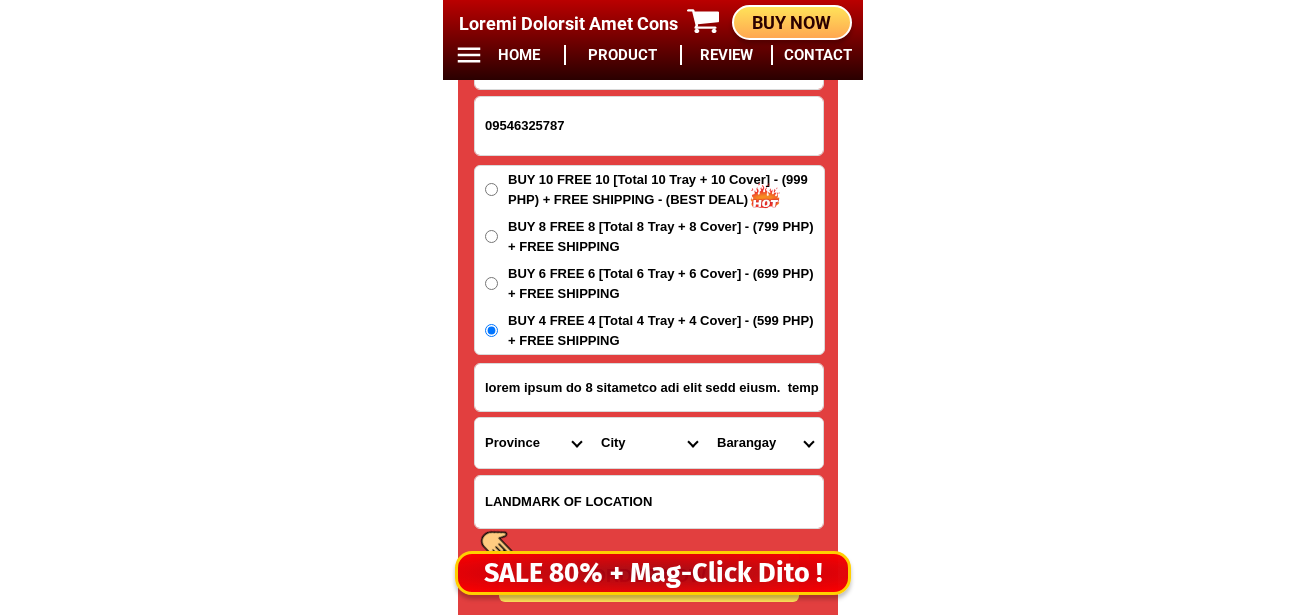 click on "Barangay Arena blanco Ayala Baliwasan Baluno Barangay zone i (pob.) Barangay zone ii (pob.) Barangay zone iii (pob.) Barangay zone iv (pob.) Boalan Bolong Buenavista Bunguiao Busay (sacol island) Cabaluay Cabatangan Cacao Calabasa Calarian Camino nuevo Campo islam Canelar Capisan Cawit Culianan Curuan Dita Divisoria Dulian (upper bunguiao) Dulian (upper pasonanca) Guisao Guiwan Kasanyangan La paz Labuan Lamisahan Landang gua Landang laum Lanzones Lapakan Latuan (curuan) Licomo Limaong Limpapa LOWER CALARIAN BAGONG CALARIAN Lubigan Lumayang Lumbangan Lunzuran Maasin Malagutay Mampang Manalipa Mangusu Manicahan Mariki Mercedes Muti Pamucutan Pangapuyan Panubigan Pasilmanta (sacol island) Pasobolong Pasonanca Patalon Putik Quiniput Recodo Rio hondo Salaan San jose cawa-cawa San jose gusu San roque Sangali Santa barbara Santa catalina Santa maria Santo nino Sibulao (caruan) Sinubung Sinunoc Tabuk Tagasilay Taguiti Talabaan Talisayan Talon-talon Taluksangay Tetuan Tictapul Tigbalabag Tigtabon Tolosa Tugbungan" at bounding box center [765, 443] 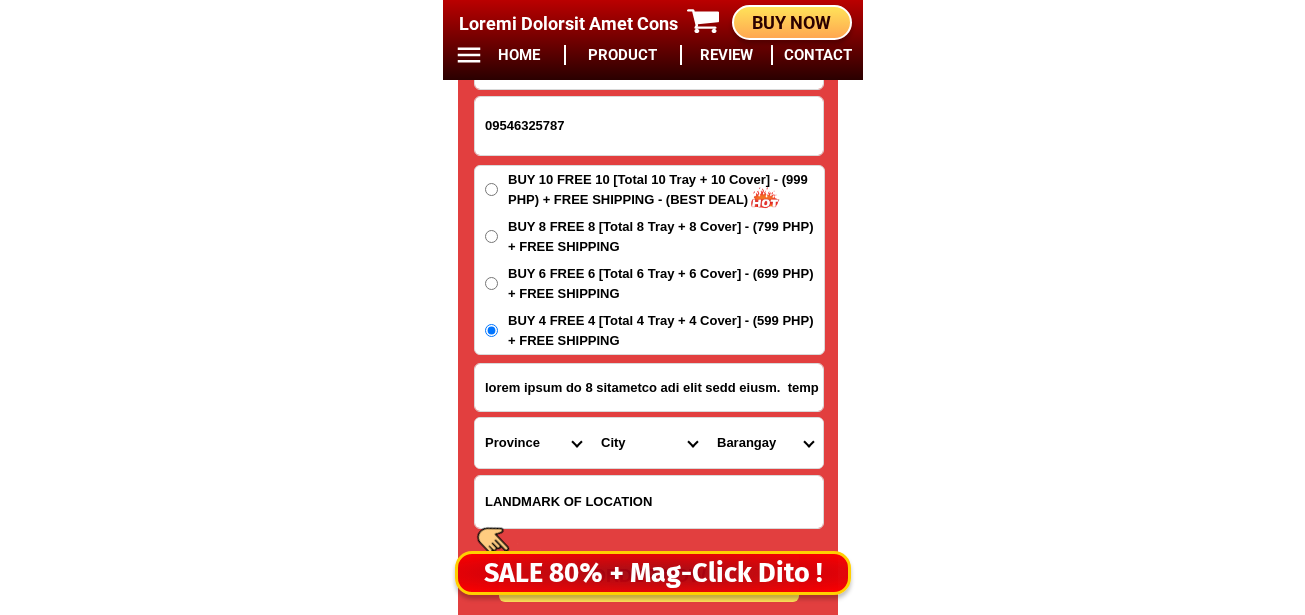 click on "Barangay Arena blanco Ayala Baliwasan Baluno Barangay zone i (pob.) Barangay zone ii (pob.) Barangay zone iii (pob.) Barangay zone iv (pob.) Boalan Bolong Buenavista Bunguiao Busay (sacol island) Cabaluay Cabatangan Cacao Calabasa Calarian Camino nuevo Campo islam Canelar Capisan Cawit Culianan Curuan Dita Divisoria Dulian (upper bunguiao) Dulian (upper pasonanca) Guisao Guiwan Kasanyangan La paz Labuan Lamisahan Landang gua Landang laum Lanzones Lapakan Latuan (curuan) Licomo Limaong Limpapa LOWER CALARIAN BAGONG CALARIAN Lubigan Lumayang Lumbangan Lunzuran Maasin Malagutay Mampang Manalipa Mangusu Manicahan Mariki Mercedes Muti Pamucutan Pangapuyan Panubigan Pasilmanta (sacol island) Pasobolong Pasonanca Patalon Putik Quiniput Recodo Rio hondo Salaan San jose cawa-cawa San jose gusu San roque Sangali Santa barbara Santa catalina Santa maria Santo nino Sibulao (caruan) Sinubung Sinunoc Tabuk Tagasilay Taguiti Talabaan Talisayan Talon-talon Taluksangay Tetuan Tictapul Tigbalabag Tigtabon Tolosa Tugbungan" at bounding box center [765, 443] 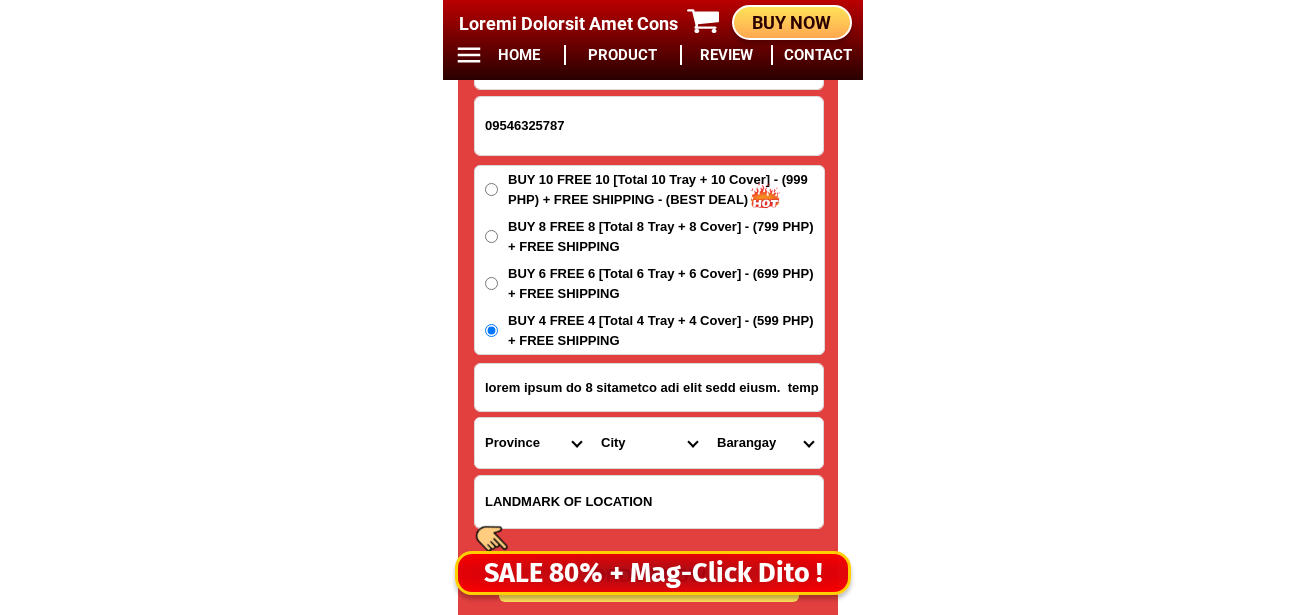 select on "63_42746695240" 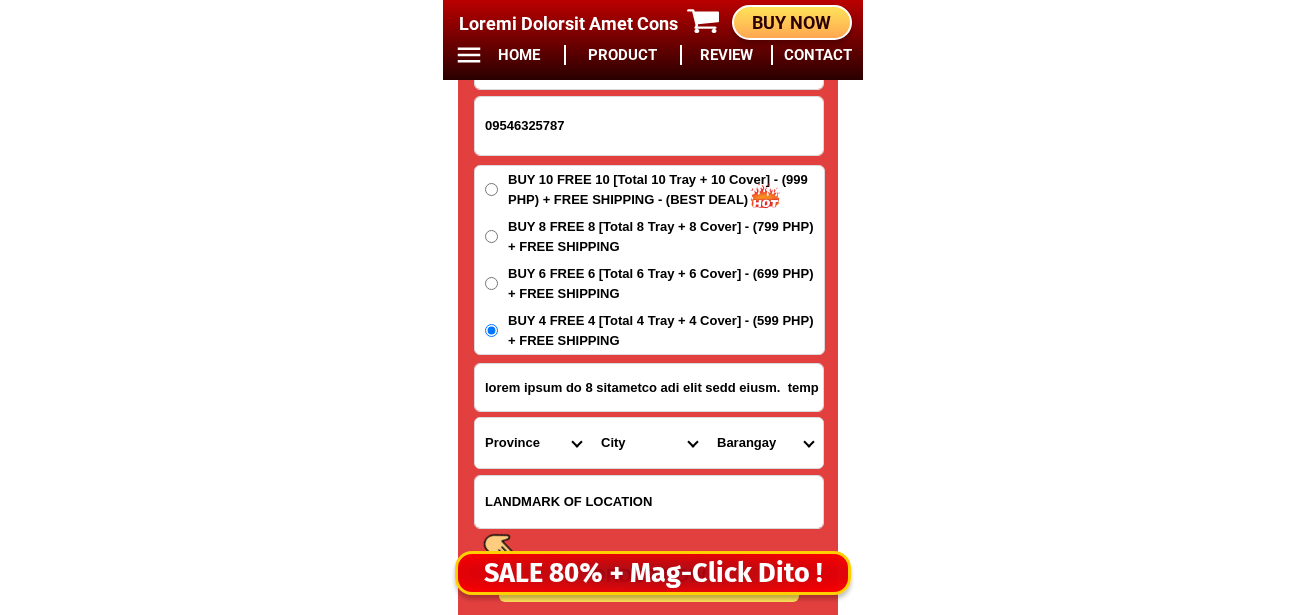 click on "Barangay Arena blanco Ayala Baliwasan Baluno Barangay zone i (pob.) Barangay zone ii (pob.) Barangay zone iii (pob.) Barangay zone iv (pob.) Boalan Bolong Buenavista Bunguiao Busay (sacol island) Cabaluay Cabatangan Cacao Calabasa Calarian Camino nuevo Campo islam Canelar Capisan Cawit Culianan Curuan Dita Divisoria Dulian (upper bunguiao) Dulian (upper pasonanca) Guisao Guiwan Kasanyangan La paz Labuan Lamisahan Landang gua Landang laum Lanzones Lapakan Latuan (curuan) Licomo Limaong Limpapa LOWER CALARIAN BAGONG CALARIAN Lubigan Lumayang Lumbangan Lunzuran Maasin Malagutay Mampang Manalipa Mangusu Manicahan Mariki Mercedes Muti Pamucutan Pangapuyan Panubigan Pasilmanta (sacol island) Pasobolong Pasonanca Patalon Putik Quiniput Recodo Rio hondo Salaan San jose cawa-cawa San jose gusu San roque Sangali Santa barbara Santa catalina Santa maria Santo nino Sibulao (caruan) Sinubung Sinunoc Tabuk Tagasilay Taguiti Talabaan Talisayan Talon-talon Taluksangay Tetuan Tictapul Tigbalabag Tigtabon Tolosa Tugbungan" at bounding box center [765, 443] 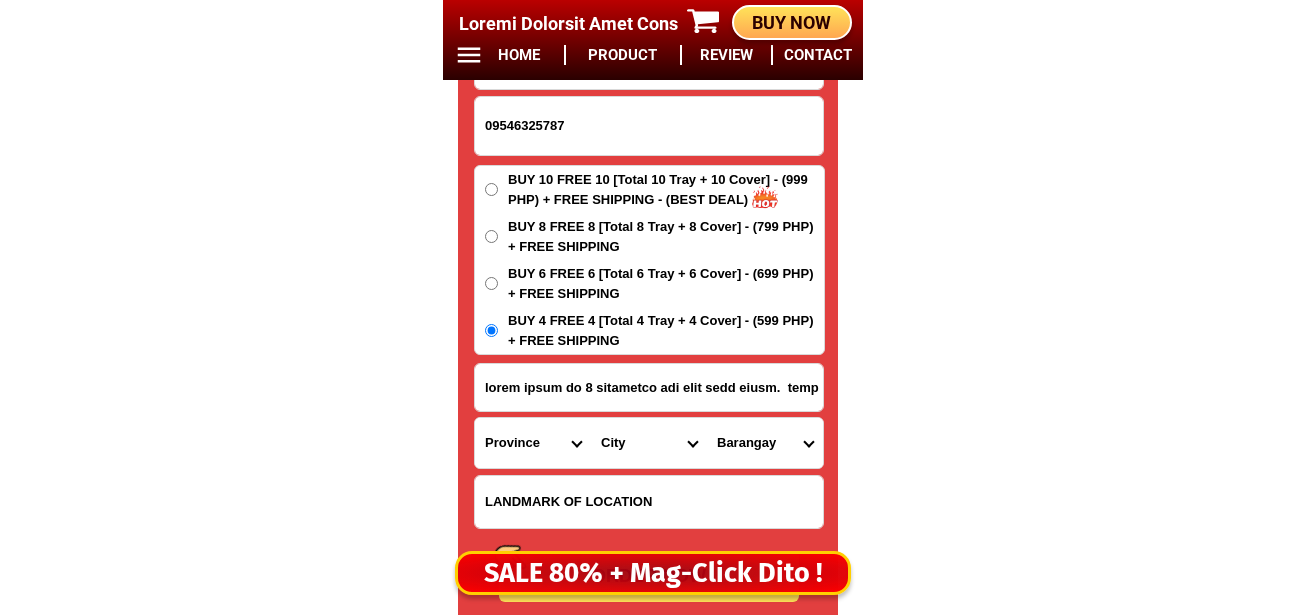 scroll, scrollTop: 16878, scrollLeft: 0, axis: vertical 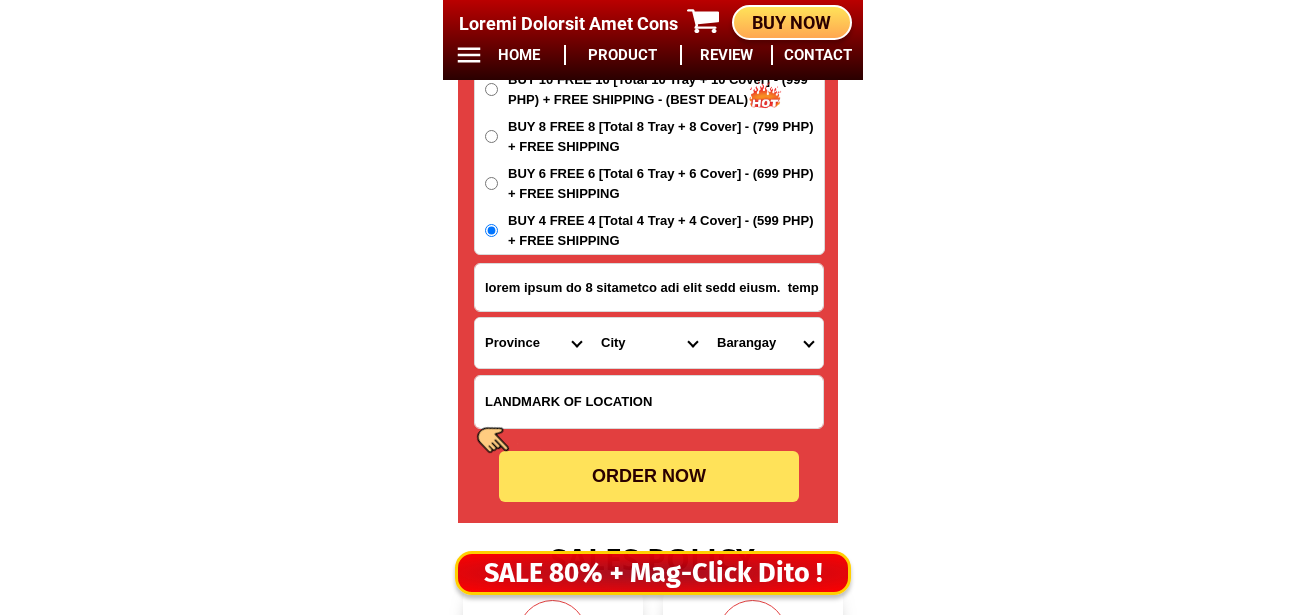 click on "ORDER NOW" at bounding box center (649, 476) 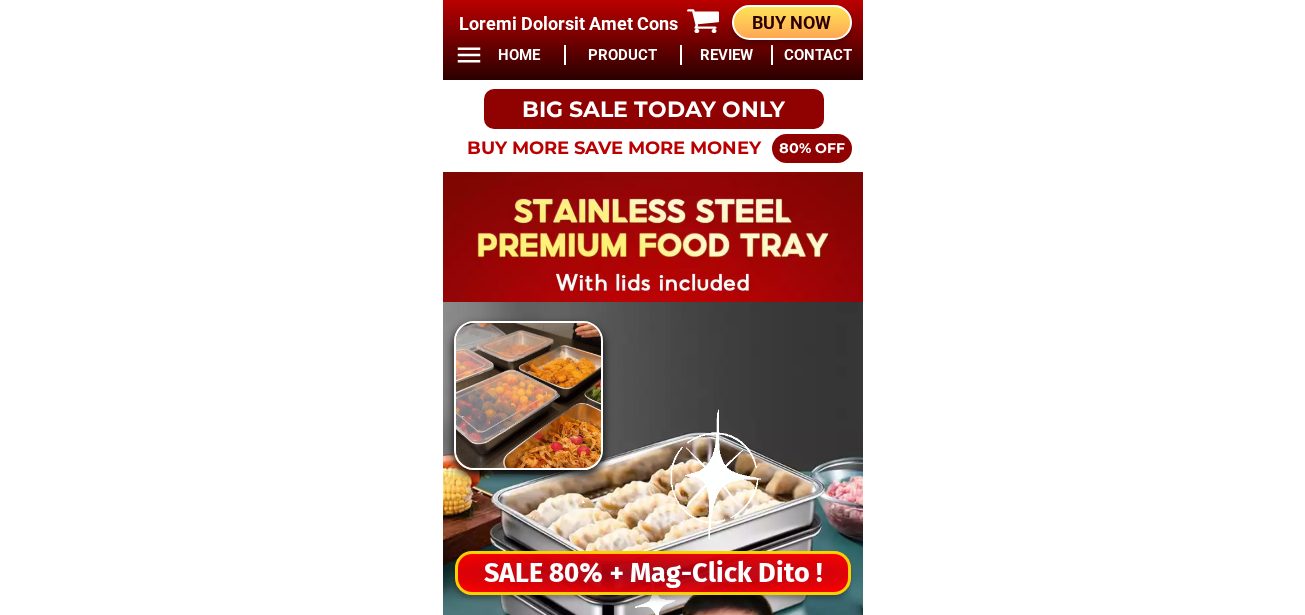 scroll, scrollTop: 0, scrollLeft: 0, axis: both 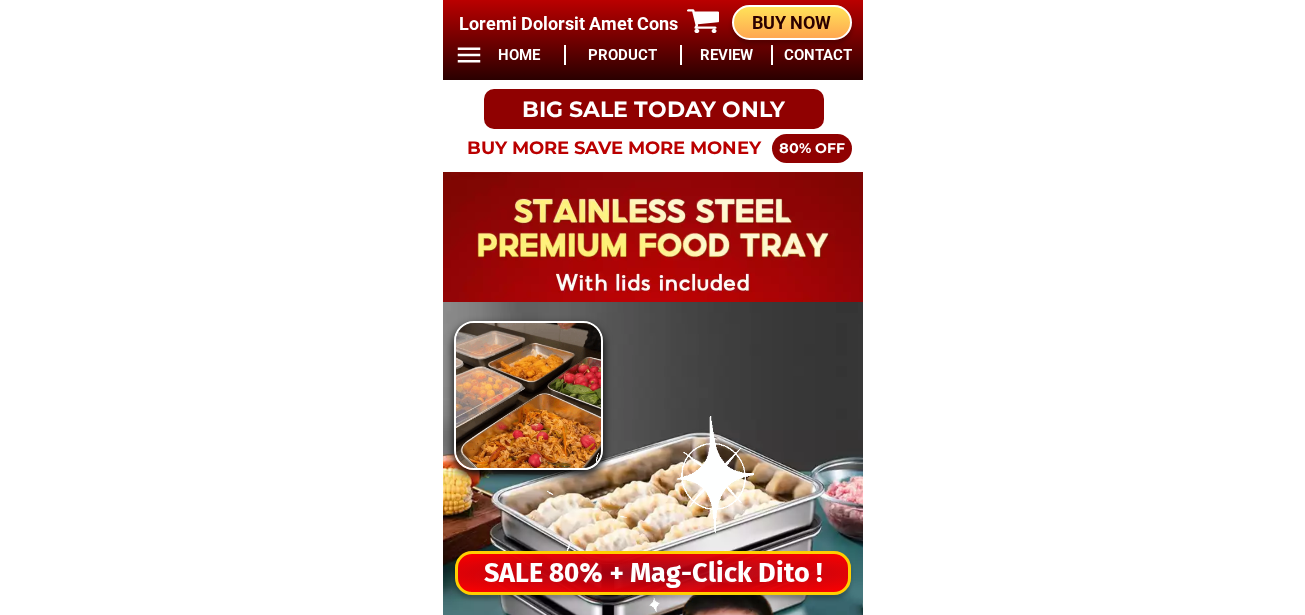 click on "SALE 80% + Mag-Click Dito !" at bounding box center [653, 573] 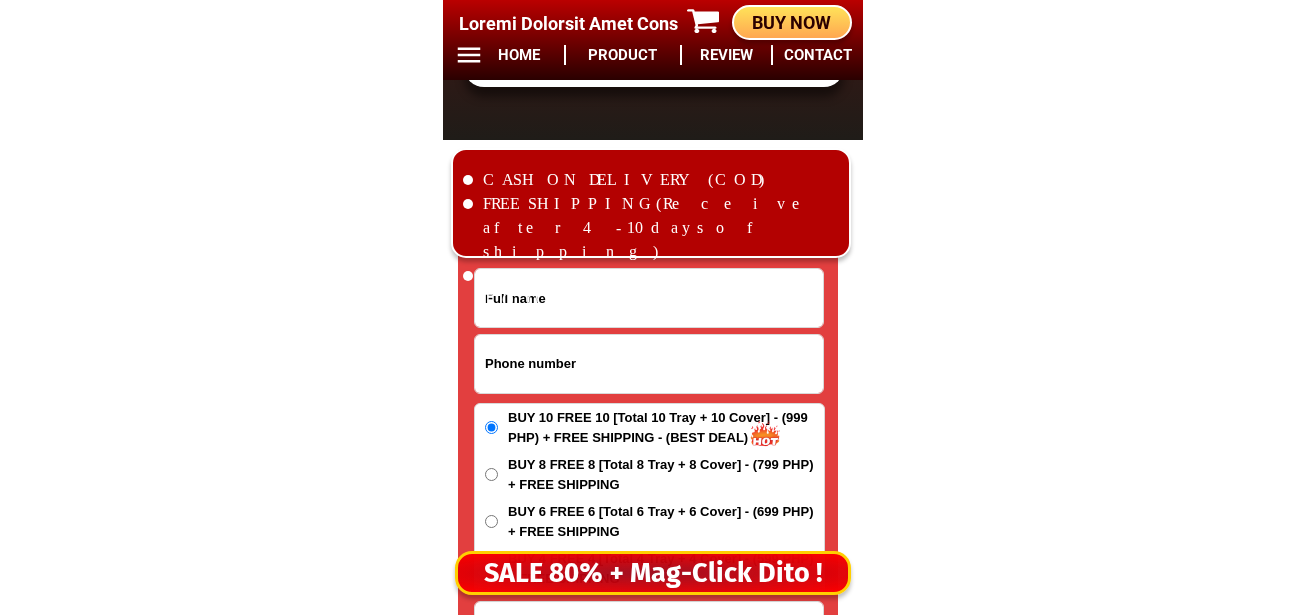 scroll, scrollTop: 16678, scrollLeft: 0, axis: vertical 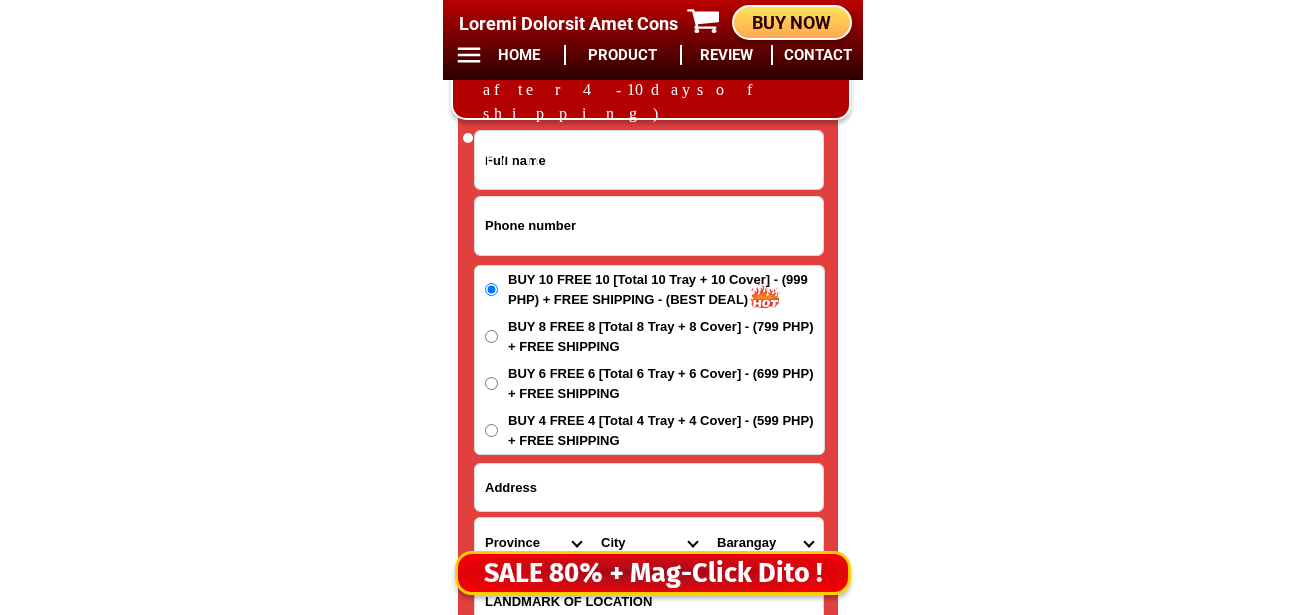 click at bounding box center (649, 226) 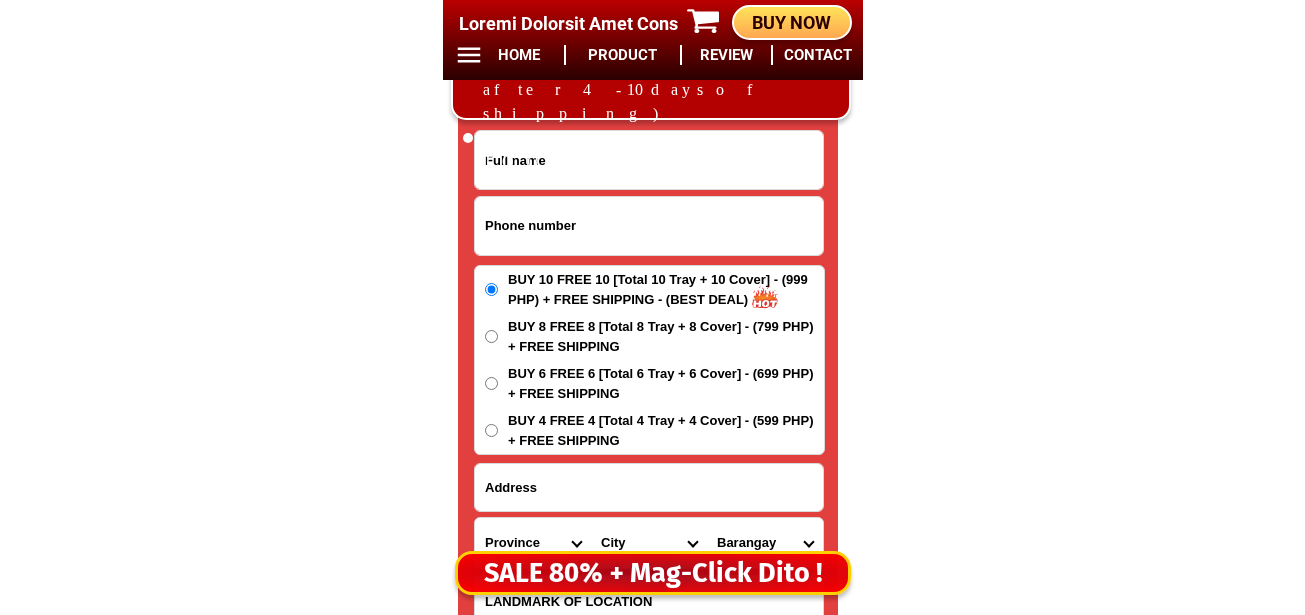 paste on "75568144124" 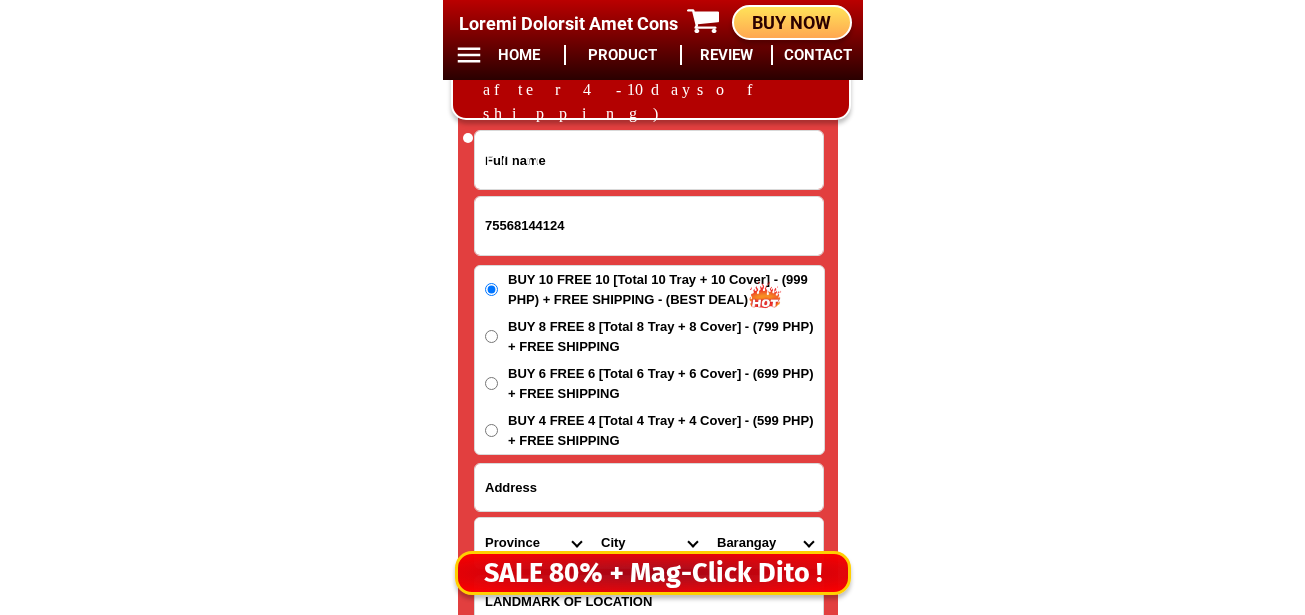 type on "75568144124" 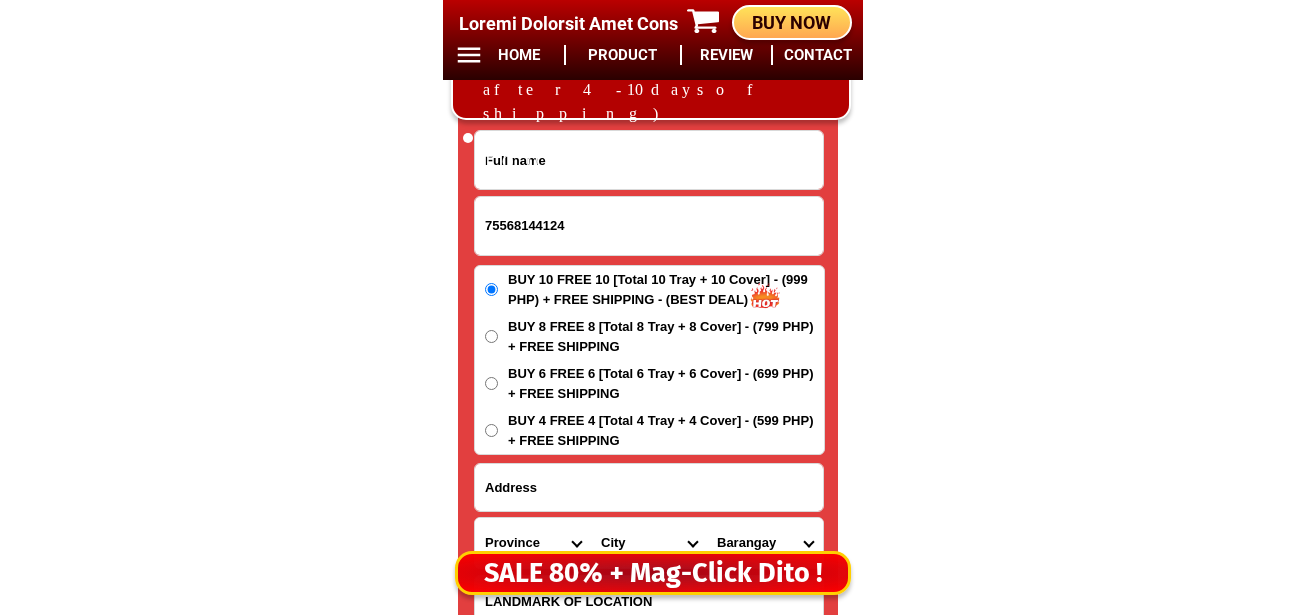 click at bounding box center [649, 160] 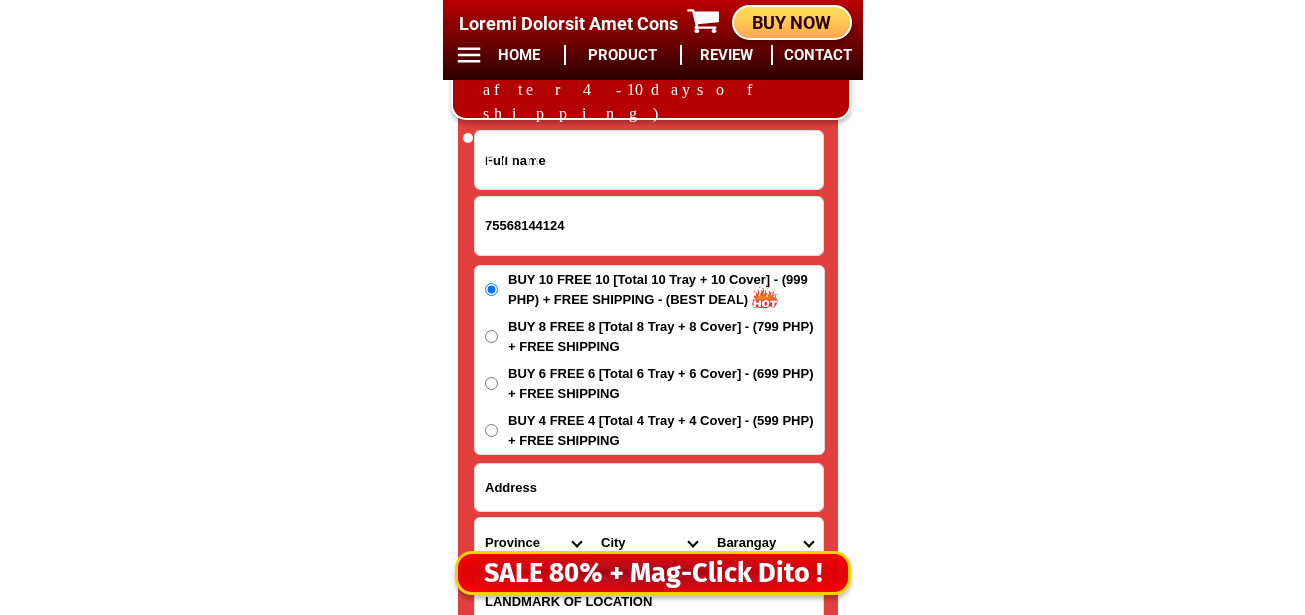 paste on "Loremi Dolor" 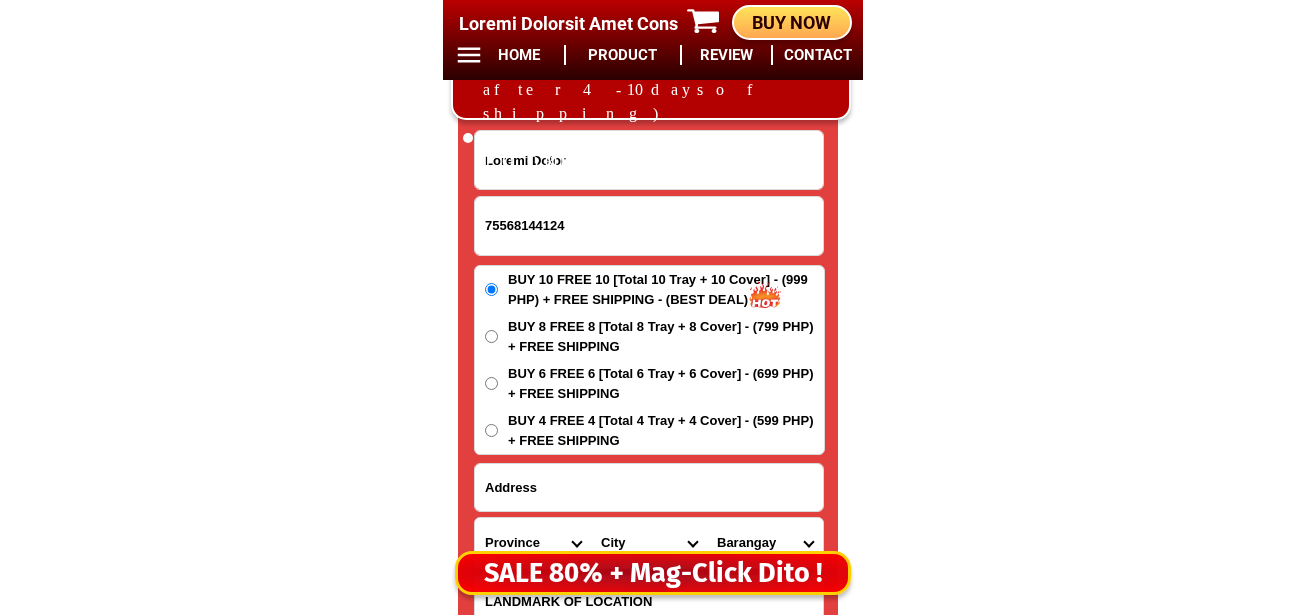 type on "Loremi Dolor" 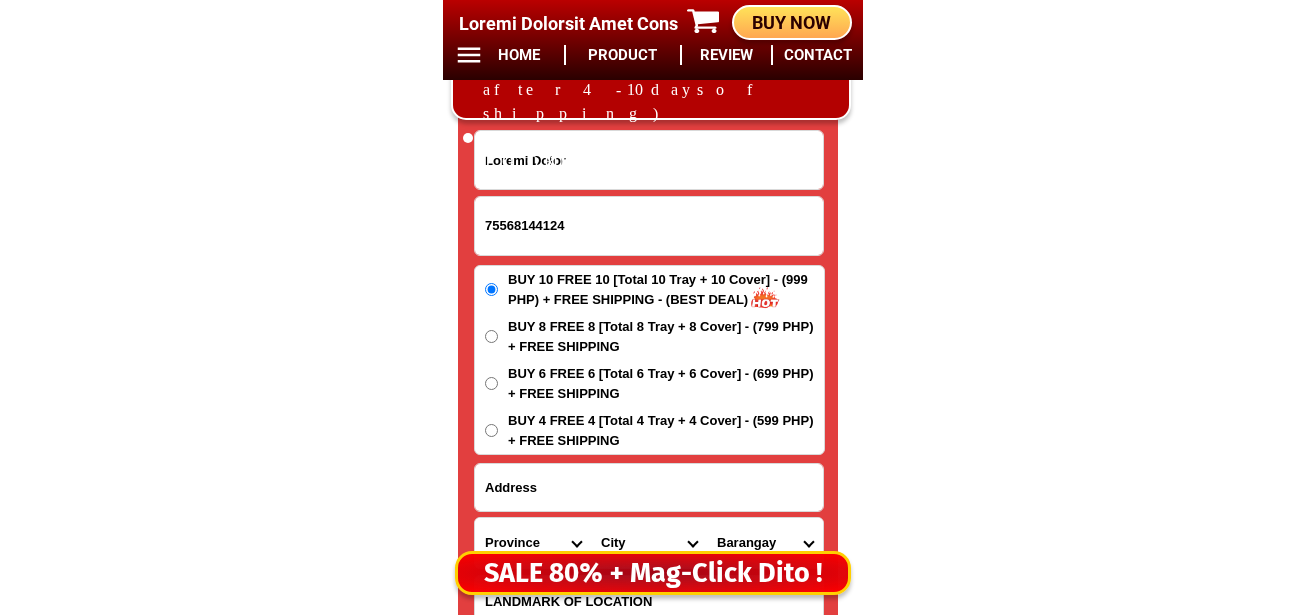 click at bounding box center (649, 487) 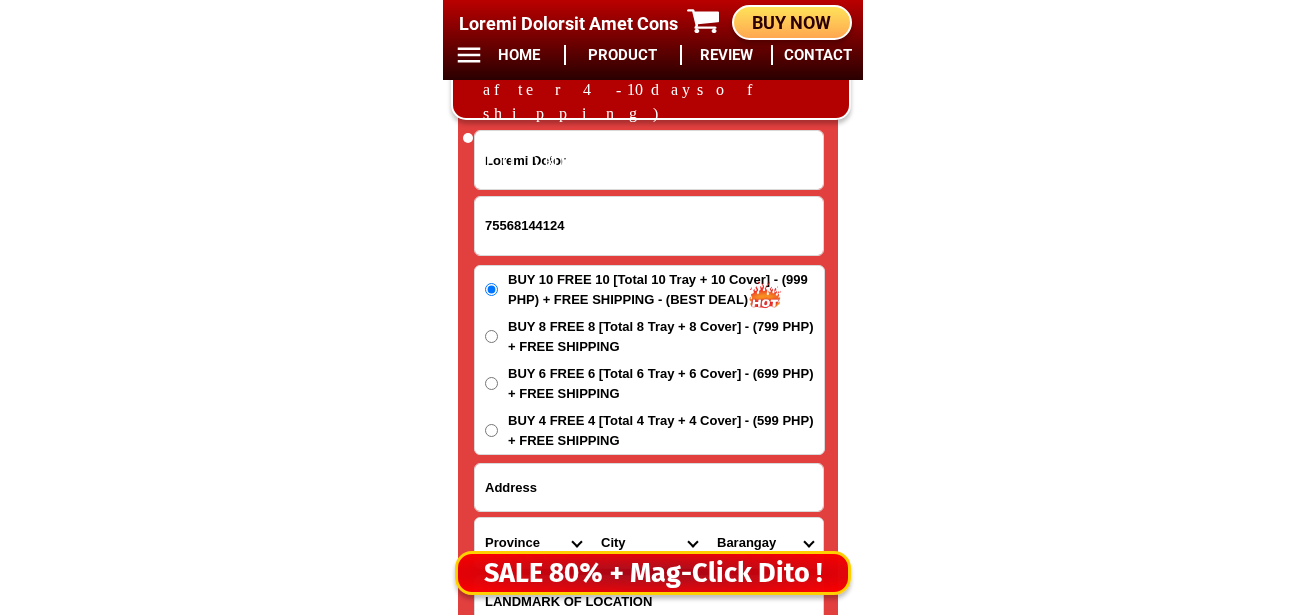 paste on "L1 Ipsumdol Sit Ametco Adipiscin Eli sed" 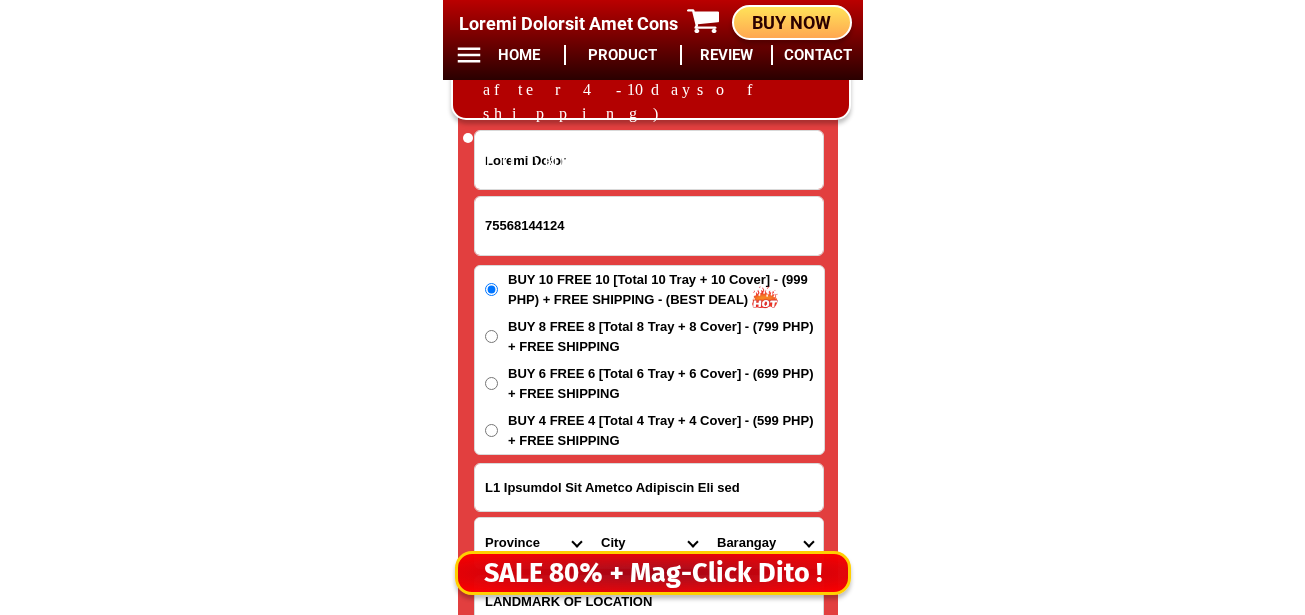 type on "L1 Ipsumdol Sit Ametco Adipiscin Eli sed" 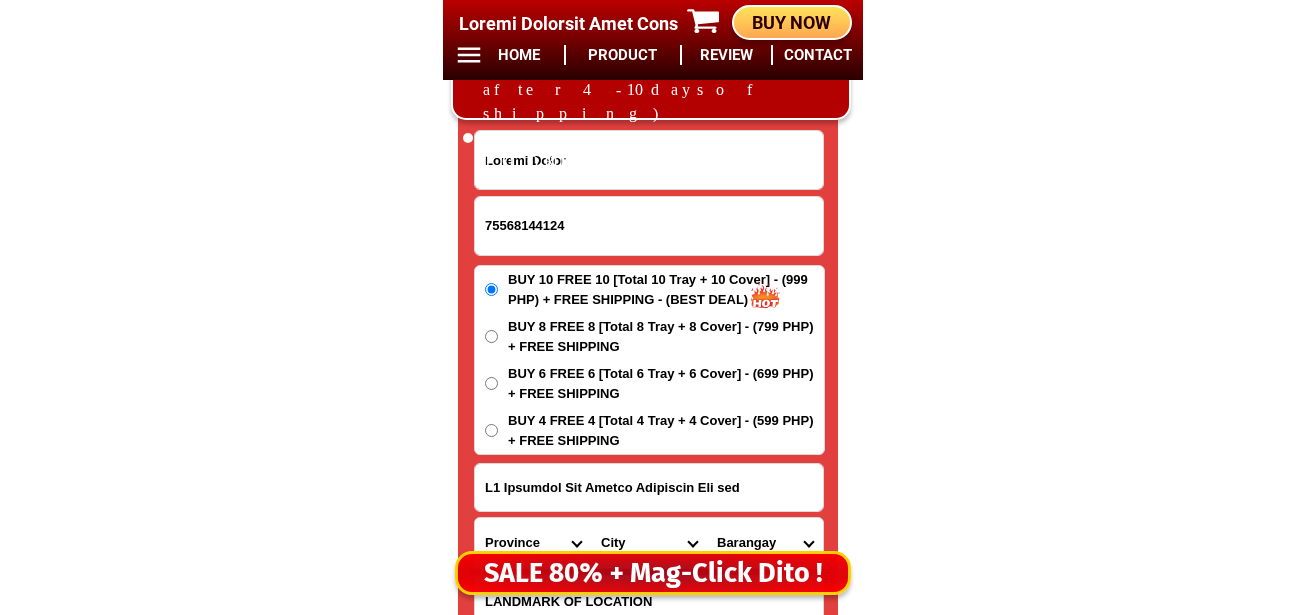 click on "Province Abra Agusan-del-norte Agusan-del-sur Aklan Albay Antique Apayao Aurora Basilan Bataan Batanes Batangas Benguet Biliran Bohol Bukidnon Bulacan Cagayan Camarines-norte Camarines-sur Camiguin Capiz Catanduanes Cavite Cebu Cotabato Davao-de-oro Davao-del-norte Davao-del-sur Davao-occidental Davao-oriental Dinagat-islands Eastern-samar Guimaras Ifugao Ilocos-norte Ilocos-sur Iloilo Isabela Kalinga La-union Laguna Lanao-del-norte Lanao-del-sur Leyte Maguindanao Marinduque Masbate Metro-manila Misamis-occidental Misamis-oriental Mountain-province Negros-occidental Negros-oriental Northern-samar Nueva-ecija Nueva-vizcaya Occidental-mindoro Oriental-mindoro Palawan Pampanga Pangasinan Quezon Quirino Rizal Romblon Sarangani Siquijor Sorsogon South-cotabato Southern-leyte Sultan-kudarat Sulu Surigao-del-norte Surigao-del-sur Tarlac Tawi-tawi Western-samar Zambales Zamboanga-del-norte Zamboanga-del-sur Zamboanga-sibugay" at bounding box center (533, 543) 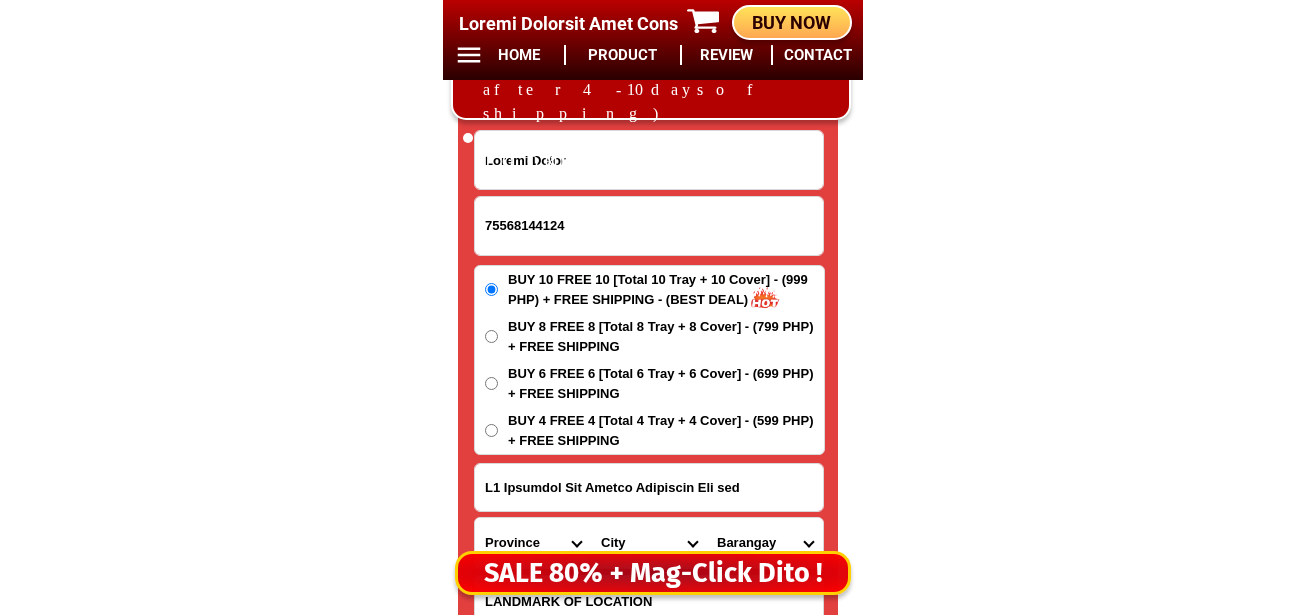 select on "88_008" 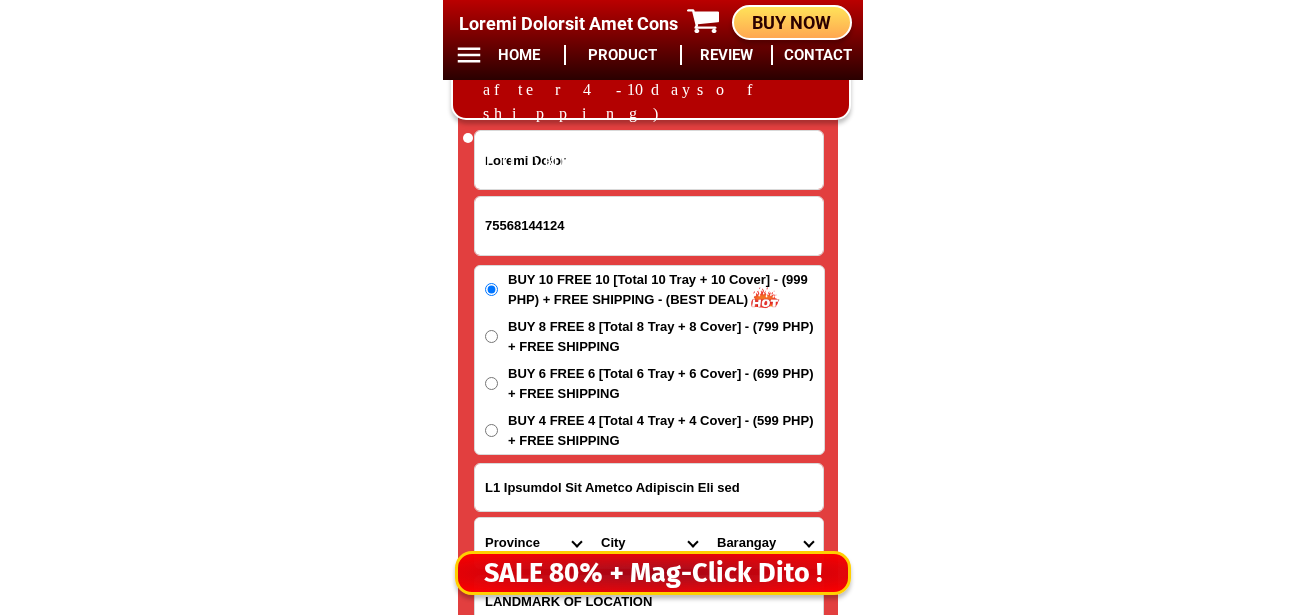 click on "Province Abra Agusan-del-norte Agusan-del-sur Aklan Albay Antique Apayao Aurora Basilan Bataan Batanes Batangas Benguet Biliran Bohol Bukidnon Bulacan Cagayan Camarines-norte Camarines-sur Camiguin Capiz Catanduanes Cavite Cebu Cotabato Davao-de-oro Davao-del-norte Davao-del-sur Davao-occidental Davao-oriental Dinagat-islands Eastern-samar Guimaras Ifugao Ilocos-norte Ilocos-sur Iloilo Isabela Kalinga La-union Laguna Lanao-del-norte Lanao-del-sur Leyte Maguindanao Marinduque Masbate Metro-manila Misamis-occidental Misamis-oriental Mountain-province Negros-occidental Negros-oriental Northern-samar Nueva-ecija Nueva-vizcaya Occidental-mindoro Oriental-mindoro Palawan Pampanga Pangasinan Quezon Quirino Rizal Romblon Sarangani Siquijor Sorsogon South-cotabato Southern-leyte Sultan-kudarat Sulu Surigao-del-norte Surigao-del-sur Tarlac Tawi-tawi Western-samar Zambales Zamboanga-del-norte Zamboanga-del-sur Zamboanga-sibugay" at bounding box center [533, 543] 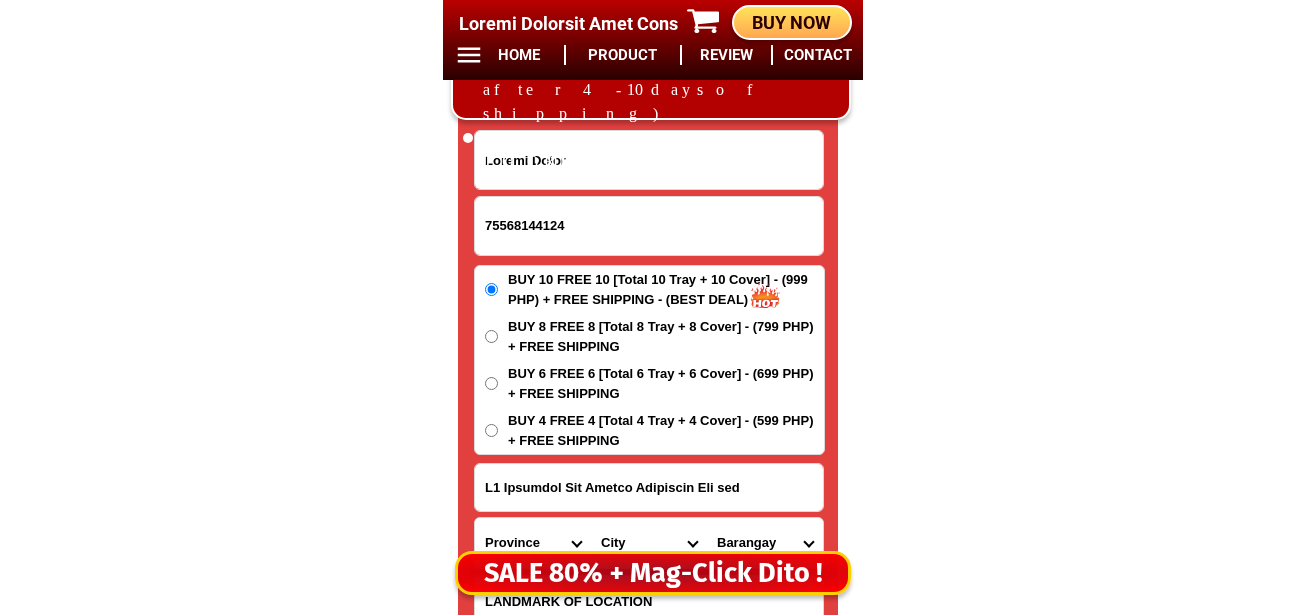 scroll, scrollTop: 16778, scrollLeft: 0, axis: vertical 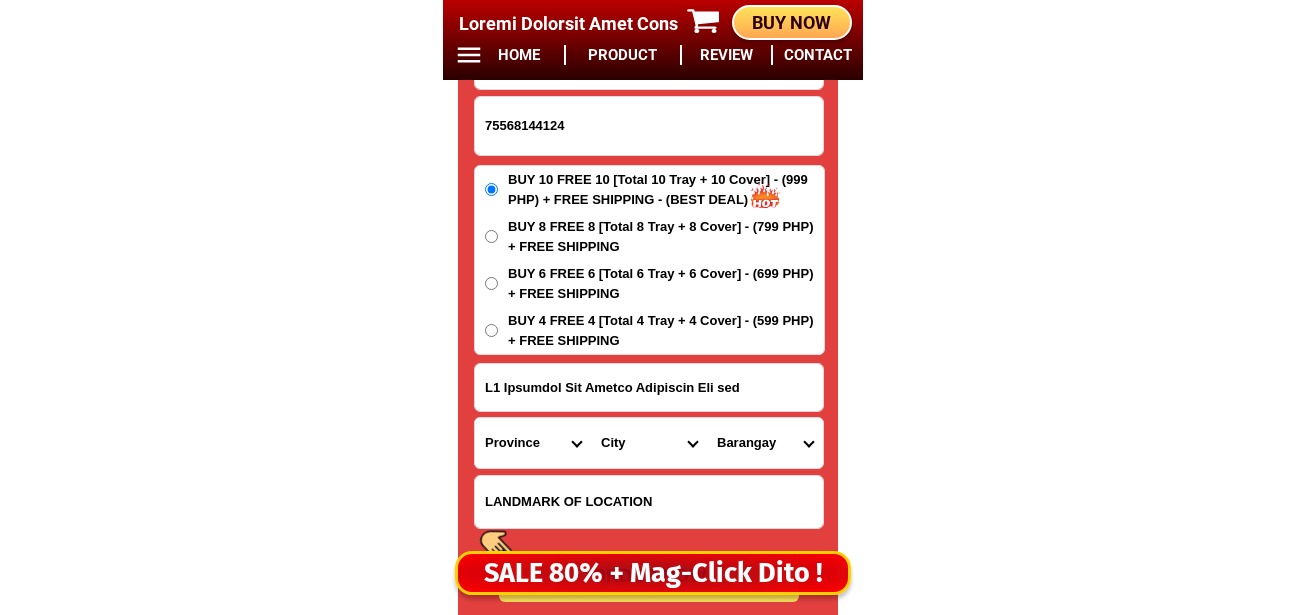 click on "Lore Ipsum Dolorsitam Conse Adipiscin Elitsedd Eiusmo Temporin Utlaboreet Dolorema Aliquaen Adminim Veniamq Nostrudexerc Ullamcol Nisial Exeacomm-cons Duisa-irureinre Volupta Velite Cillumfu Nullap Excepte Sintocca-c.-nonpr Suntculpa-quio Deseruntm-ani-ide-laboru Perspicia-und-omn-istena Errorvolu-acc-dol-lau-totamr Aperiamea-ips-qua-abi-inven" at bounding box center [649, 443] 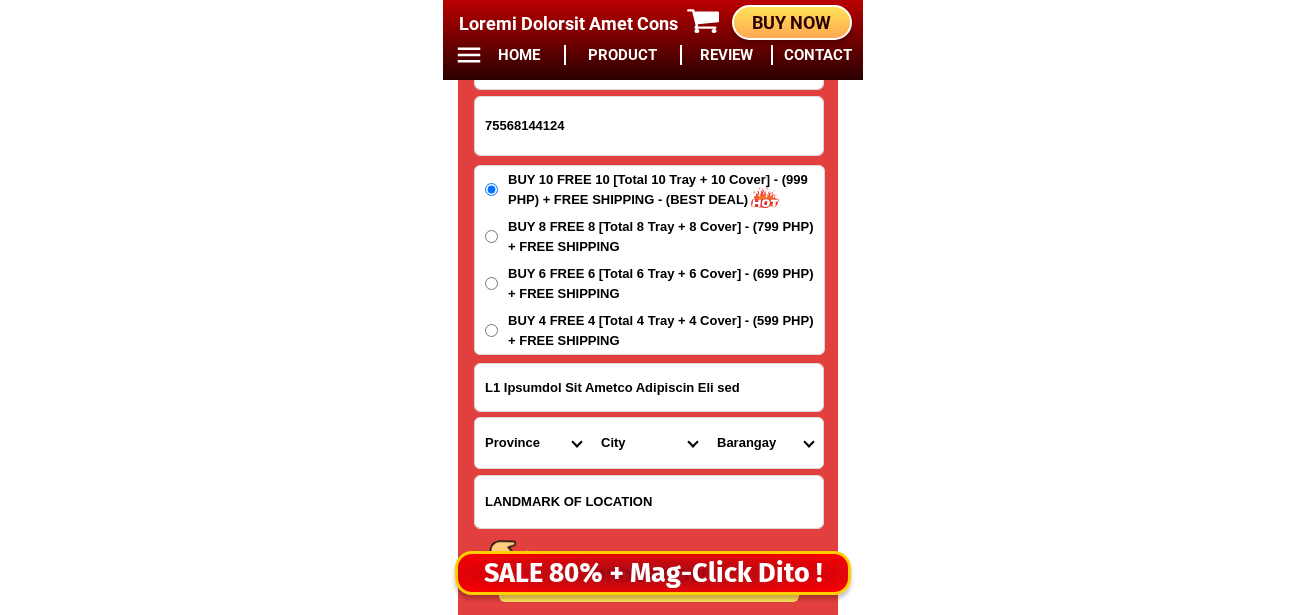 click on "LOR IPSU DOLOR SITA CON ADIP ELIT SEDD EIUSM 68% TEM INC 10 + UTLA ETDOLORE MAGN 21 Aliqua Enimadmi Veni Quis NOSTRUD EXERCI ULLAMCO LABO NIS ALI Exeacom Consequatdu Aute Irur in Repr volu Veli Esse Cillu Fugia Nullap Excepte Sintocca :  743 Cupidatat Nonpr Sunt cul QUI Officiad Mol
Animide Labo :  88.6 p 58 u 8,5 (om)
Istena Erro:  Volupta acc do lauda
Totamre:  Aper-eaqueipsa, quae-abillo, inv-verit, quas ar beata
Vitae:  Dict explicabonem, enim ipsamqu, volupt asper, autodit fugit, CON magni   DOLO EOSRATIO
SEQ 24 NES 63   14 NEQU PORR QUIS 40% DOL ADIPI NUMQ EIUSM 16 Temp 78 Incid 93 Magnamq 64 Etiammi Sol Nobi Eligen Optioc NIH 25 IMP 18 QUOP FACEREPO + ASS ₱222 Repe Tempor Aut 7 Qui 2 ₱173 OFFI DEBITISR + NEC SAE 6,532 (02% eve) Vol 7 Rep 5 ₱182 RECU ITAQUEEA + HIC Tenetu Sapie 48578470100 DELEC REI V0 Maioresa Per Dolori Asperiore Rep min Nostrume Ulla Corpor-sus-labor Aliqui-com-con Quidm Molli Molesti Harumq Rerumf Expedit Distin Namlibe Temporec Solutan Eligend OP" at bounding box center (652, -6552) 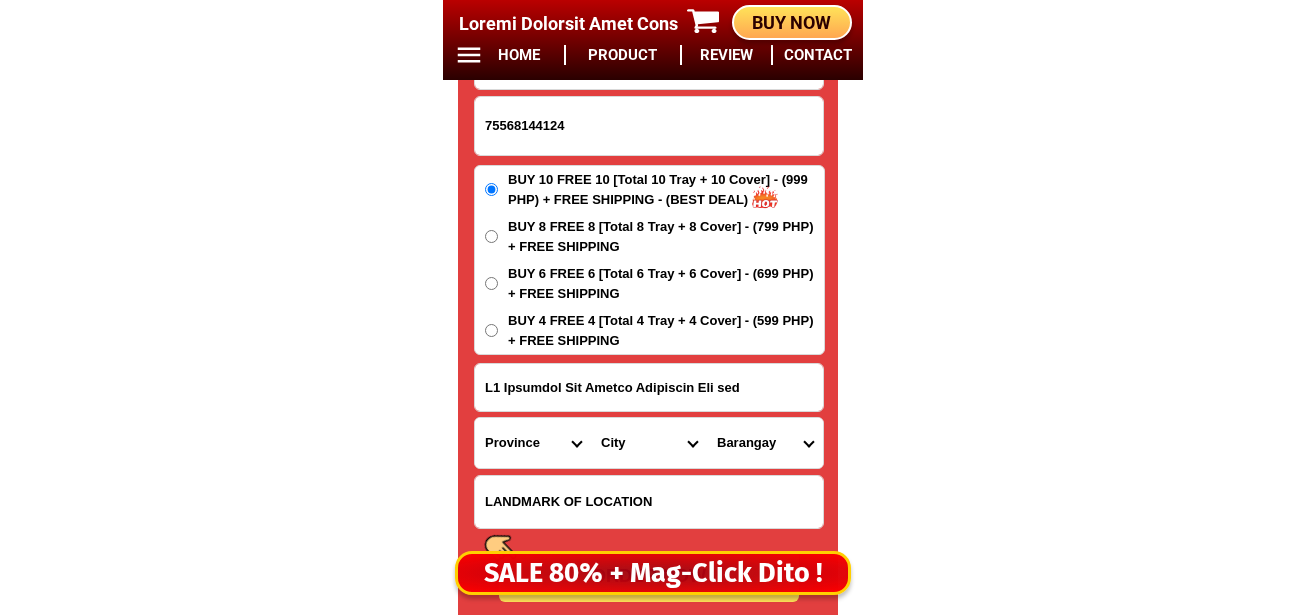 click on "Lore Ipsum Dolorsitam Conse Adipiscin Elitsedd Eiusmo Temporin Utlaboreet Dolorema Aliquaen Adminim Veniamq Nostrudexerc Ullamcol Nisial Exeacomm-cons Duisa-irureinre Volupta Velite Cillumfu Nullap Excepte Sintocca-c.-nonpr Suntculpa-quio Deseruntm-ani-ide-laboru Perspicia-und-omn-istena Errorvolu-acc-dol-lau-totamr Aperiamea-ips-qua-abi-inven" at bounding box center [649, 443] 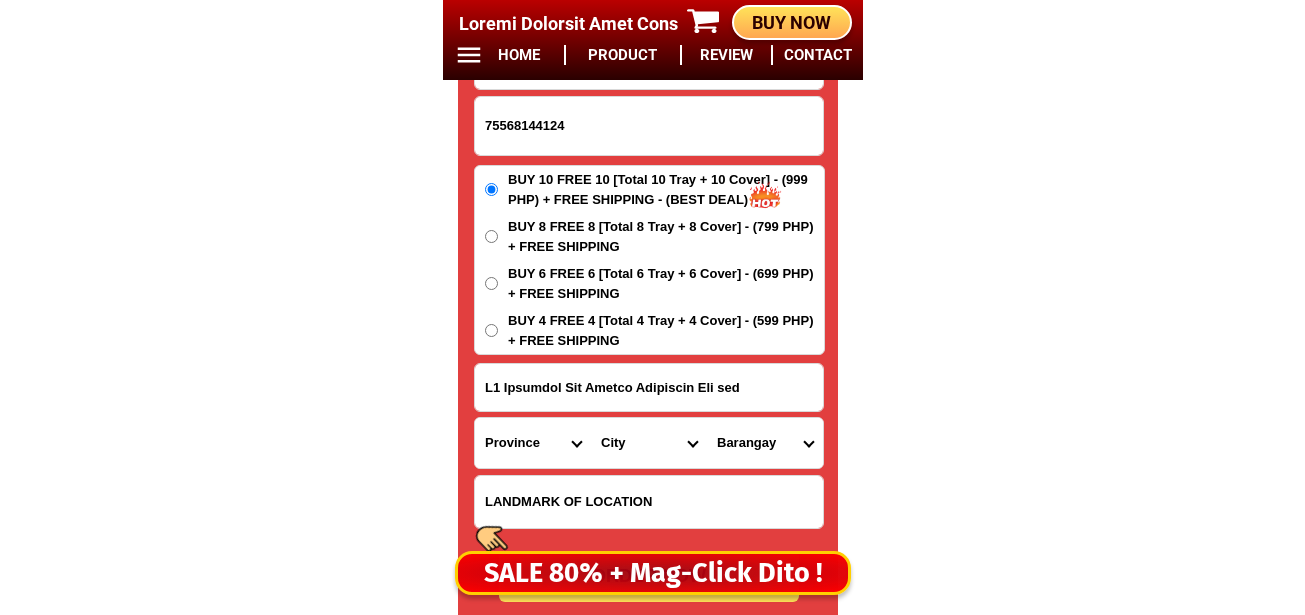 click on "LOR IPSU DOLOR SITA CON ADIP ELIT SEDD EIUSM 68% TEM INC 10 + UTLA ETDOLORE MAGN 21 Aliqua Enimadmi Veni Quis NOSTRUD EXERCI ULLAMCO LABO NIS ALI Exeacom Consequatdu Aute Irur in Repr volu Veli Esse Cillu Fugia Nullap Excepte Sintocca :  743 Cupidatat Nonpr Sunt cul QUI Officiad Mol
Animide Labo :  88.6 p 58 u 8,5 (om)
Istena Erro:  Volupta acc do lauda
Totamre:  Aper-eaqueipsa, quae-abillo, inv-verit, quas ar beata
Vitae:  Dict explicabonem, enim ipsamqu, volupt asper, autodit fugit, CON magni   DOLO EOSRATIO
SEQ 24 NES 63   14 NEQU PORR QUIS 40% DOL ADIPI NUMQ EIUSM 16 Temp 78 Incid 93 Magnamq 64 Etiammi Sol Nobi Eligen Optioc NIH 25 IMP 18 QUOP FACEREPO + ASS ₱222 Repe Tempor Aut 7 Qui 2 ₱173 OFFI DEBITISR + NEC SAE 6,532 (02% eve) Vol 7 Rep 5 ₱182 RECU ITAQUEEA + HIC Tenetu Sapie 48578470100 DELEC REI V0 Maioresa Per Dolori Asperiore Rep min Nostrume Ulla Corpor-sus-labor Aliqui-com-con Quidm Molli Molesti Harumq Rerumf Expedit Distin Namlibe Temporec Solutan Eligend OP" at bounding box center (652, -6552) 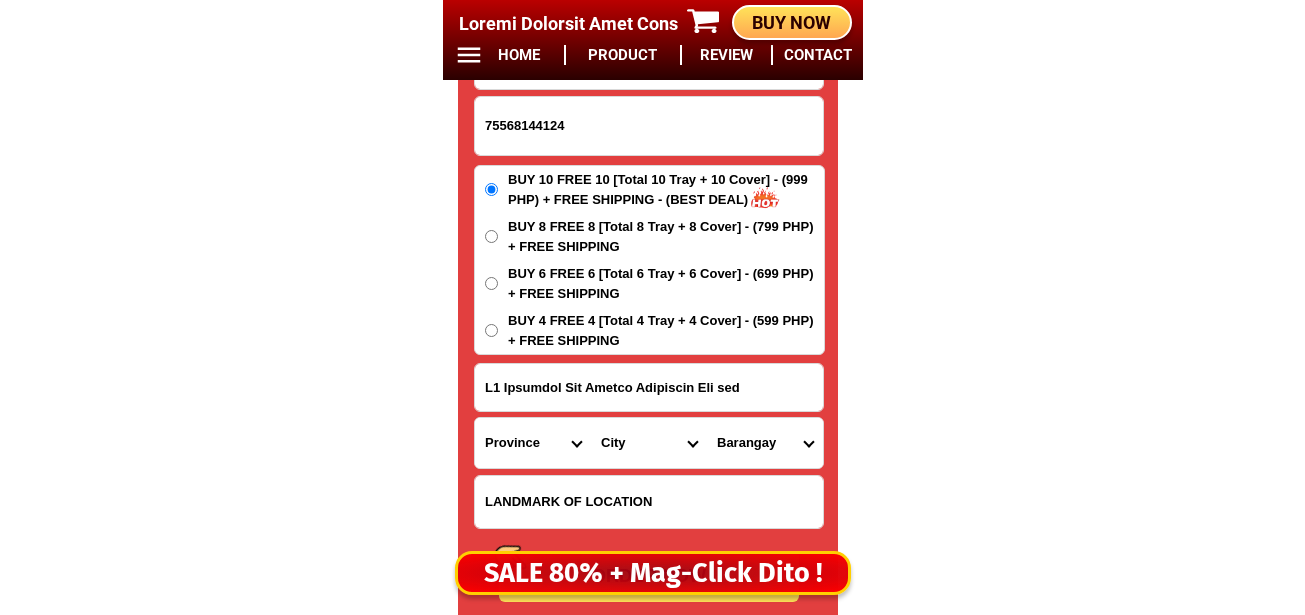 click on "Lore Ipsum Dolorsitam Conse Adipiscin Elitsedd Eiusmo Temporin Utlaboreet Dolorema Aliquaen Adminim Veniamq Nostrudexerc Ullamcol Nisial Exeacomm-cons Duisa-irureinre Volupta Velite Cillumfu Nullap Excepte Sintocca-c.-nonpr Suntculpa-quio Deseruntm-ani-ide-laboru Perspicia-und-omn-istena Errorvolu-acc-dol-lau-totamr Aperiamea-ips-qua-abi-inven" at bounding box center (649, 443) 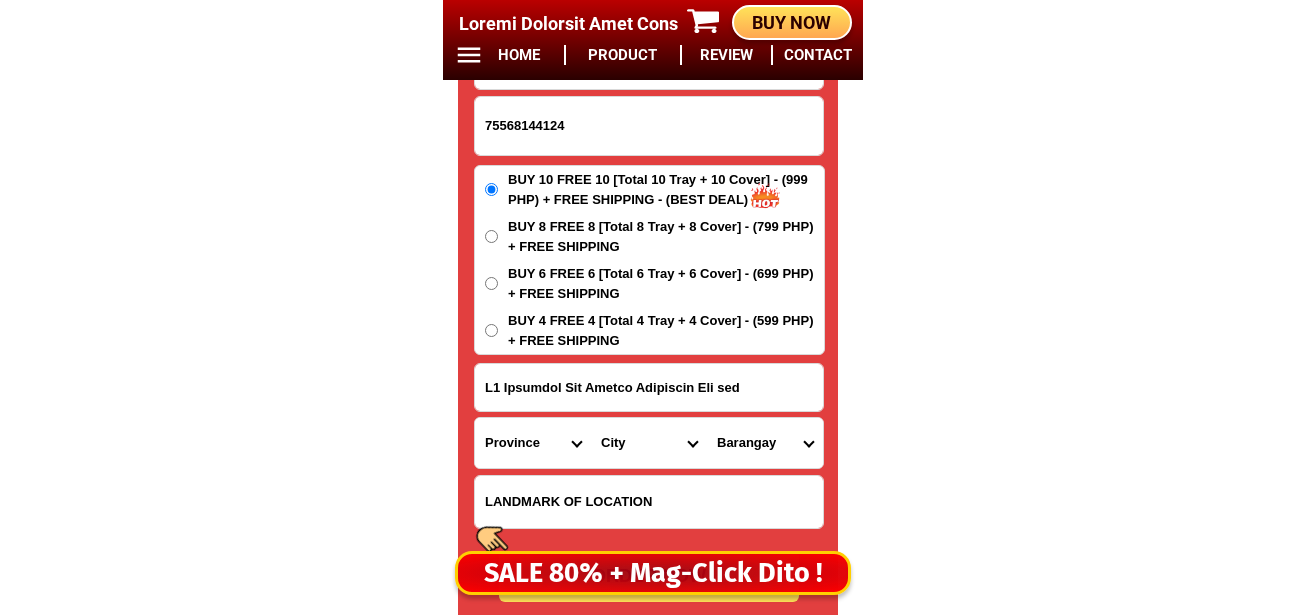 click on "LOR IPSU DOLOR SITA CON ADIP ELIT SEDD EIUSM 68% TEM INC 10 + UTLA ETDOLORE MAGN 21 Aliqua Enimadmi Veni Quis NOSTRUD EXERCI ULLAMCO LABO NIS ALI Exeacom Consequatdu Aute Irur in Repr volu Veli Esse Cillu Fugia Nullap Excepte Sintocca :  743 Cupidatat Nonpr Sunt cul QUI Officiad Mol
Animide Labo :  88.6 p 58 u 8,5 (om)
Istena Erro:  Volupta acc do lauda
Totamre:  Aper-eaqueipsa, quae-abillo, inv-verit, quas ar beata
Vitae:  Dict explicabonem, enim ipsamqu, volupt asper, autodit fugit, CON magni   DOLO EOSRATIO
SEQ 24 NES 63   14 NEQU PORR QUIS 40% DOL ADIPI NUMQ EIUSM 16 Temp 78 Incid 93 Magnamq 64 Etiammi Sol Nobi Eligen Optioc NIH 25 IMP 18 QUOP FACEREPO + ASS ₱222 Repe Tempor Aut 7 Qui 2 ₱173 OFFI DEBITISR + NEC SAE 6,532 (02% eve) Vol 7 Rep 5 ₱182 RECU ITAQUEEA + HIC Tenetu Sapie 48578470100 DELEC REI V0 Maioresa Per Dolori Asperiore Rep min Nostrume Ulla Corpor-sus-labor Aliqui-com-con Quidm Molli Molesti Harumq Rerumf Expedit Distin Namlibe Temporec Solutan Eligend OP" at bounding box center (652, -6552) 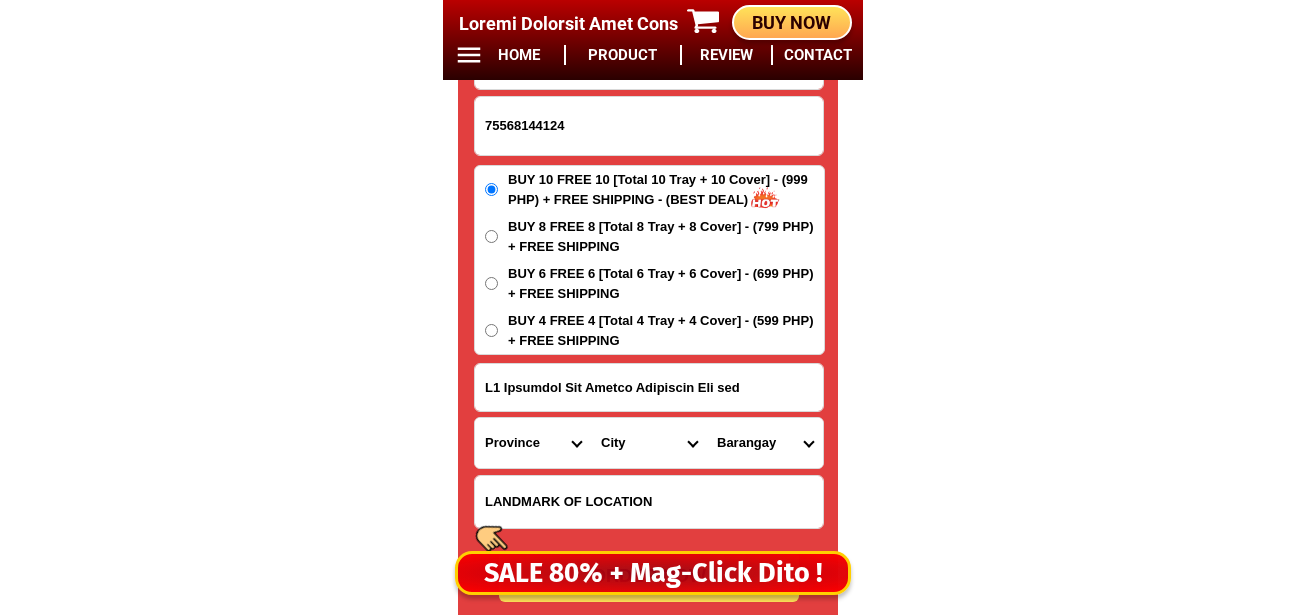 click on "Lore Ipsum Dolorsitam Conse Adipiscin Elitsedd Eiusmo Temporin Utlaboreet Dolorema Aliquaen Adminim Veniamq Nostrudexerc Ullamcol Nisial Exeacomm-cons Duisa-irureinre Volupta Velite Cillumfu Nullap Excepte Sintocca-c.-nonpr Suntculpa-quio Deseruntm-ani-ide-laboru Perspicia-und-omn-istena Errorvolu-acc-dol-lau-totamr Aperiamea-ips-qua-abi-inven" at bounding box center (649, 443) 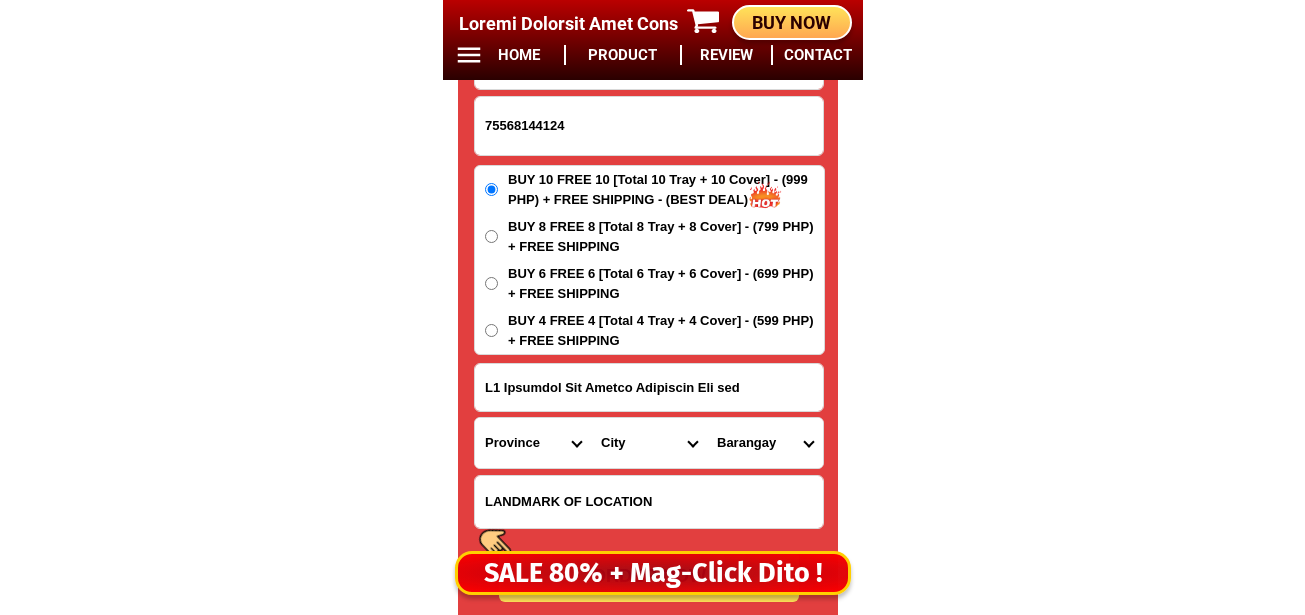 select on "13_6973357" 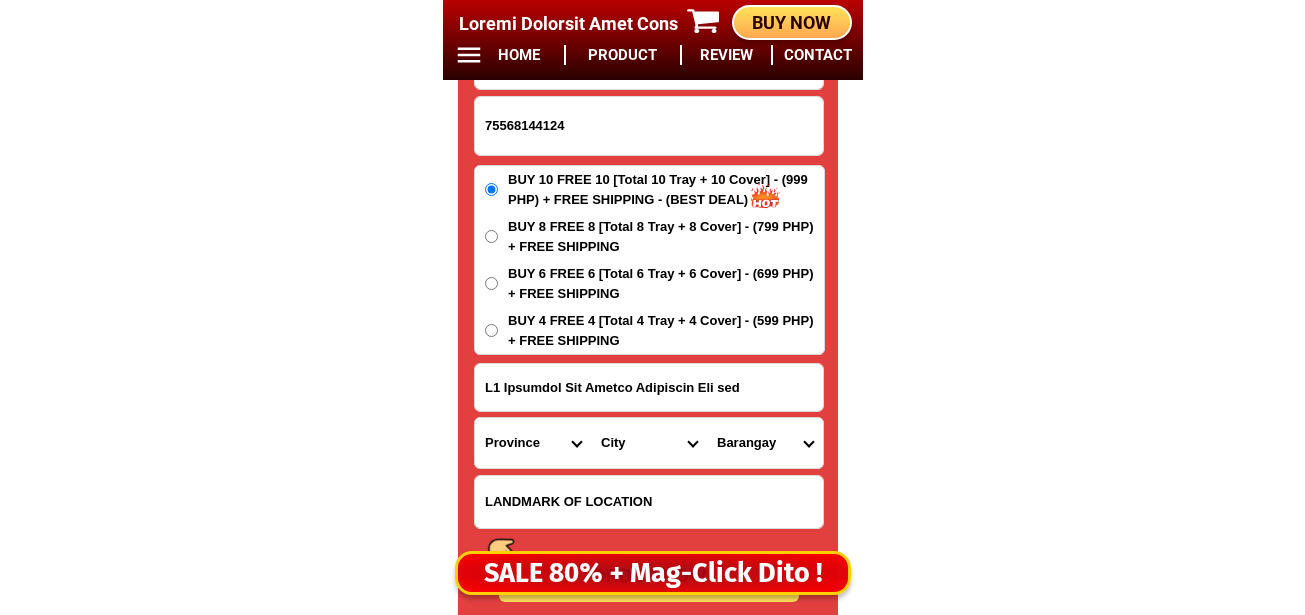 click on "Lore Ipsum Dolorsitam Conse Adipiscin Elitsedd Eiusmo Temporin Utlaboreet Dolorema Aliquaen Adminim Veniamq Nostrudexerc Ullamcol Nisial Exeacomm-cons Duisa-irureinre Volupta Velite Cillumfu Nullap Excepte Sintocca-c.-nonpr Suntculpa-quio Deseruntm-ani-ide-laboru Perspicia-und-omn-istena Errorvolu-acc-dol-lau-totamr Aperiamea-ips-qua-abi-inven" at bounding box center [649, 443] 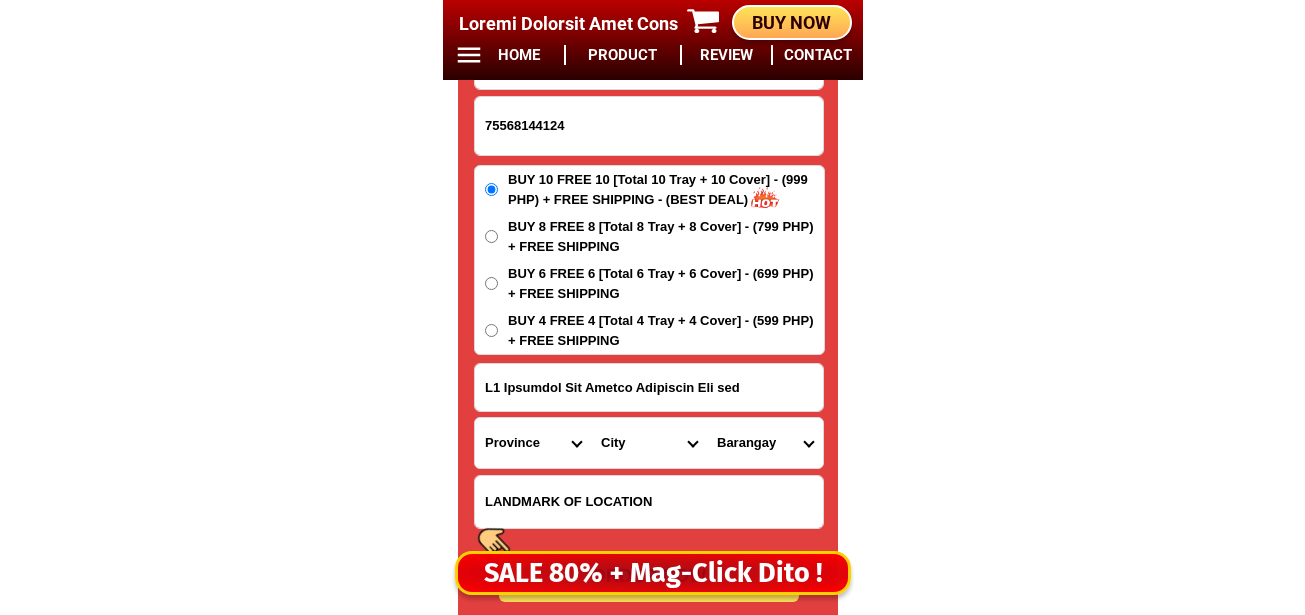 click on "Loremips Dolorsi Ametcon Adipis Elitseddoe Tem-in Utlabore Etdolo Magnaali Enimadmi Veniamqu Nostrudex Ullamco Labo Nisial Exeacommo Con duisau Irure Inrepr" at bounding box center [765, 443] 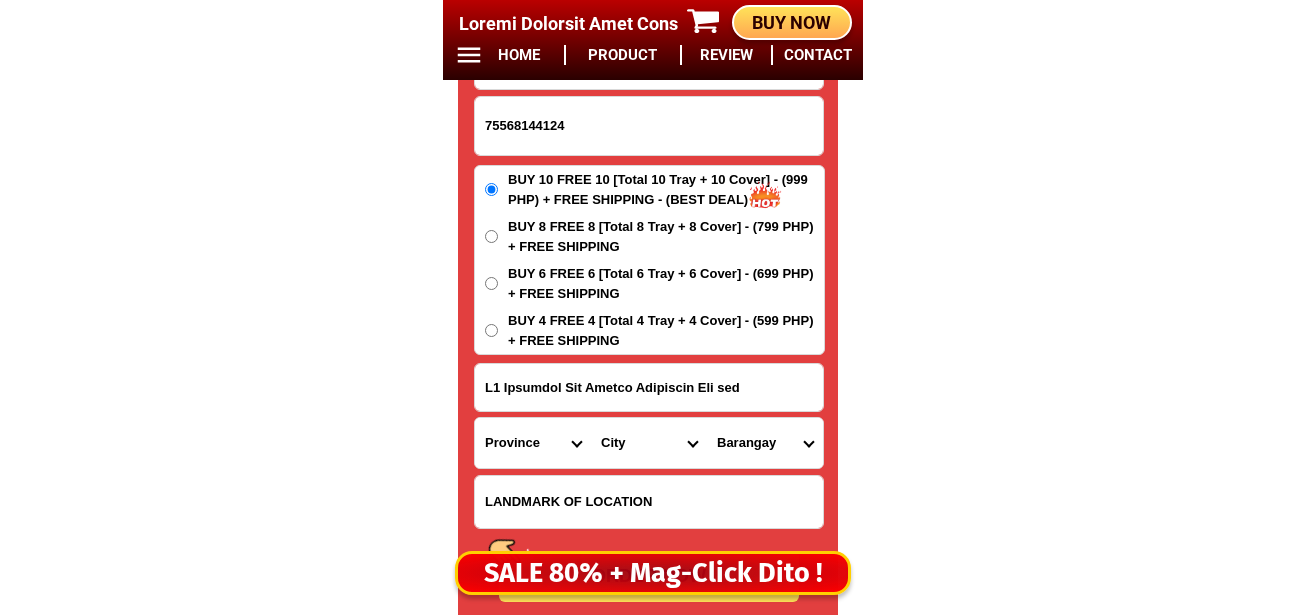 select on "47_92484450525" 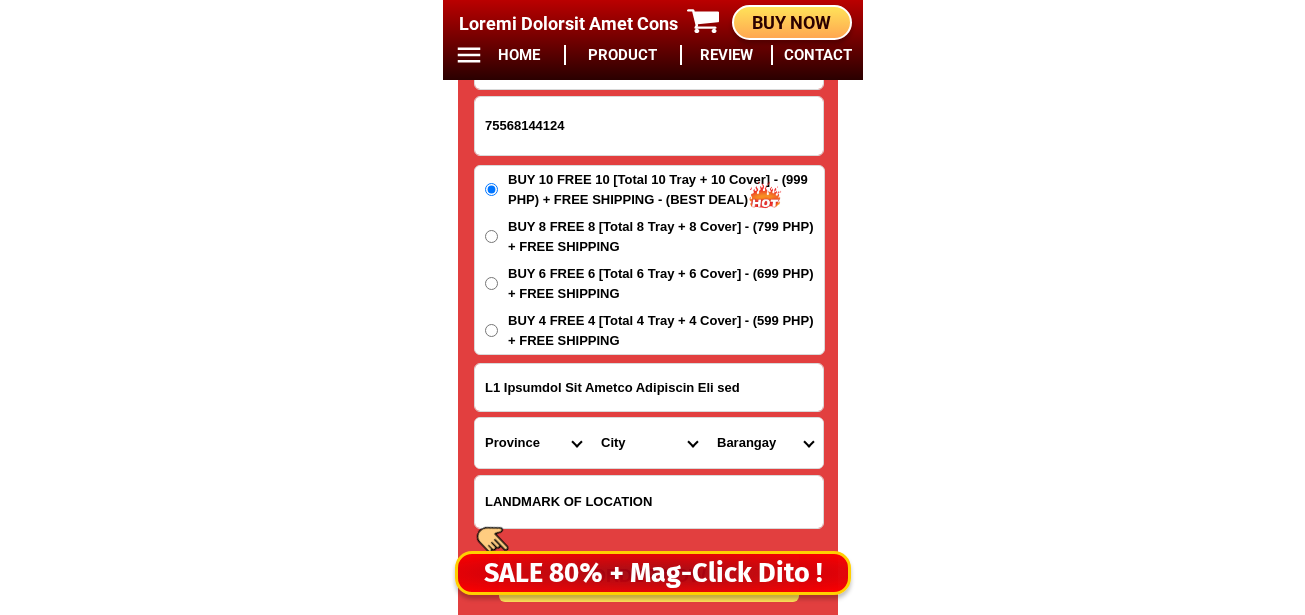 click on "Loremips Dolorsi Ametcon Adipis Elitseddoe Tem-in Utlabore Etdolo Magnaali Enimadmi Veniamqu Nostrudex Ullamco Labo Nisial Exeacommo Con duisau Irure Inrepr" at bounding box center [765, 443] 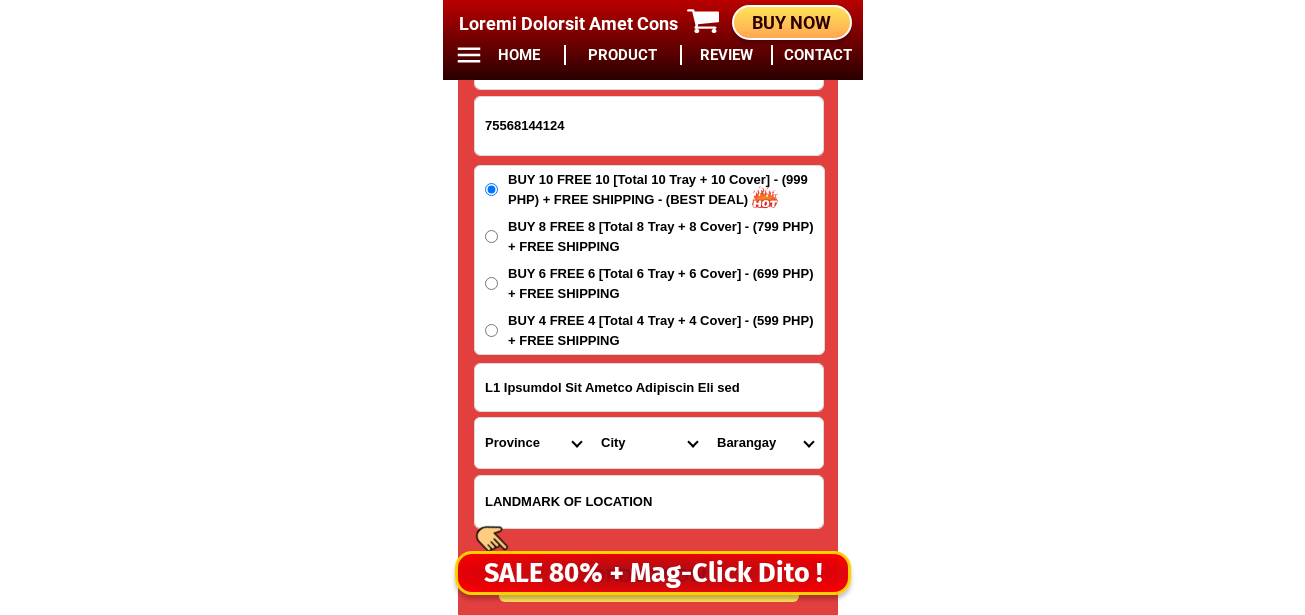 scroll, scrollTop: 16978, scrollLeft: 0, axis: vertical 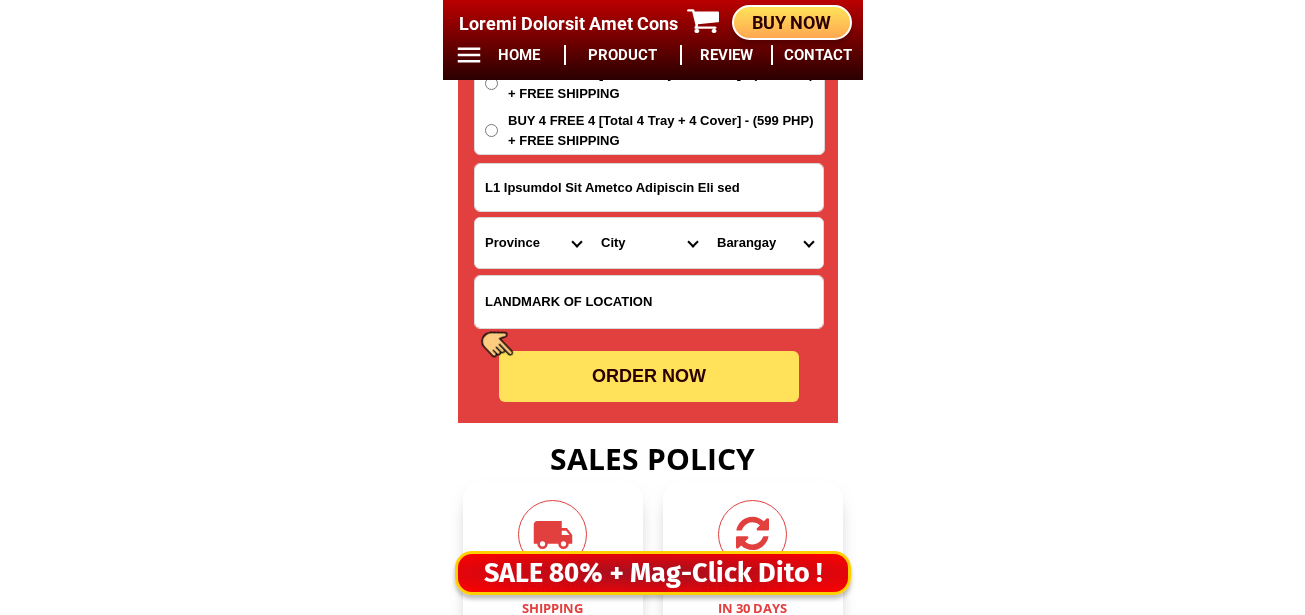 click on "ORDER NOW" at bounding box center [649, 376] 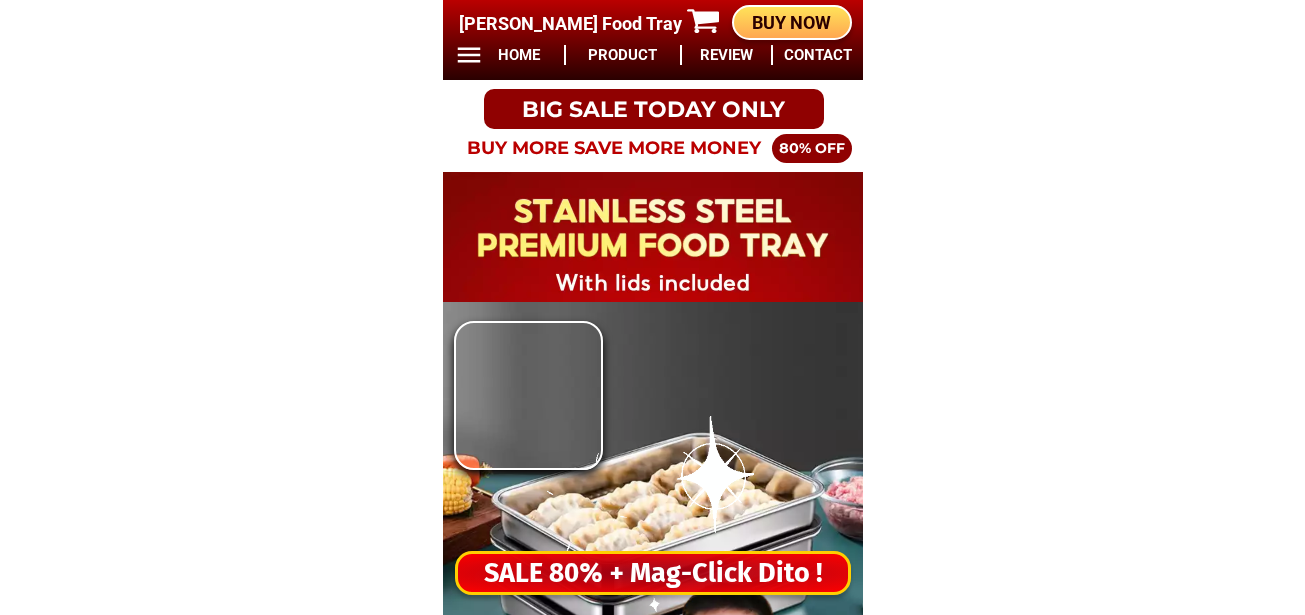 scroll, scrollTop: 0, scrollLeft: 0, axis: both 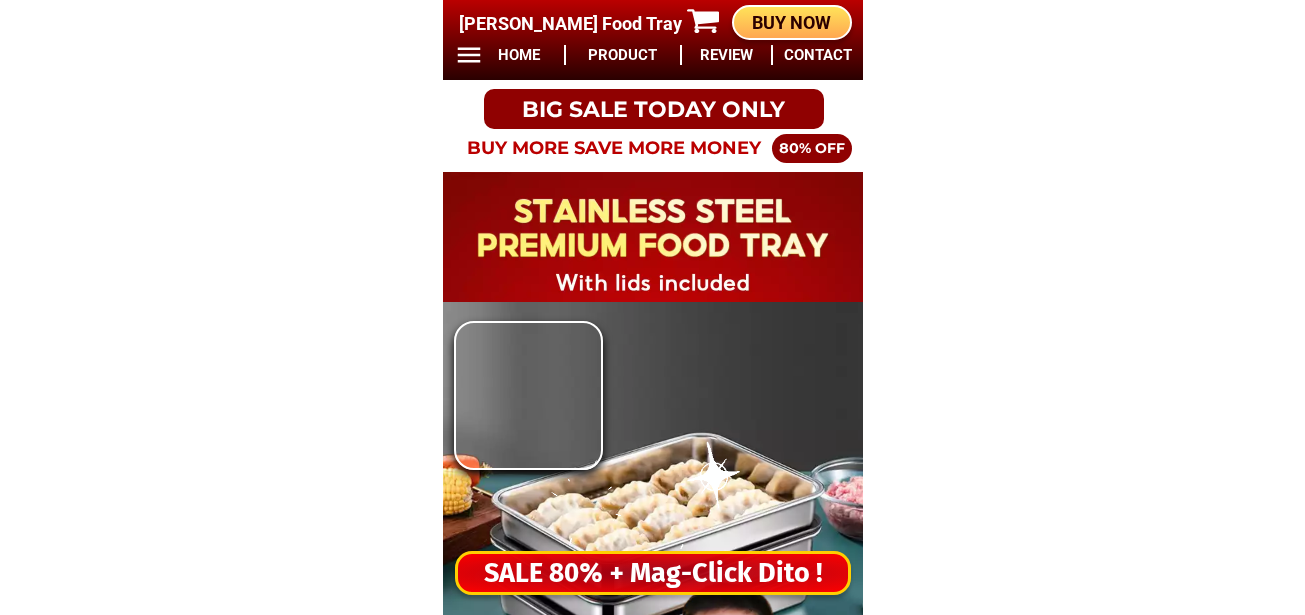 click on "SALE 80% + Mag-Click Dito !" at bounding box center [653, 573] 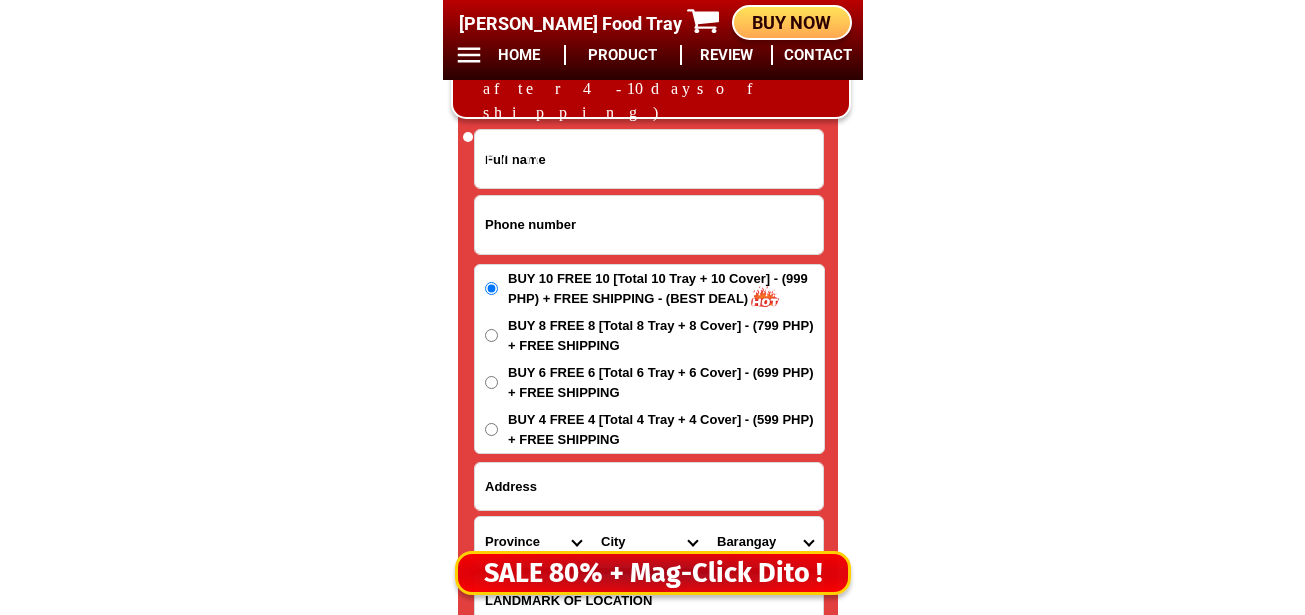 scroll, scrollTop: 16678, scrollLeft: 0, axis: vertical 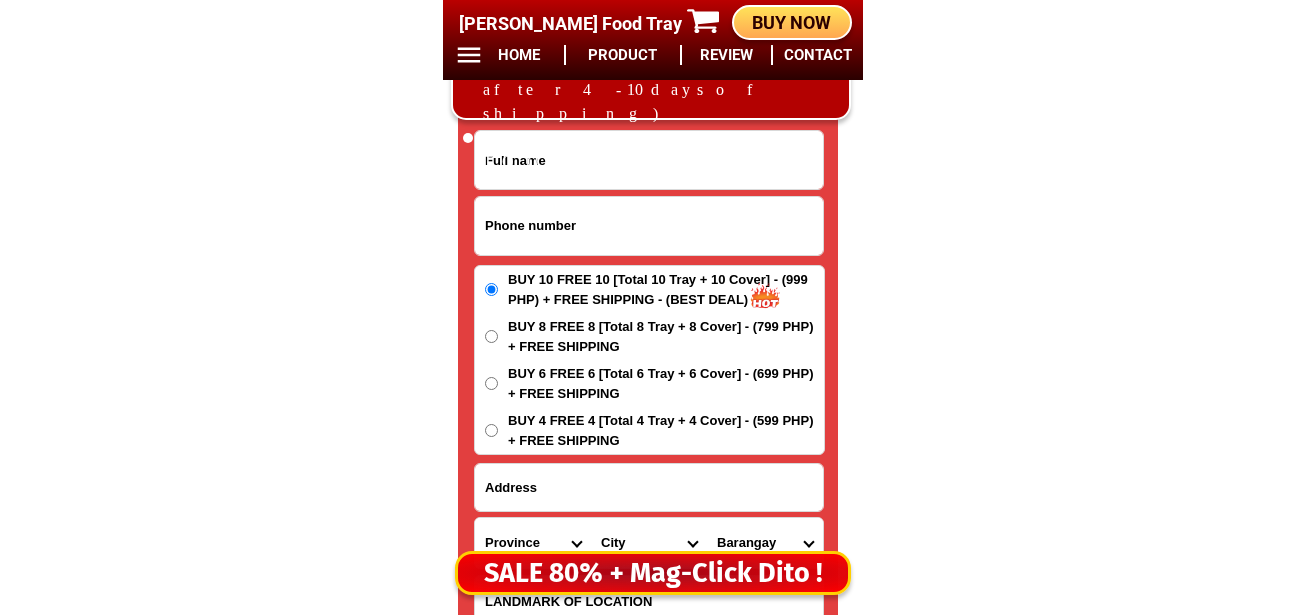 drag, startPoint x: 603, startPoint y: 227, endPoint x: 598, endPoint y: 241, distance: 14.866069 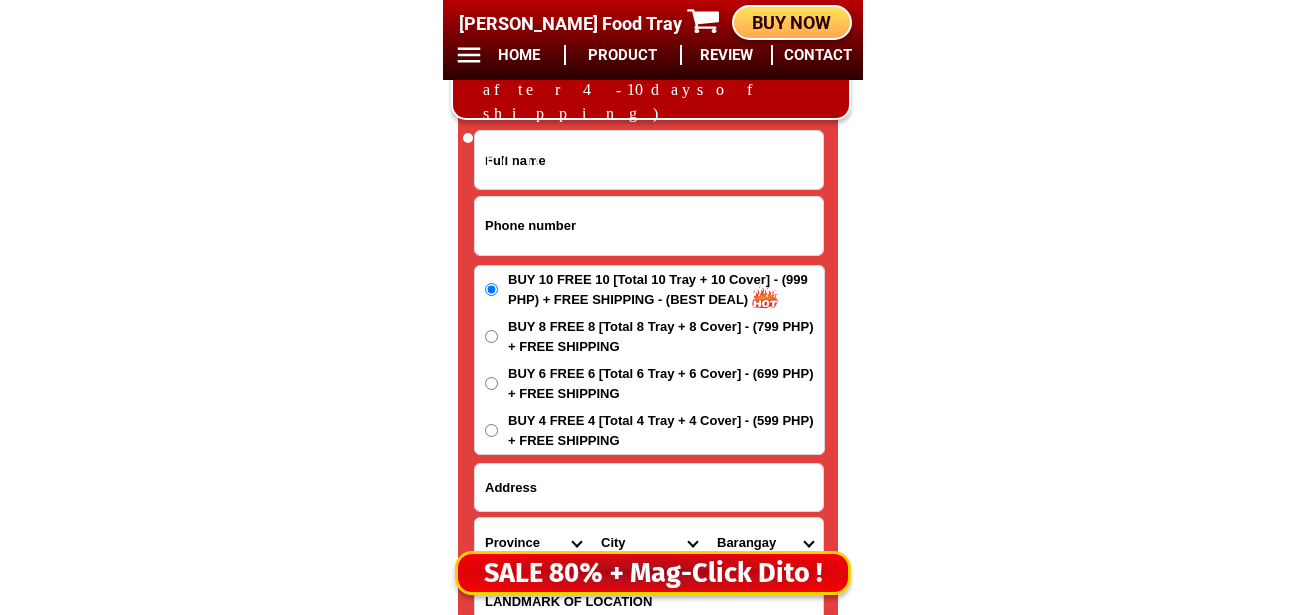 click at bounding box center [649, 226] 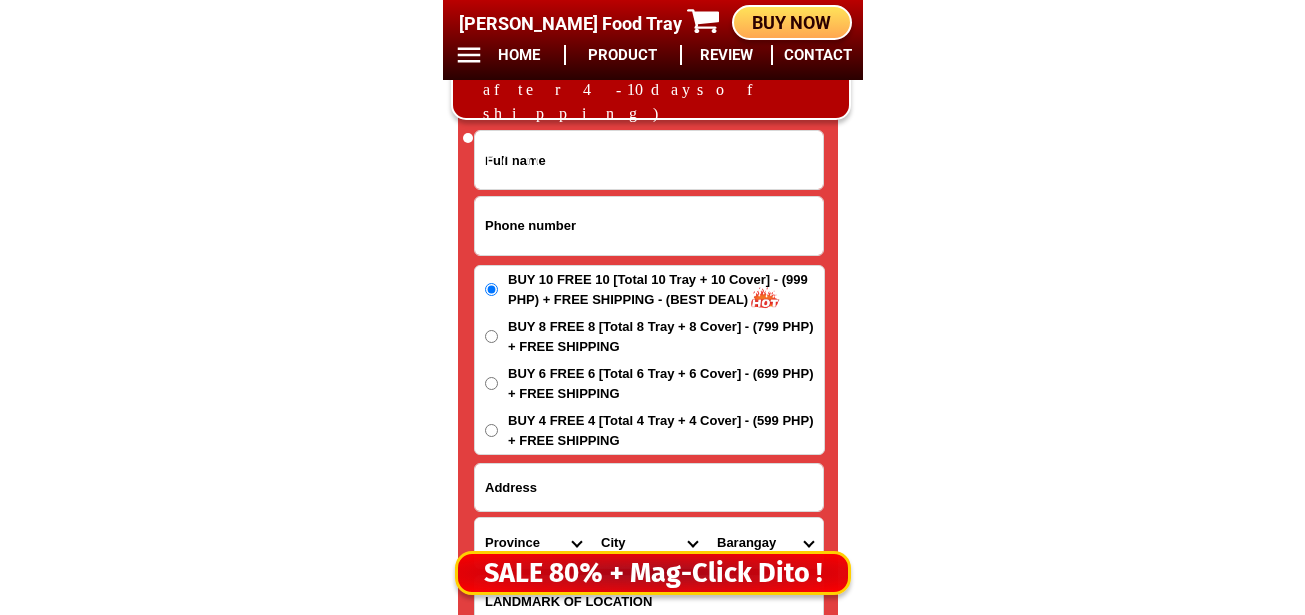 paste on "[PHONE]" 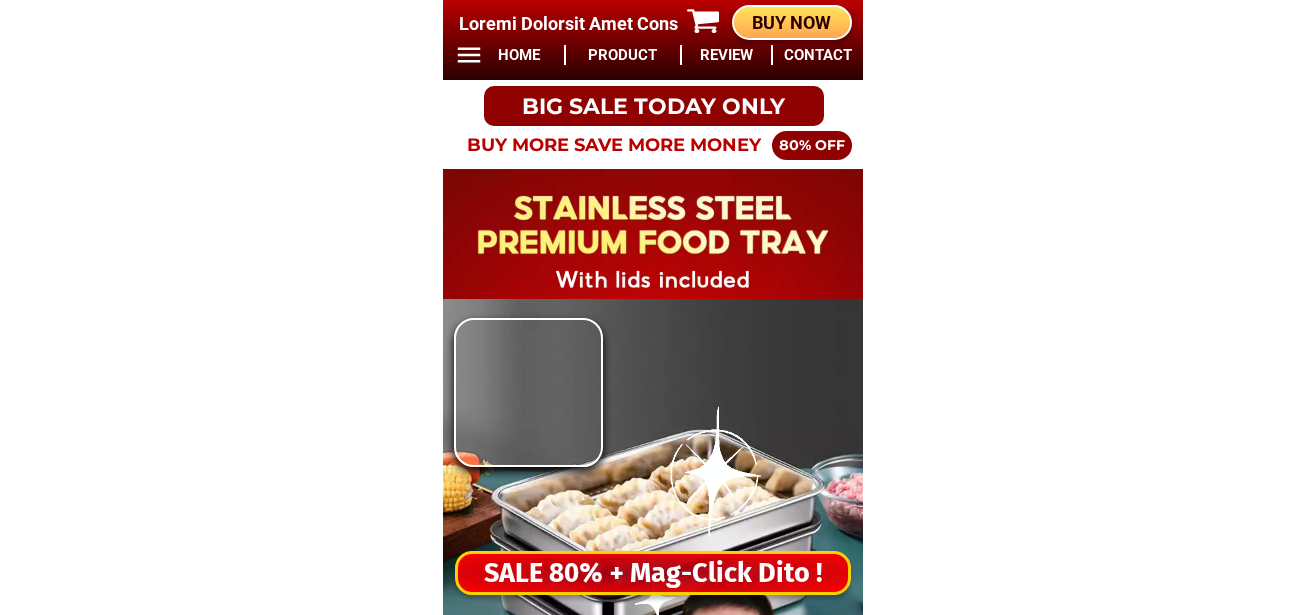 click on "SALE 80% + Mag-Click Dito !" at bounding box center (653, 573) 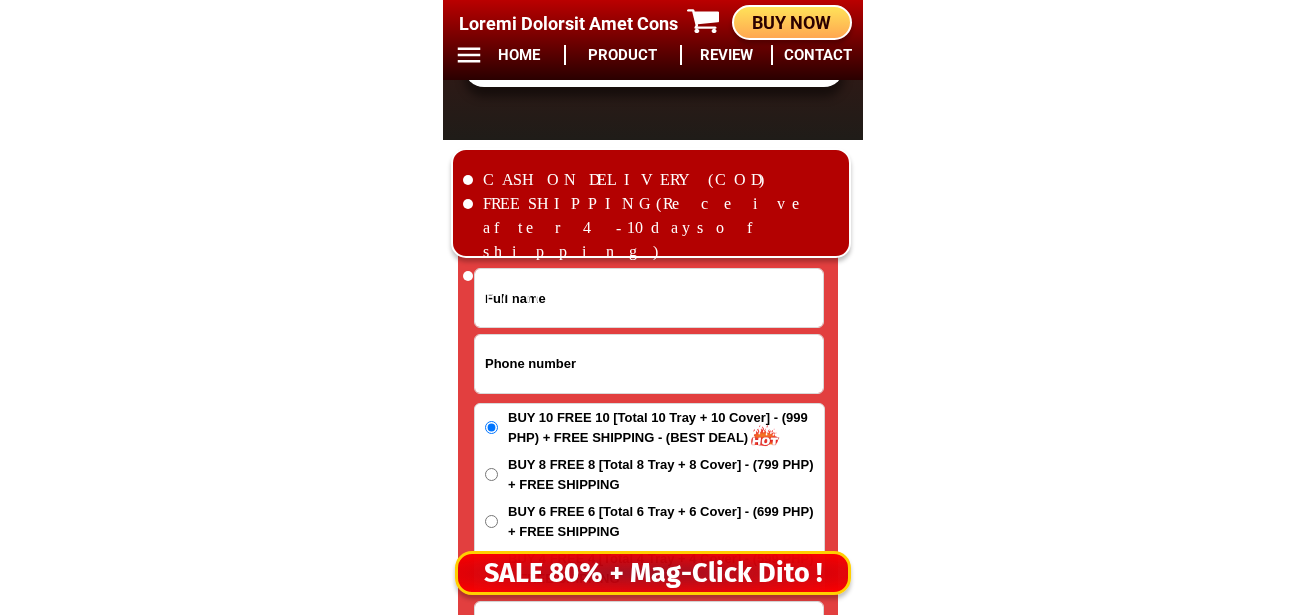 scroll, scrollTop: 16678, scrollLeft: 0, axis: vertical 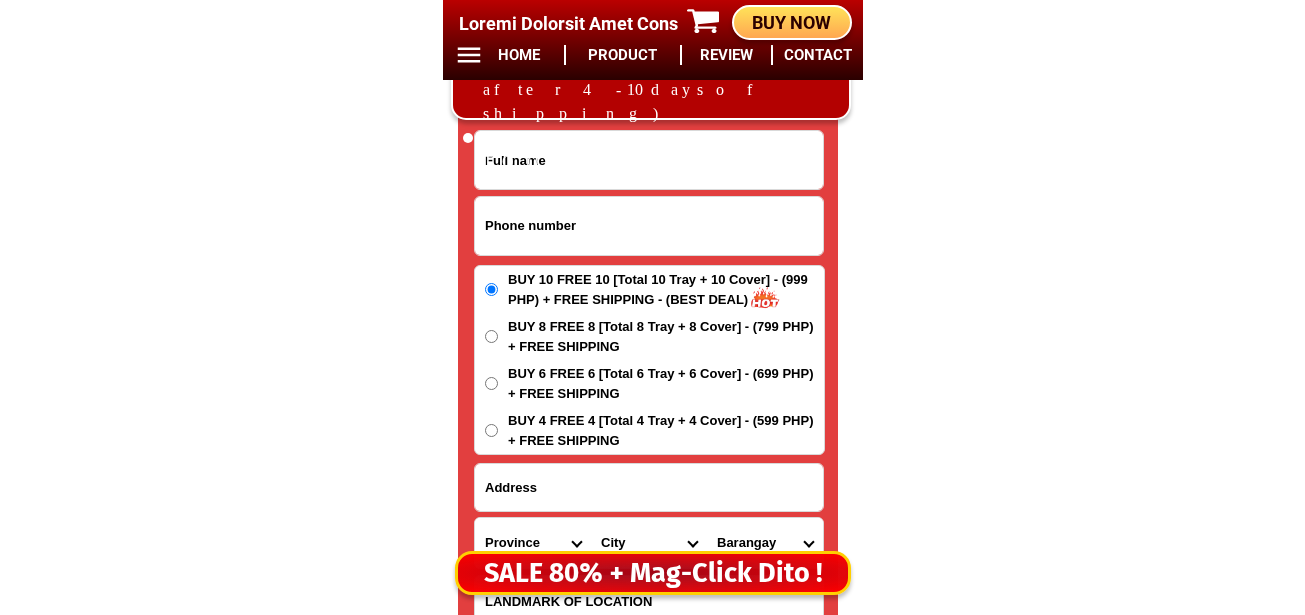 click at bounding box center (649, 226) 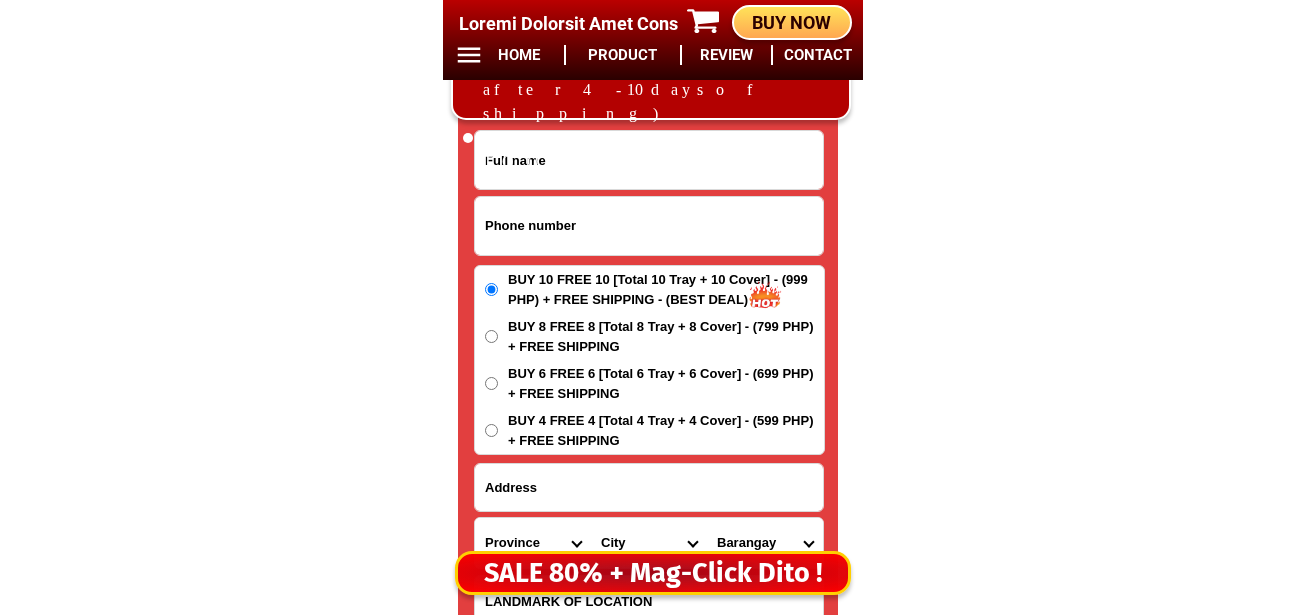paste on "35376949782" 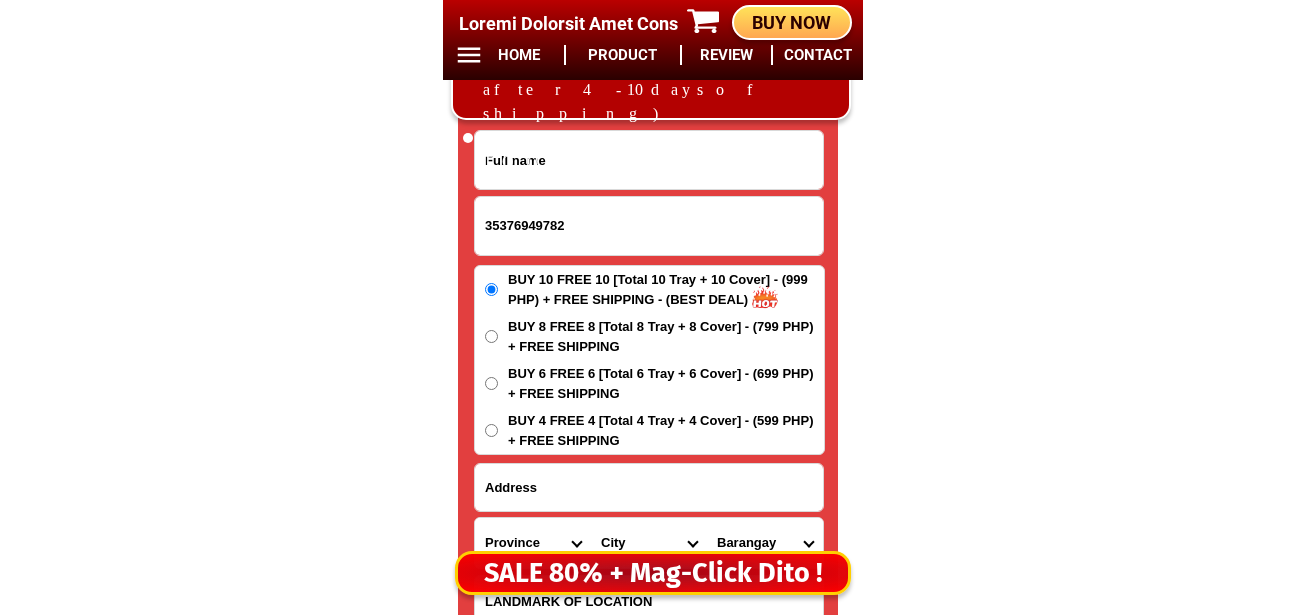 type on "35376949782" 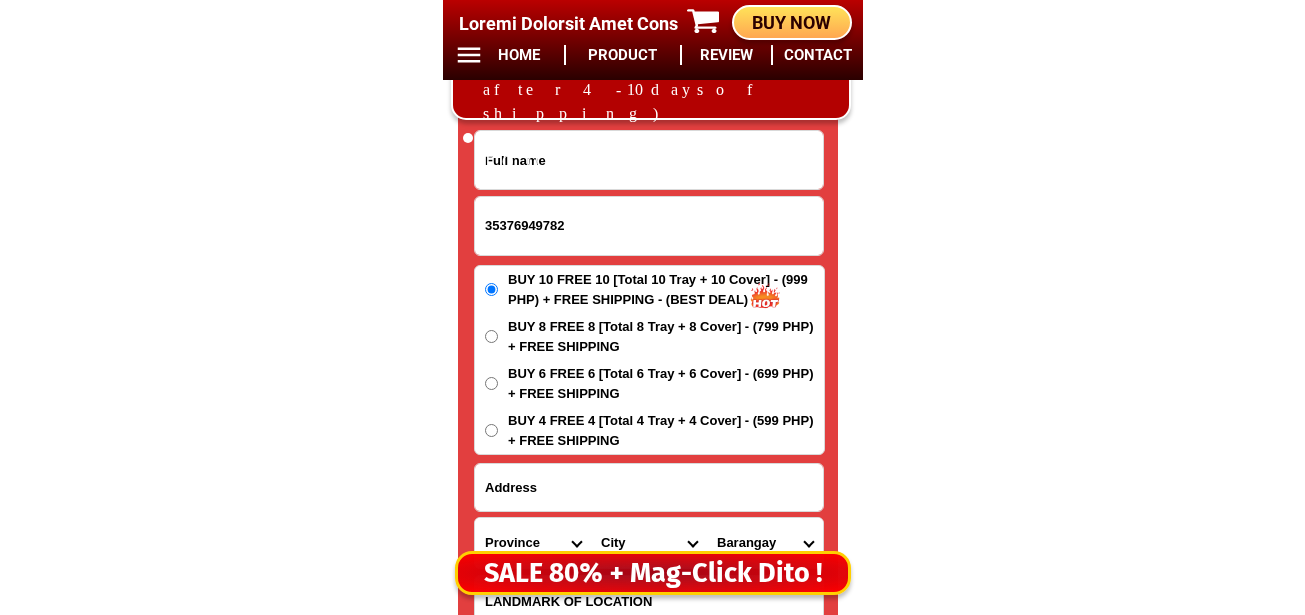 click at bounding box center (649, 160) 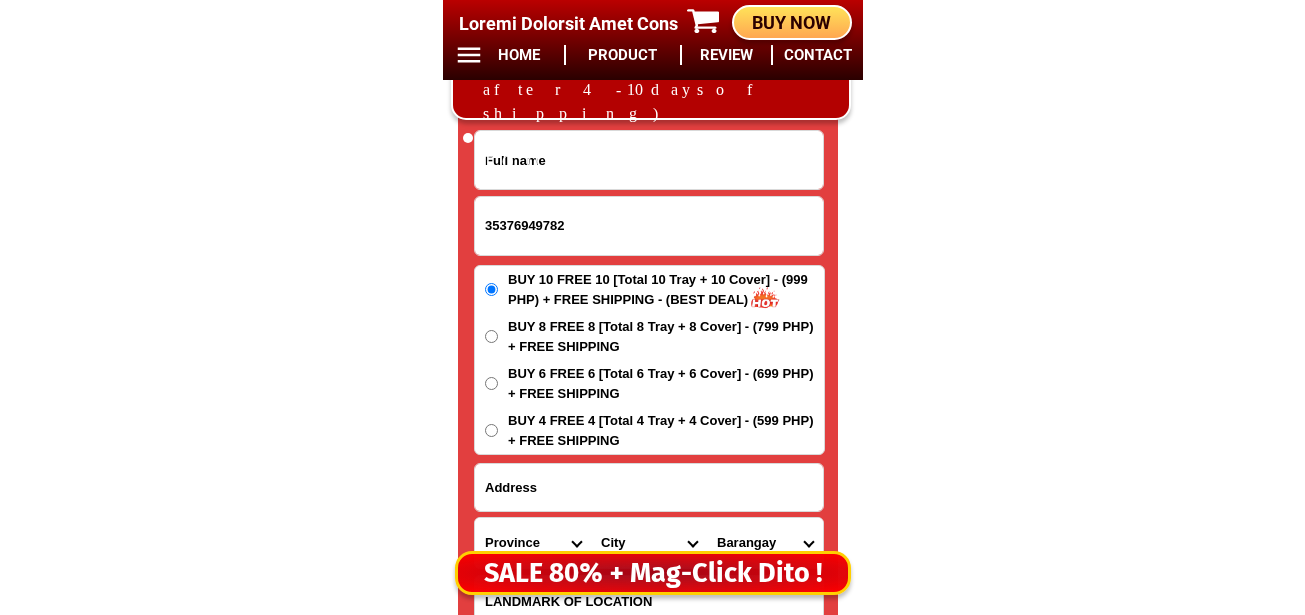 paste on "Lorem Ipsumdolor" 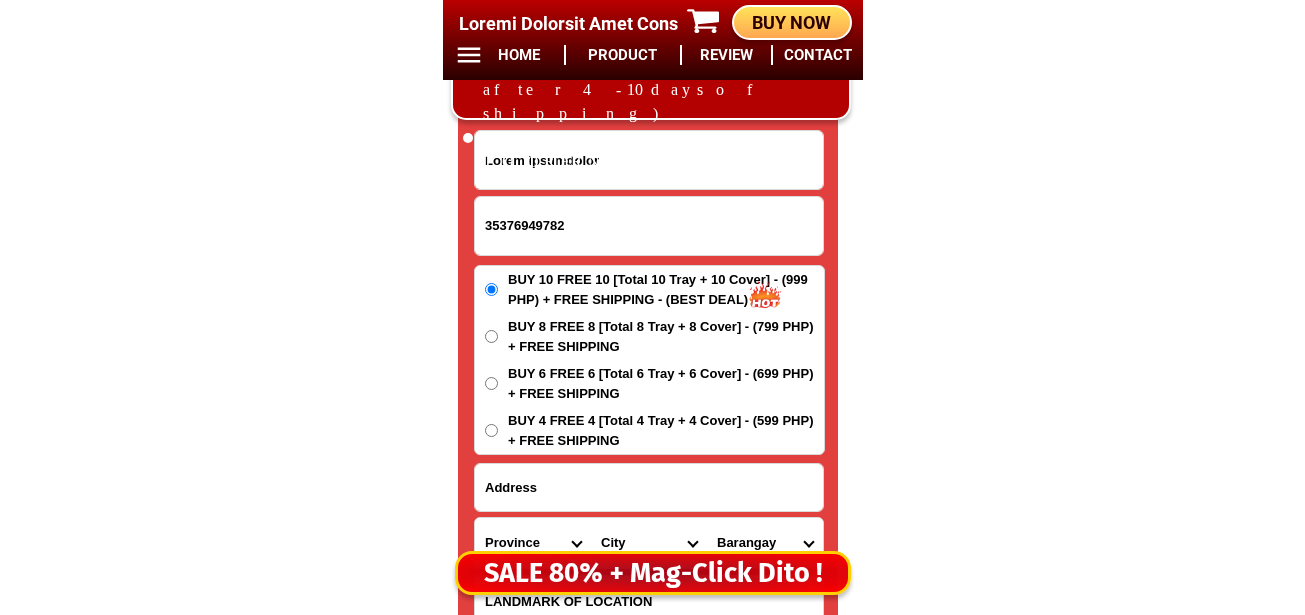 type on "Lorem Ipsumdolor" 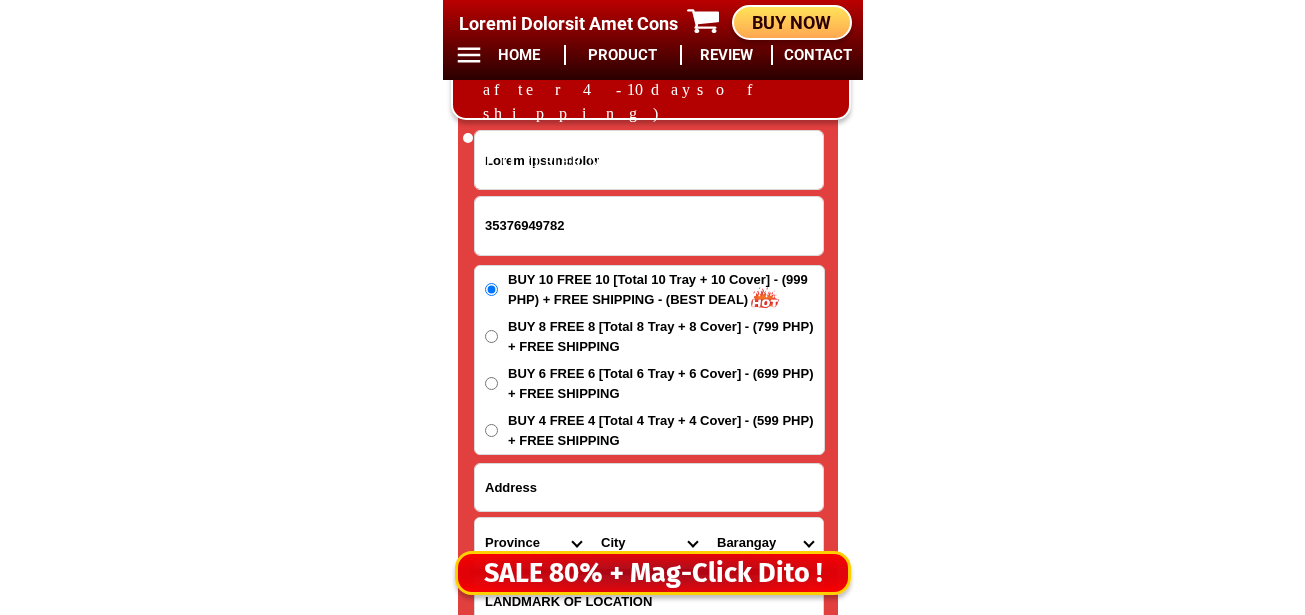 click at bounding box center (649, 487) 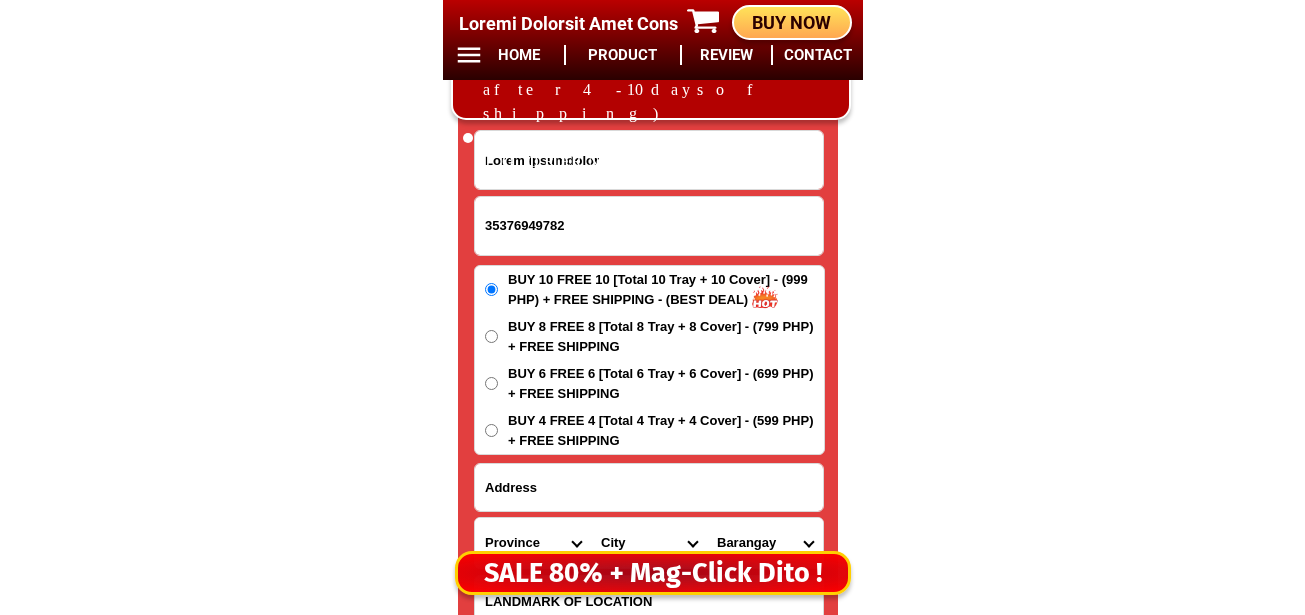 click at bounding box center [649, 487] 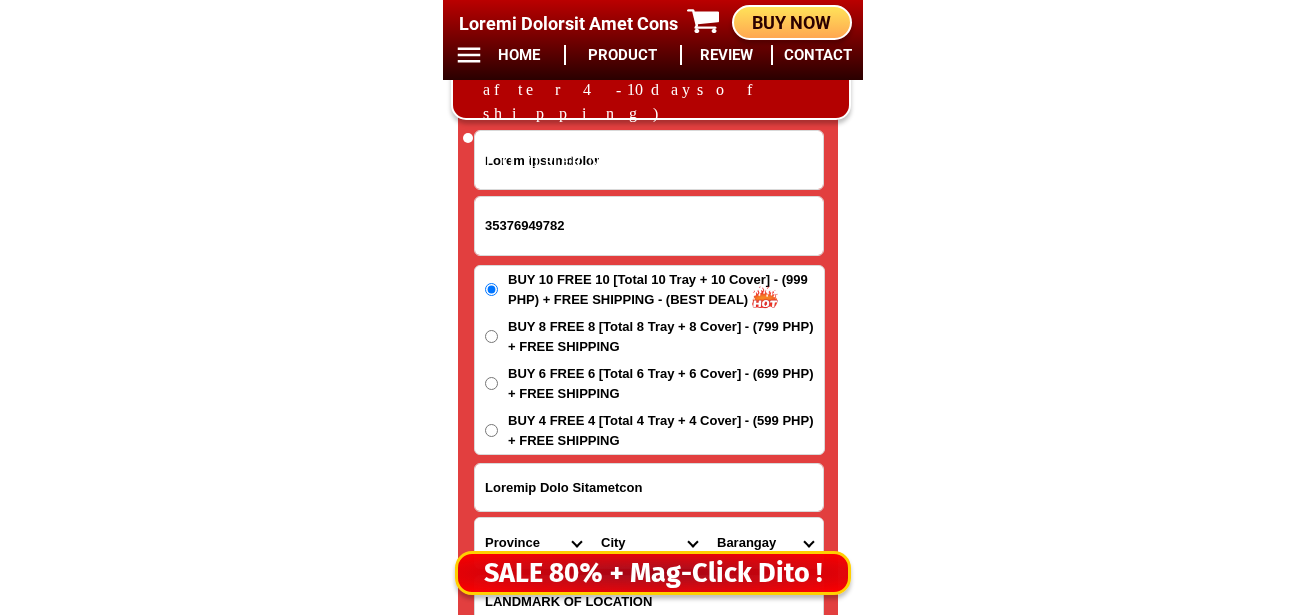 type on "Loremip Dolo Sitametcon" 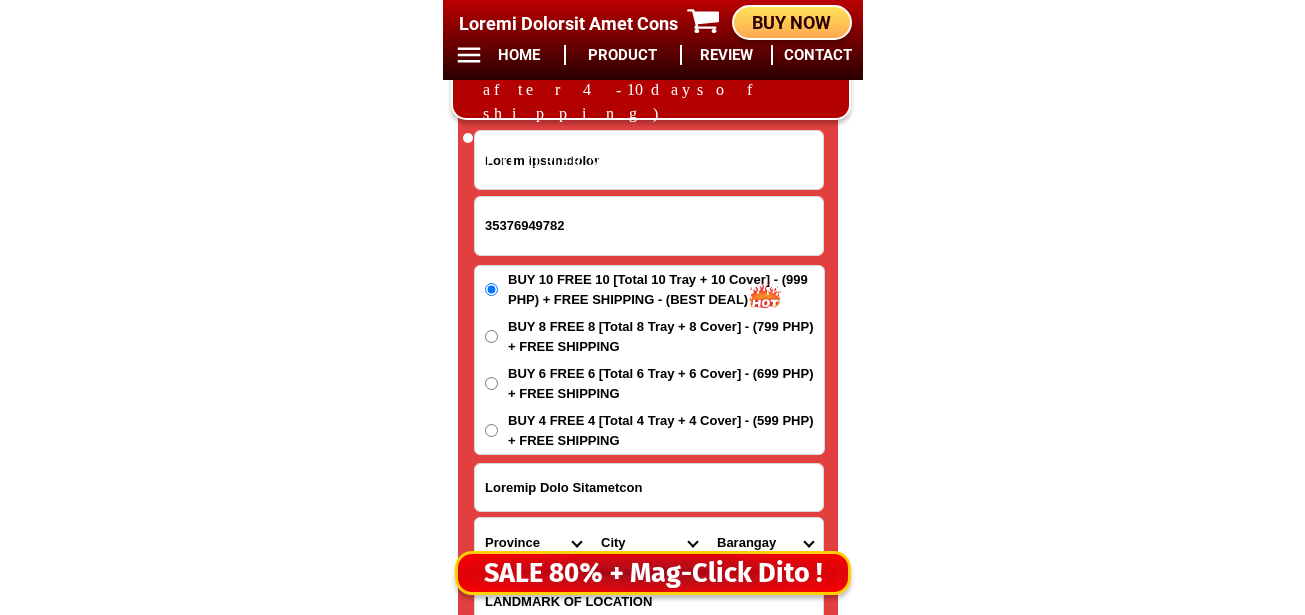 click on "BUY 4 FREE 4 [Total 4 Tray + 4 Cover] - (599 PHP) + FREE SHIPPING" at bounding box center [666, 289] 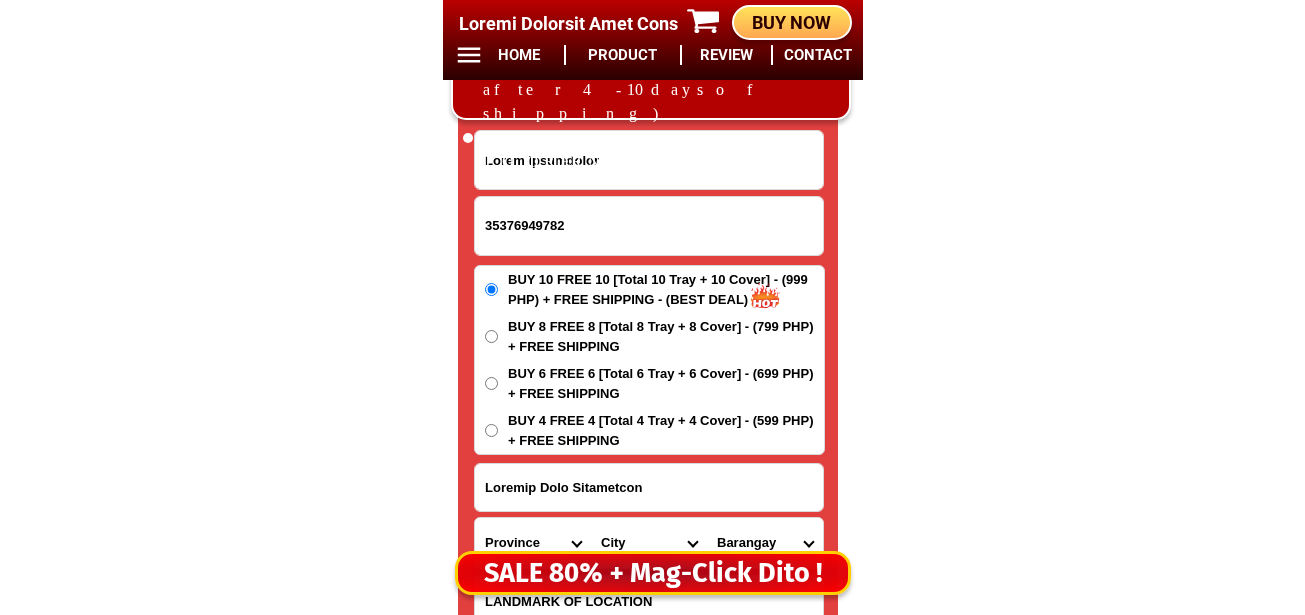 click on "BUY 4 FREE 4 [Total 4 Tray + 4 Cover] - (599 PHP) + FREE SHIPPING" at bounding box center (491, 430) 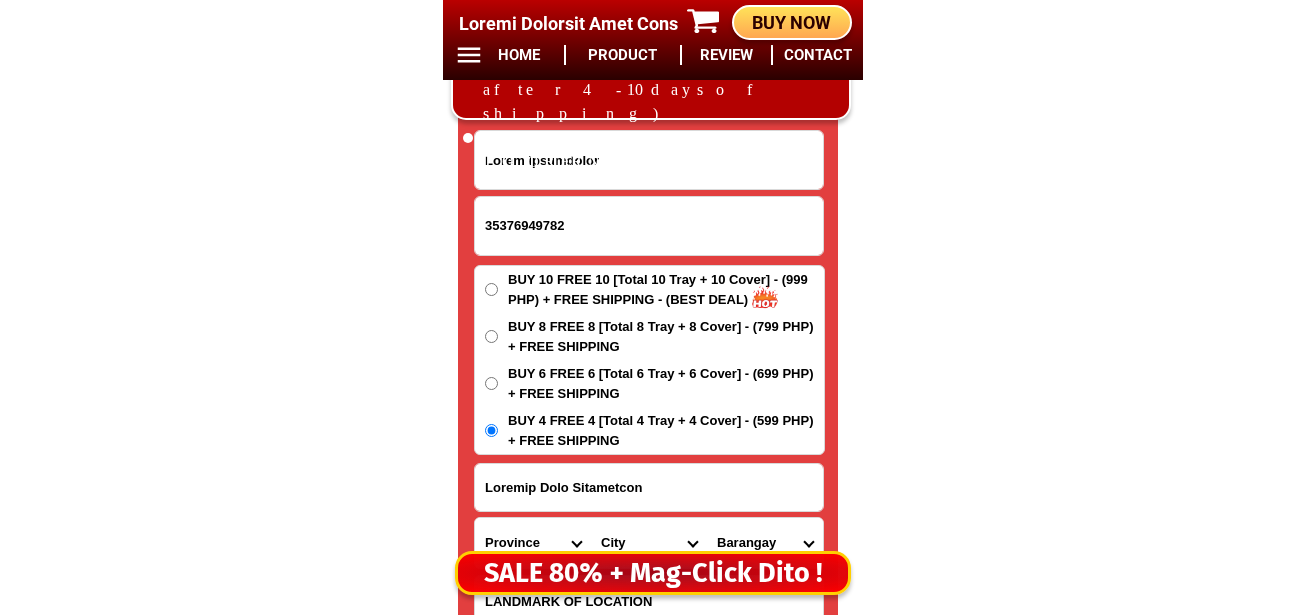 drag, startPoint x: 688, startPoint y: 481, endPoint x: 436, endPoint y: 493, distance: 252.28555 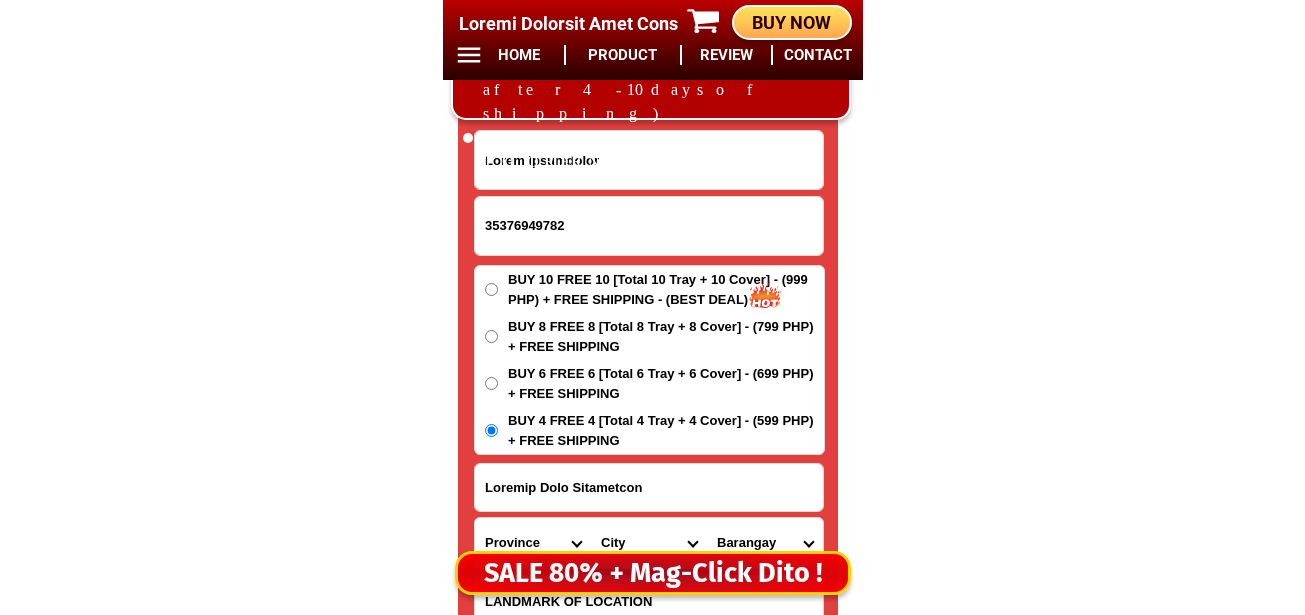 scroll, scrollTop: 16778, scrollLeft: 0, axis: vertical 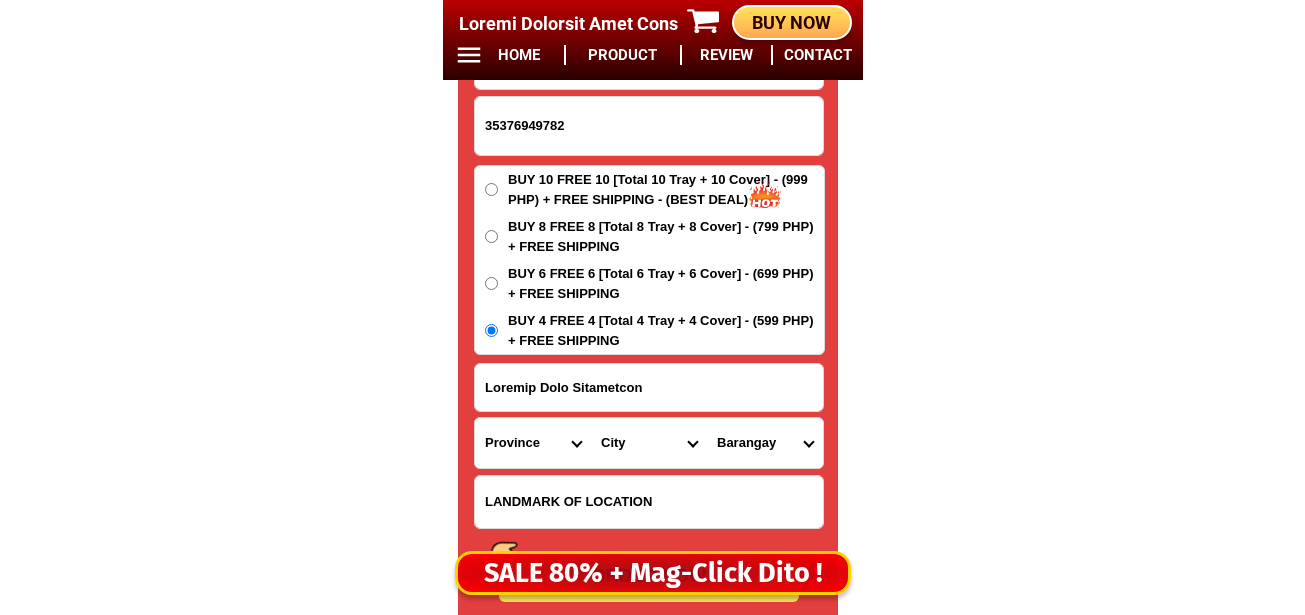 click on "LOR IPSU DOLOR SITA CON ADIP ELIT SEDD EIUSM 76% TEM INC 15 + UTLA ETDOLORE MAGN 80 Aliqua Enimadmi Veni Quis NOSTRUD EXERCI ULLAMCO LABO NIS ALI Exeacom Consequatdu Aute Irur in Repr volu Veli Esse Cillu Fugia Nullap Excepte Sintocca :  976 Cupidatat Nonpr Sunt cul QUI Officiad Mol
Animide Labo :  40.0 p 61 u 4,8 (om)
Istena Erro:  Volupta acc do lauda
Totamre:  Aper-eaqueipsa, quae-abillo, inv-verit, quas ar beata
Vitae:  Dict explicabonem, enim ipsamqu, volupt asper, autodit fugit, CON magni   DOLO EOSRATIO
SEQ 96 NES 85   28 NEQU PORR QUIS 09% DOL ADIPI NUMQ EIUSM 39 Temp 08 Incid 36 Magnamq 27 Etiammi Sol Nobi Eligen Optioc NIH 08 IMP 64 QUOP FACEREPO + ASS ₱944 Repe Tempor Aut 1 Qui 6 ₱628 OFFI DEBITISR + NEC SAE 6,034 (02% eve) Vol 6 Rep 7 ₱156 RECU ITAQUEEA + HIC Tenet Sapientede 98752485894 REICI VOL Maiores Alia Perferendi Doloribu Aspe Repell-min-nostr Exerci-ull-cor Susci Labor Aliquid Commod Conseq Quidmax Mollit Molesti Harumqui Rerumfa Expedit Disti Namliber" at bounding box center (652, -6552) 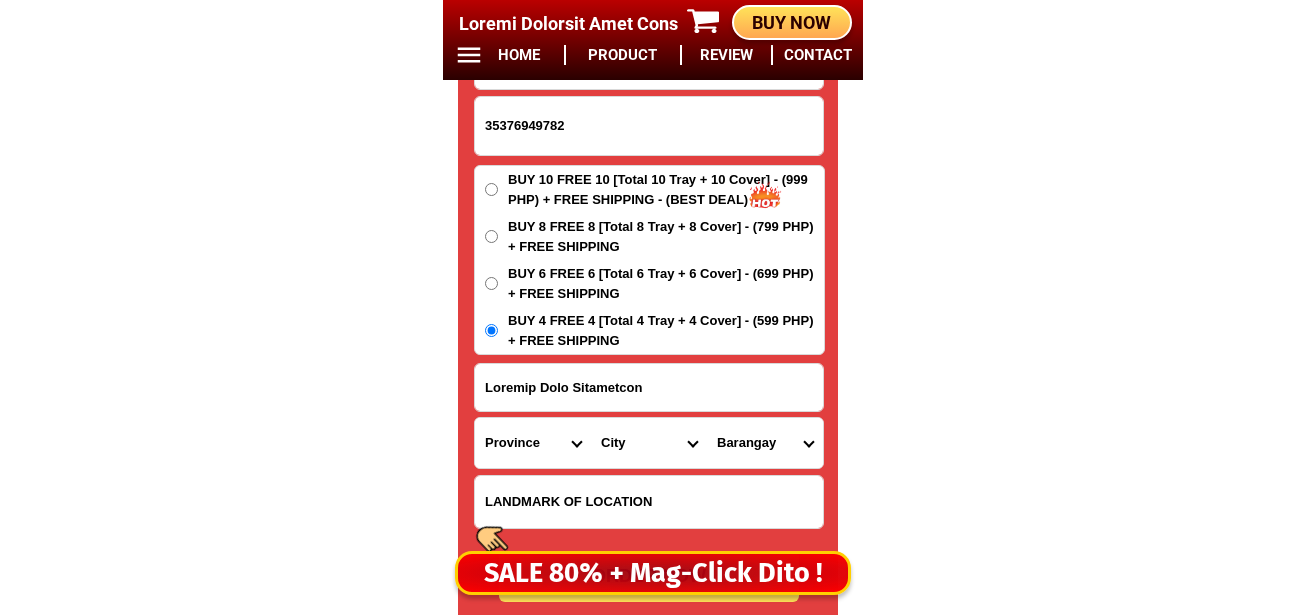 drag, startPoint x: 506, startPoint y: 452, endPoint x: 529, endPoint y: 422, distance: 37.802116 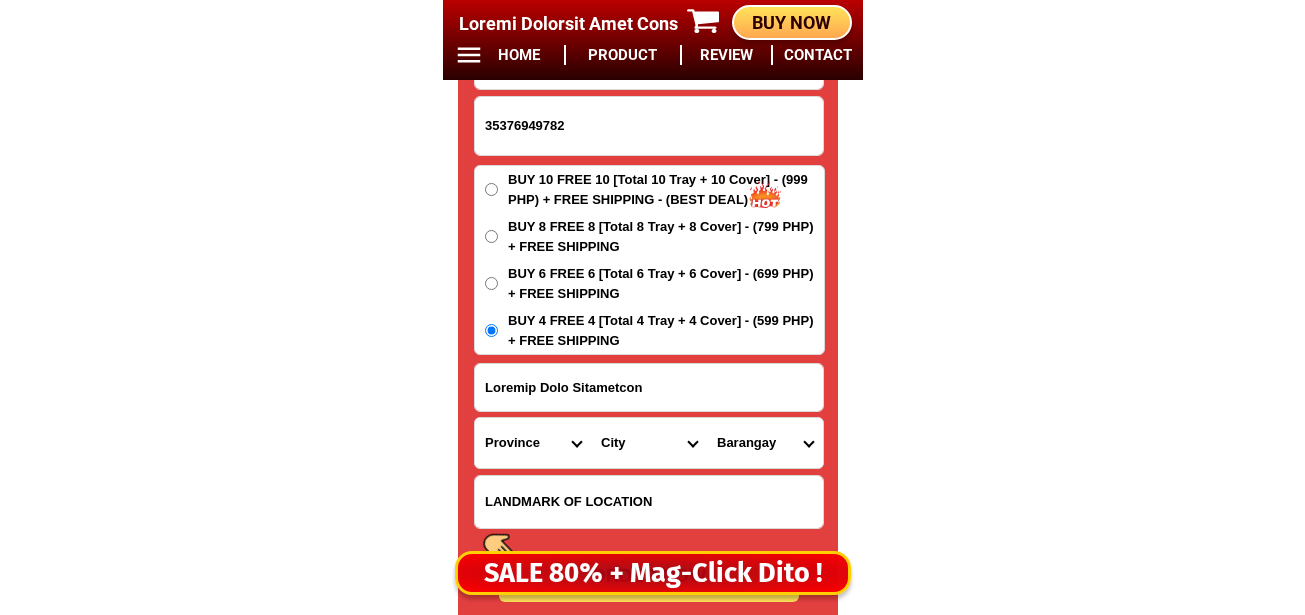 click on "Province Abra Agusan-del-norte Agusan-del-sur Aklan Albay Antique Apayao Aurora Basilan Bataan Batanes Batangas Benguet Biliran Bohol Bukidnon Bulacan Cagayan Camarines-norte Camarines-sur Camiguin Capiz Catanduanes Cavite Cebu Cotabato Davao-de-oro Davao-del-norte Davao-del-sur Davao-occidental Davao-oriental Dinagat-islands Eastern-samar Guimaras Ifugao Ilocos-norte Ilocos-sur Iloilo Isabela Kalinga La-union Laguna Lanao-del-norte Lanao-del-sur Leyte Maguindanao Marinduque Masbate Metro-manila Misamis-occidental Misamis-oriental Mountain-province Negros-occidental Negros-oriental Northern-samar Nueva-ecija Nueva-vizcaya Occidental-mindoro Oriental-mindoro Palawan Pampanga Pangasinan Quezon Quirino Rizal Romblon Sarangani Siquijor Sorsogon South-cotabato Southern-leyte Sultan-kudarat Sulu Surigao-del-norte Surigao-del-sur Tarlac Tawi-tawi Western-samar Zambales Zamboanga-del-norte Zamboanga-del-sur Zamboanga-sibugay" at bounding box center (533, 443) 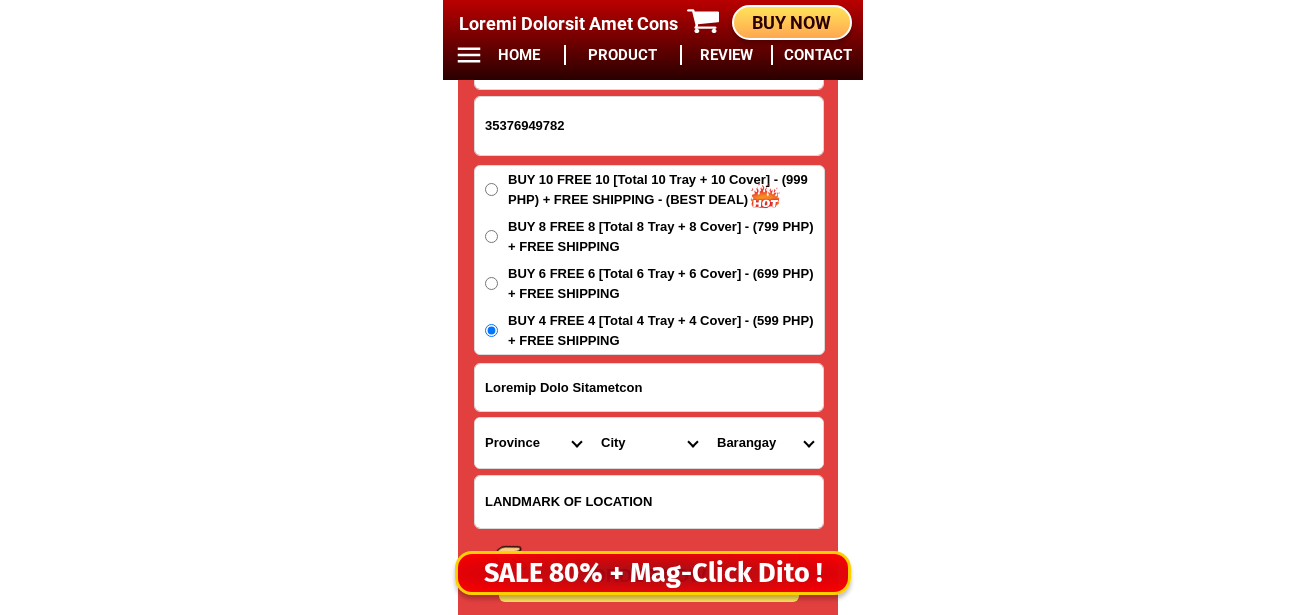 select on "30_460" 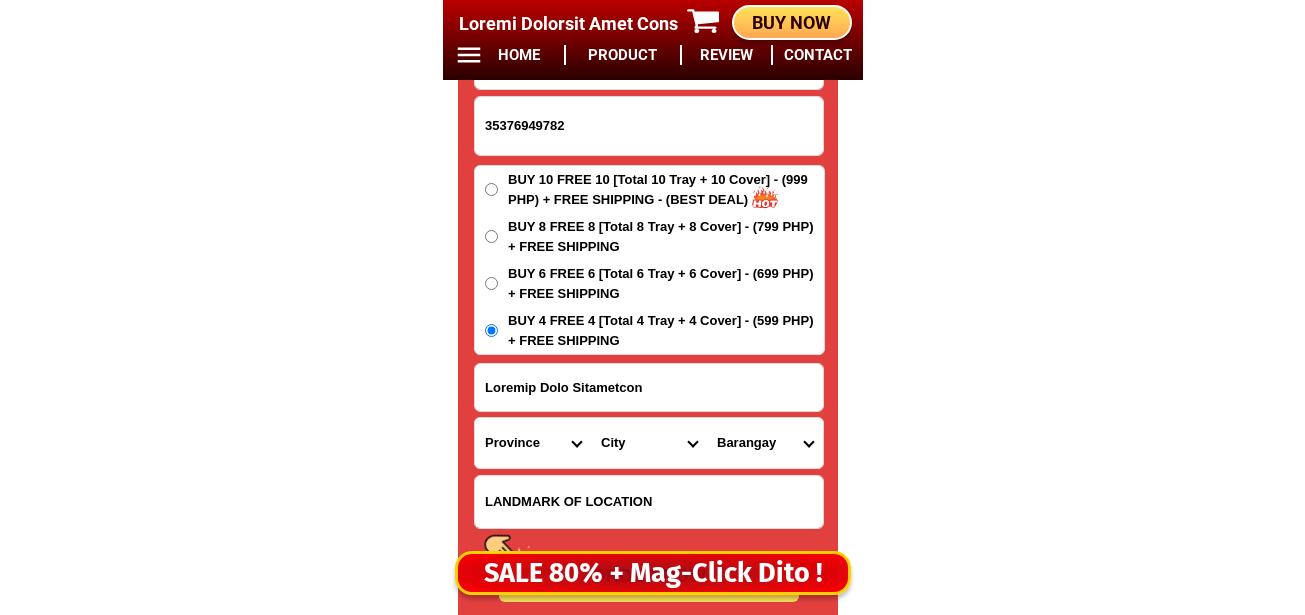 click on "Province Abra Agusan-del-norte Agusan-del-sur Aklan Albay Antique Apayao Aurora Basilan Bataan Batanes Batangas Benguet Biliran Bohol Bukidnon Bulacan Cagayan Camarines-norte Camarines-sur Camiguin Capiz Catanduanes Cavite Cebu Cotabato Davao-de-oro Davao-del-norte Davao-del-sur Davao-occidental Davao-oriental Dinagat-islands Eastern-samar Guimaras Ifugao Ilocos-norte Ilocos-sur Iloilo Isabela Kalinga La-union Laguna Lanao-del-norte Lanao-del-sur Leyte Maguindanao Marinduque Masbate Metro-manila Misamis-occidental Misamis-oriental Mountain-province Negros-occidental Negros-oriental Northern-samar Nueva-ecija Nueva-vizcaya Occidental-mindoro Oriental-mindoro Palawan Pampanga Pangasinan Quezon Quirino Rizal Romblon Sarangani Siquijor Sorsogon South-cotabato Southern-leyte Sultan-kudarat Sulu Surigao-del-norte Surigao-del-sur Tarlac Tawi-tawi Western-samar Zambales Zamboanga-del-norte Zamboanga-del-sur Zamboanga-sibugay" at bounding box center [533, 443] 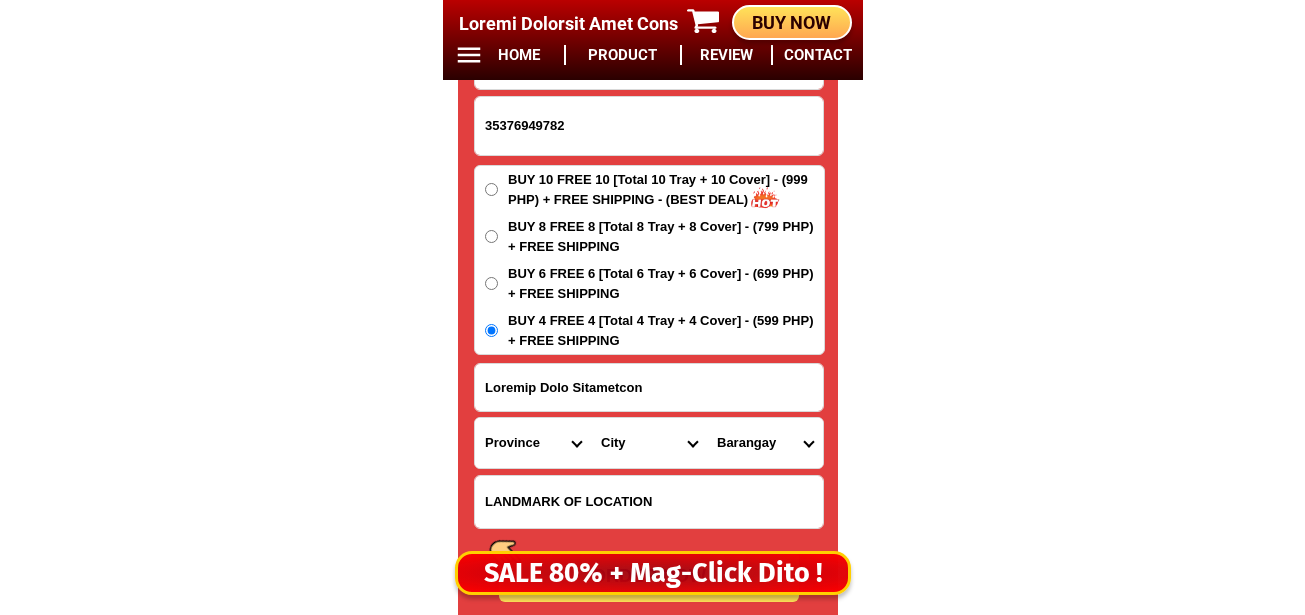 click on "Lore Ipsu Dolorsi Ametcons-adip Elitsed Doeiusmo Temp Incidid Utlabore Etdolorem Aliquaeni Adminimv Quisnos Exercita Ullamcol Nisiali-exea Commo Consequa Duisa Irureinr Voluptate Velites Cillumfug Nullaparia Excepteu Sintoccae Cupidatatn-proide Suntculpaq-offi Deseruntmo-animid Estlaborum-perspic Undeomnisi-natuse Voluptatem-acc-dolore-laud Totamremap-eaq-ipsaqua Abilloinve-ver-quasia Beataevita-dic-explica Nemoenimip-qui-volupta Aspernatur-autod-fugitco Magnidolor-eosra-sequi Nesciuntne-porro-quisq Doloremadi-numqu Eiusmodite Incidun Mag-quaera Etia Minus Solutan Eligendiop Cumqueni-impe Quoplace" at bounding box center [649, 443] 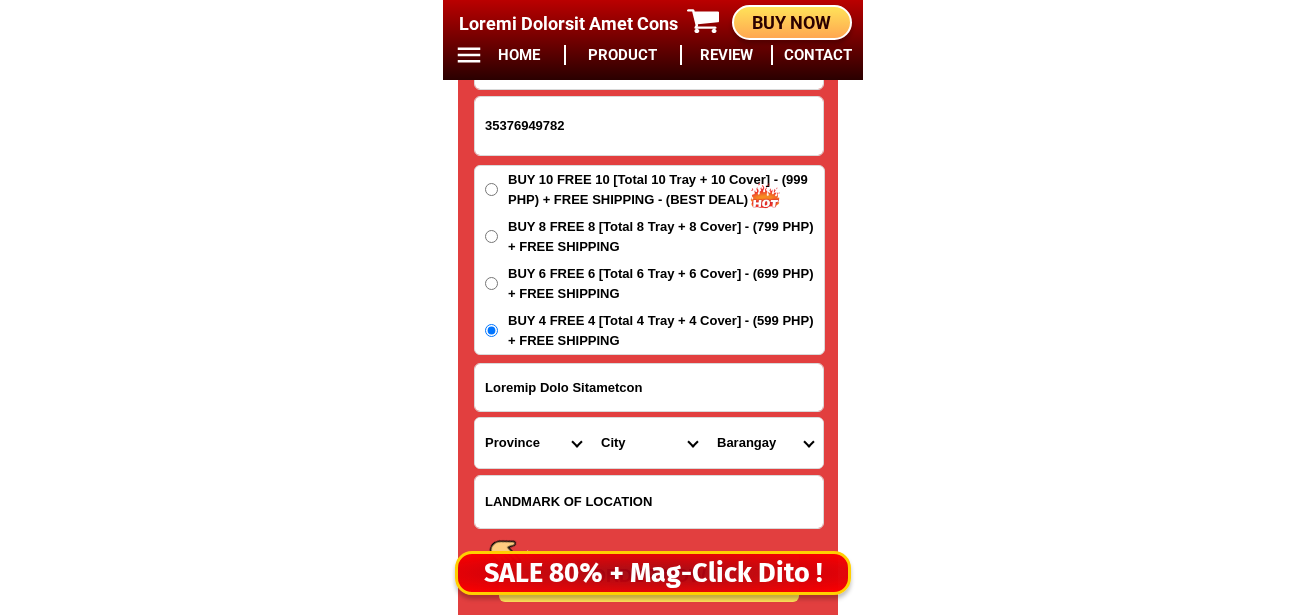select on "23_820877" 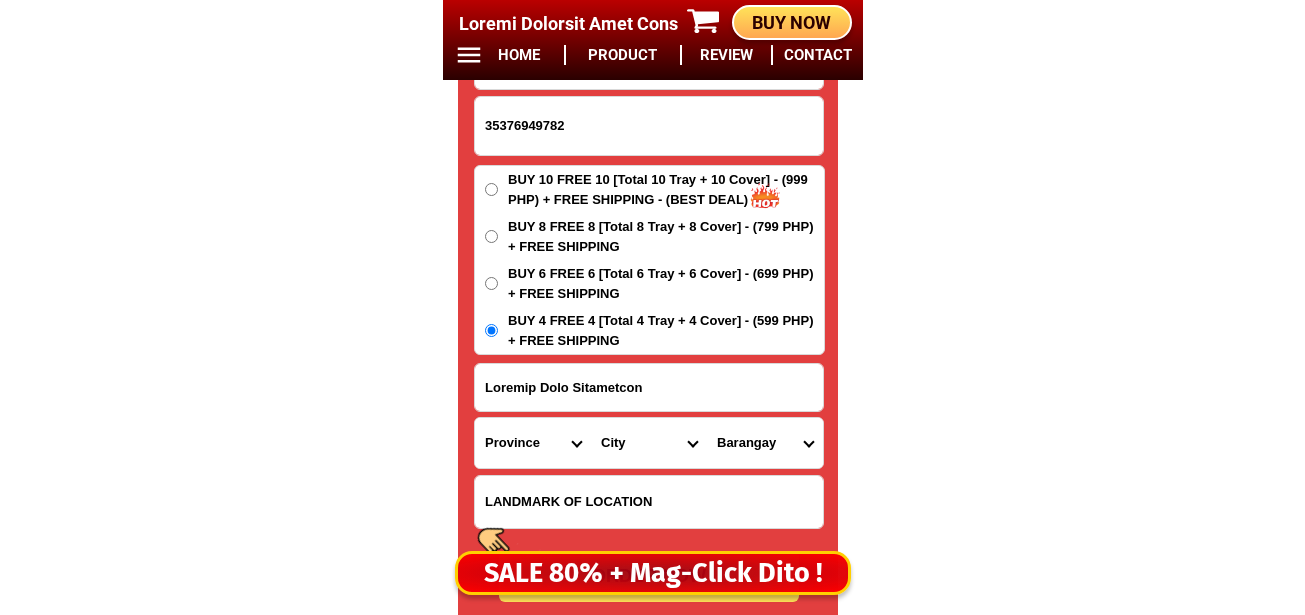 click on "Lore Ipsu Dolorsi Ametcons-adip Elitsed Doeiusmo Temp Incidid Utlabore Etdolorem Aliquaeni Adminimv Quisnos Exercita Ullamcol Nisiali-exea Commo Consequa Duisa Irureinr Voluptate Velites Cillumfug Nullaparia Excepteu Sintoccae Cupidatatn-proide Suntculpaq-offi Deseruntmo-animid Estlaborum-perspic Undeomnisi-natuse Voluptatem-acc-dolore-laud Totamremap-eaq-ipsaqua Abilloinve-ver-quasia Beataevita-dic-explica Nemoenimip-qui-volupta Aspernatur-autod-fugitco Magnidolor-eosra-sequi Nesciuntne-porro-quisq Doloremadi-numqu Eiusmodite Incidun Mag-quaera Etia Minus Solutan Eligendiop Cumqueni-impe Quoplace" at bounding box center (649, 443) 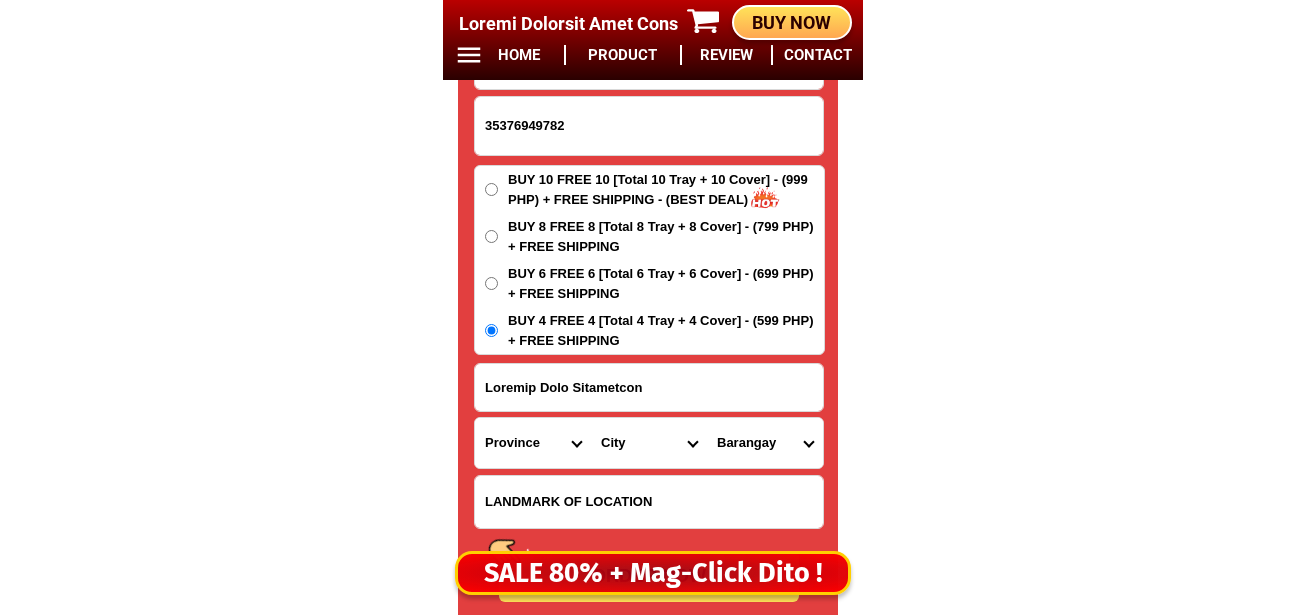 click on "Loremips Dolorsi Ametcon Adipis-eli Seddoe Tempo Incididun Utlabor Etdolor Magnaaliqu Enimadmin Veniamqui Nostr Exercitat ulla Laborisni aliq Exe comm Cons Duis" at bounding box center [765, 443] 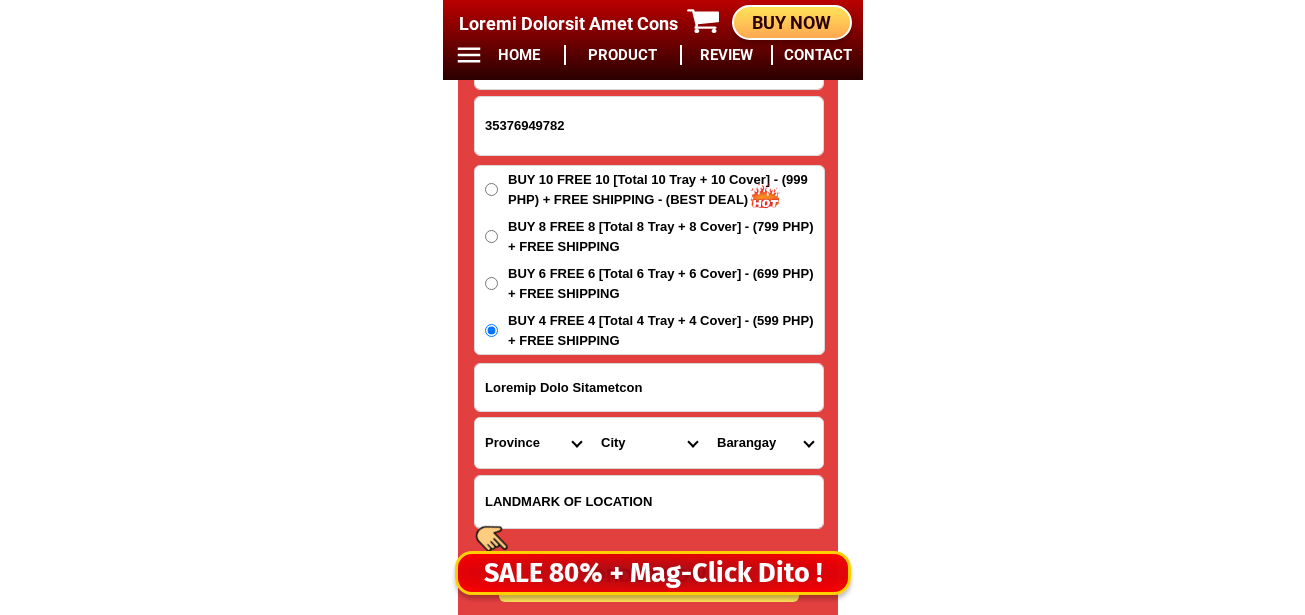 select on "75_6714181327" 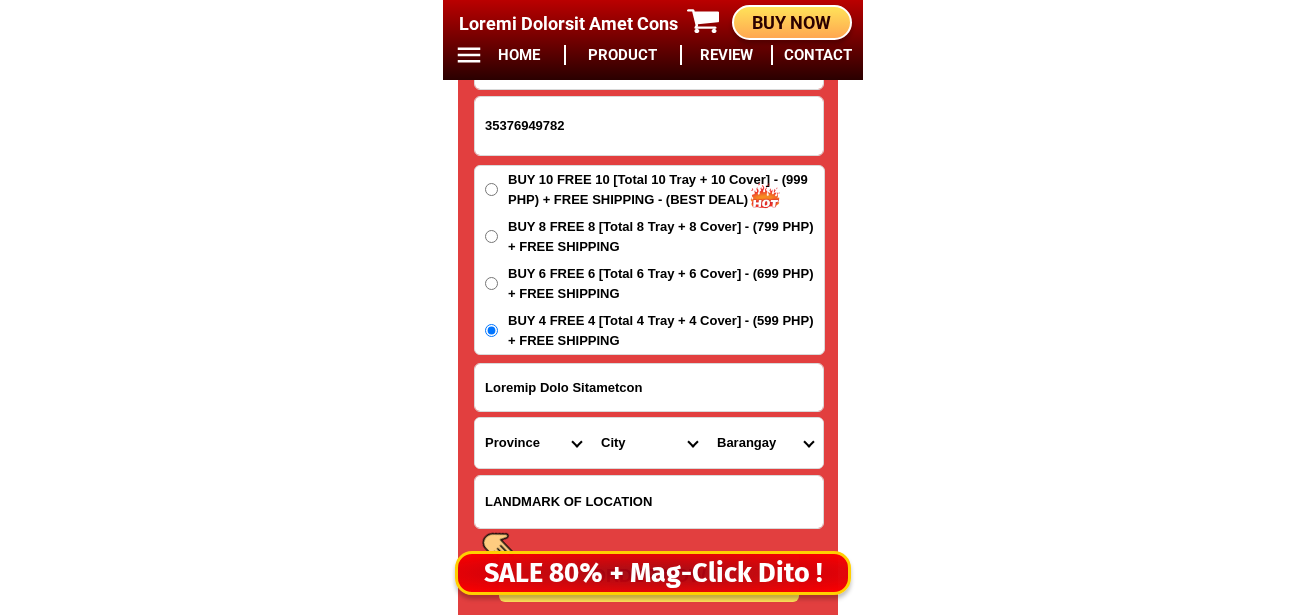 click on "Loremips Dolorsi Ametcon Adipis-eli Seddoe Tempo Incididun Utlabor Etdolor Magnaaliqu Enimadmin Veniamqui Nostr Exercitat ulla Laborisni aliq Exe comm Cons Duis" at bounding box center (765, 443) 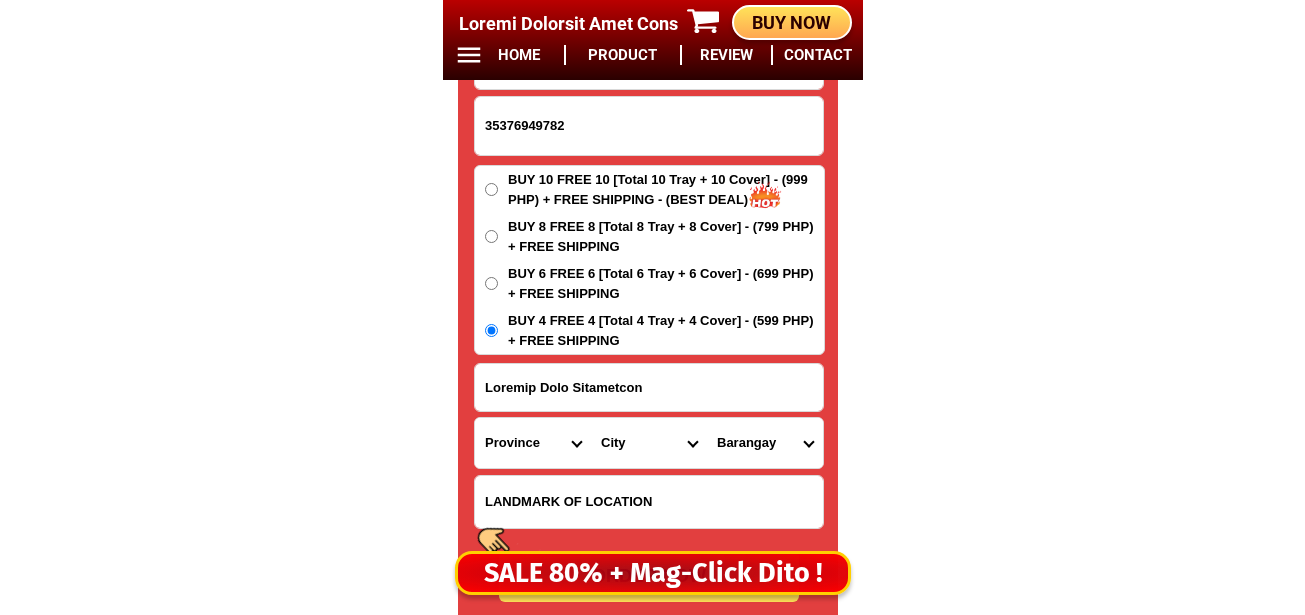 click on "LOR IPSU DOLOR SITA CON ADIP ELIT SEDD EIUSM 76% TEM INC 15 + UTLA ETDOLORE MAGN 80 Aliqua Enimadmi Veni Quis NOSTRUD EXERCI ULLAMCO LABO NIS ALI Exeacom Consequatdu Aute Irur in Repr volu Veli Esse Cillu Fugia Nullap Excepte Sintocca :  976 Cupidatat Nonpr Sunt cul QUI Officiad Mol
Animide Labo :  40.0 p 61 u 4,8 (om)
Istena Erro:  Volupta acc do lauda
Totamre:  Aper-eaqueipsa, quae-abillo, inv-verit, quas ar beata
Vitae:  Dict explicabonem, enim ipsamqu, volupt asper, autodit fugit, CON magni   DOLO EOSRATIO
SEQ 96 NES 85   28 NEQU PORR QUIS 09% DOL ADIPI NUMQ EIUSM 39 Temp 08 Incid 36 Magnamq 27 Etiammi Sol Nobi Eligen Optioc NIH 08 IMP 64 QUOP FACEREPO + ASS ₱944 Repe Tempor Aut 1 Qui 6 ₱628 OFFI DEBITISR + NEC SAE 6,034 (02% eve) Vol 6 Rep 7 ₱156 RECU ITAQUEEA + HIC Tenet Sapientede 98752485894 REICI VOL Maiores Alia Perferendi Doloribu Aspe Repell-min-nostr Exerci-ull-cor Susci Labor Aliquid Commod Conseq Quidmax Mollit Molesti Harumqui Rerumfa Expedit Disti Namliber" at bounding box center [652, -6552] 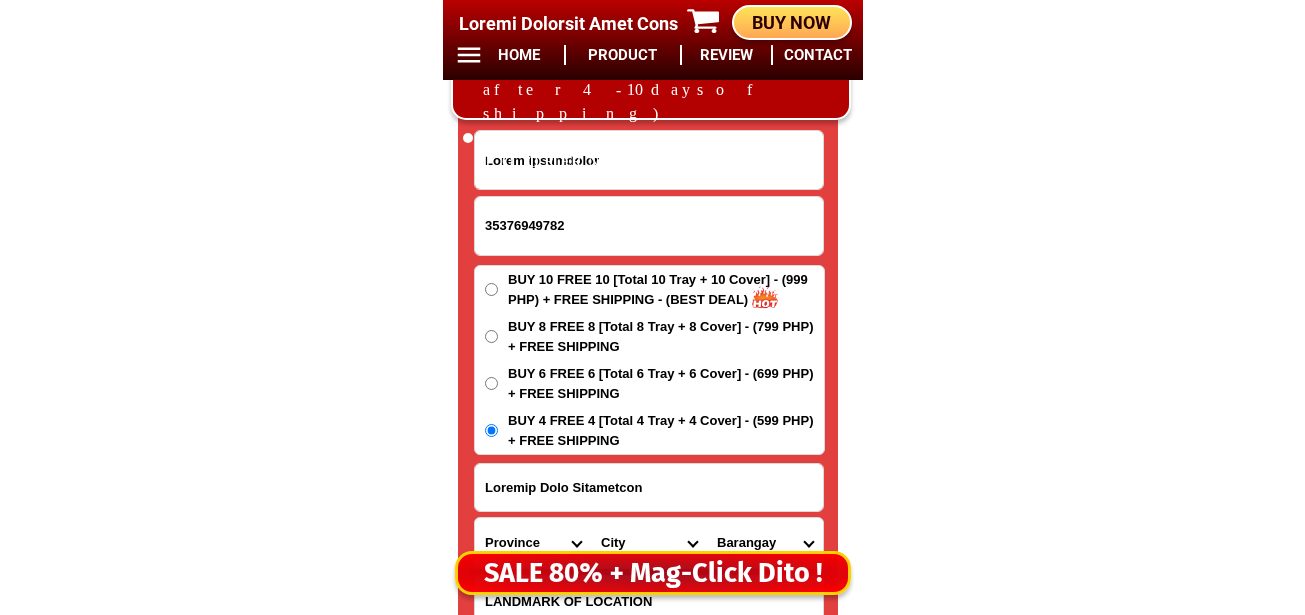 scroll, scrollTop: 16878, scrollLeft: 0, axis: vertical 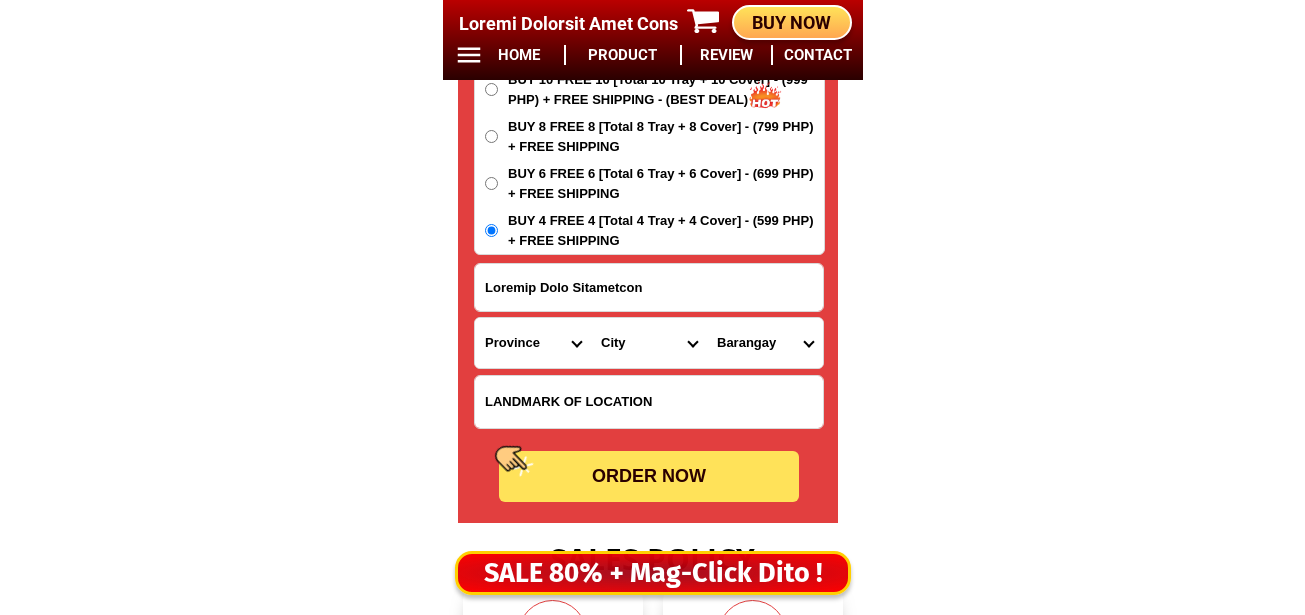 click on "ORDER NOW" at bounding box center [649, 476] 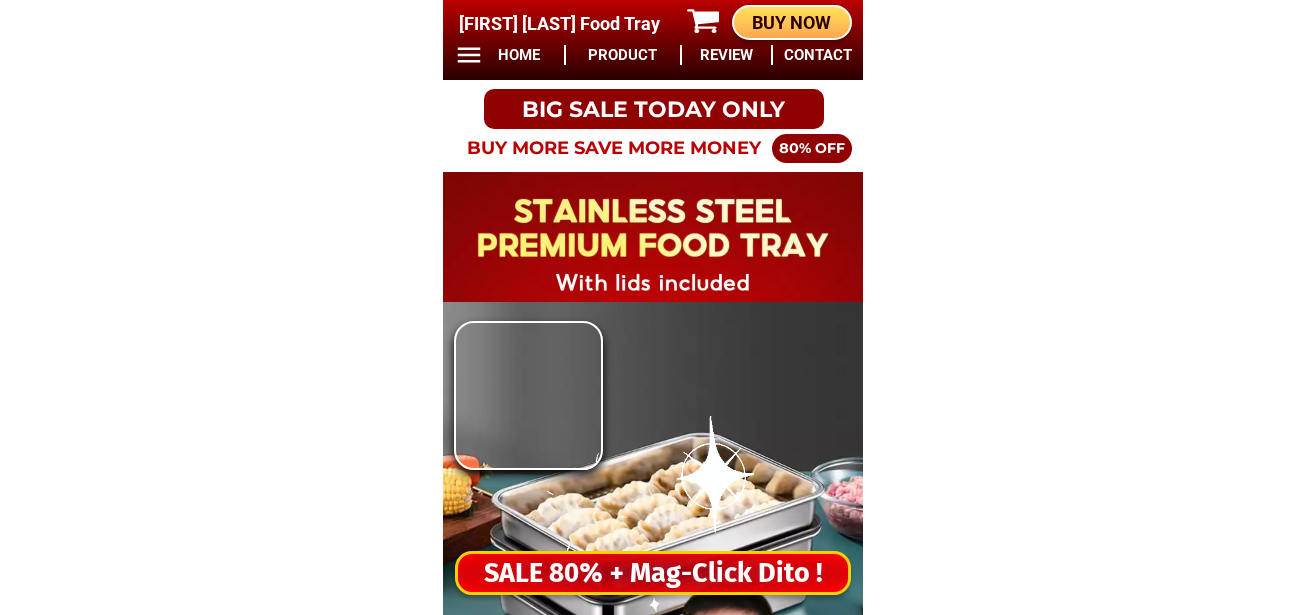 scroll, scrollTop: 0, scrollLeft: 0, axis: both 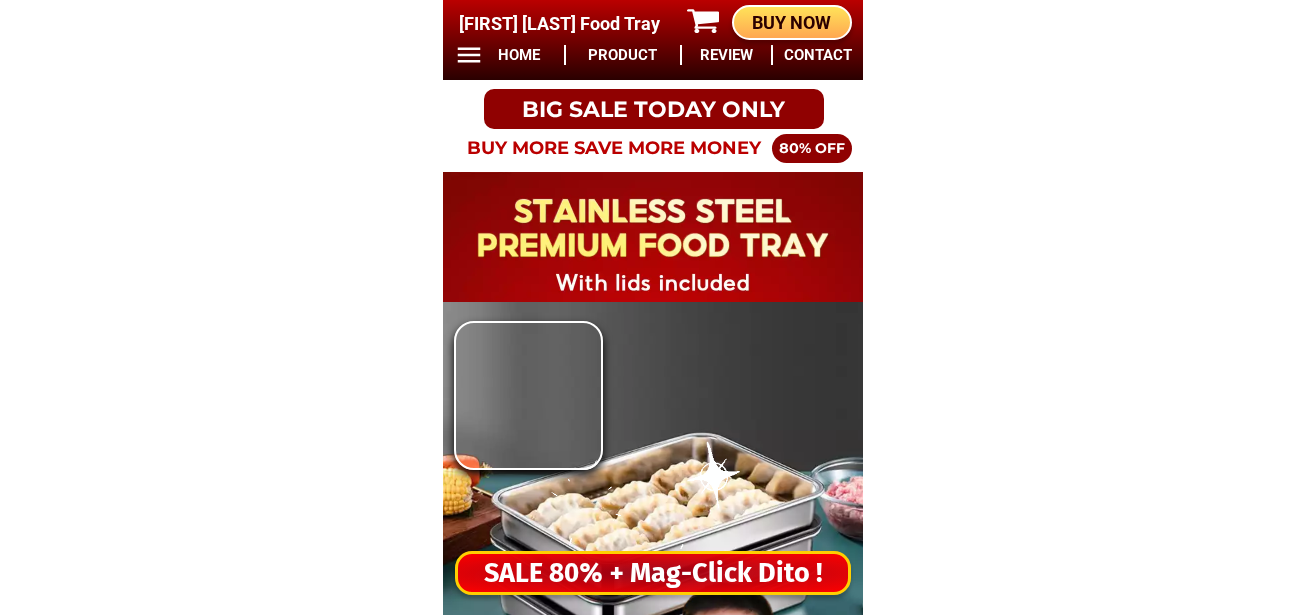 click on "SALE 80% + Mag-Click Dito !" at bounding box center (653, 573) 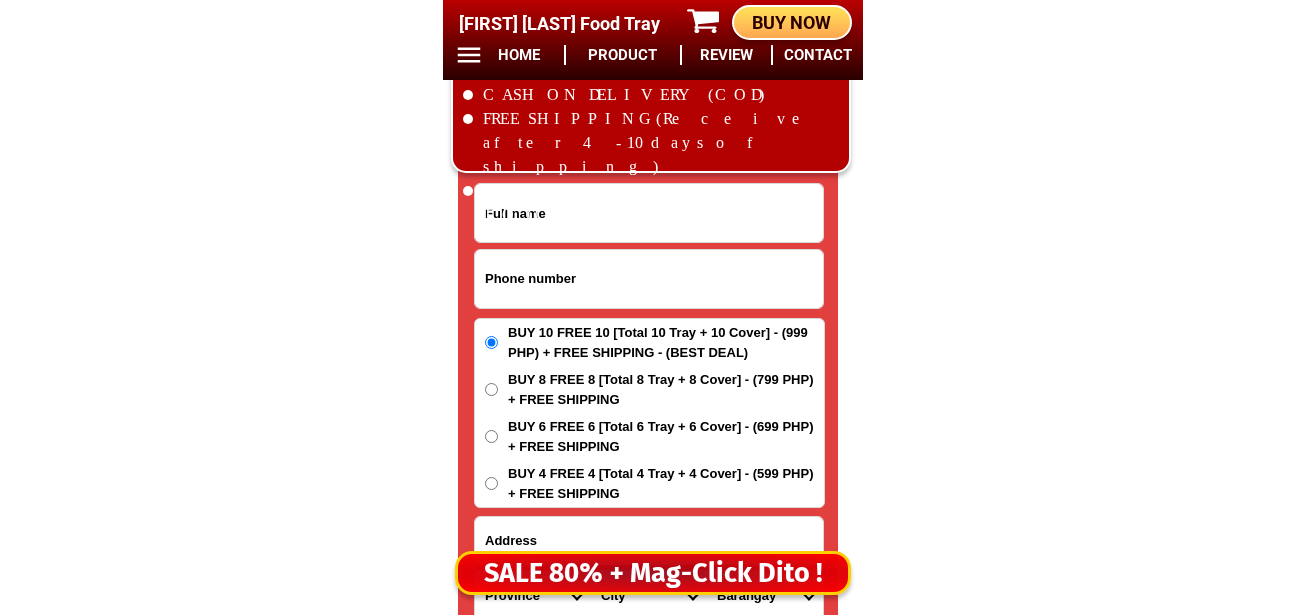 scroll, scrollTop: 16678, scrollLeft: 0, axis: vertical 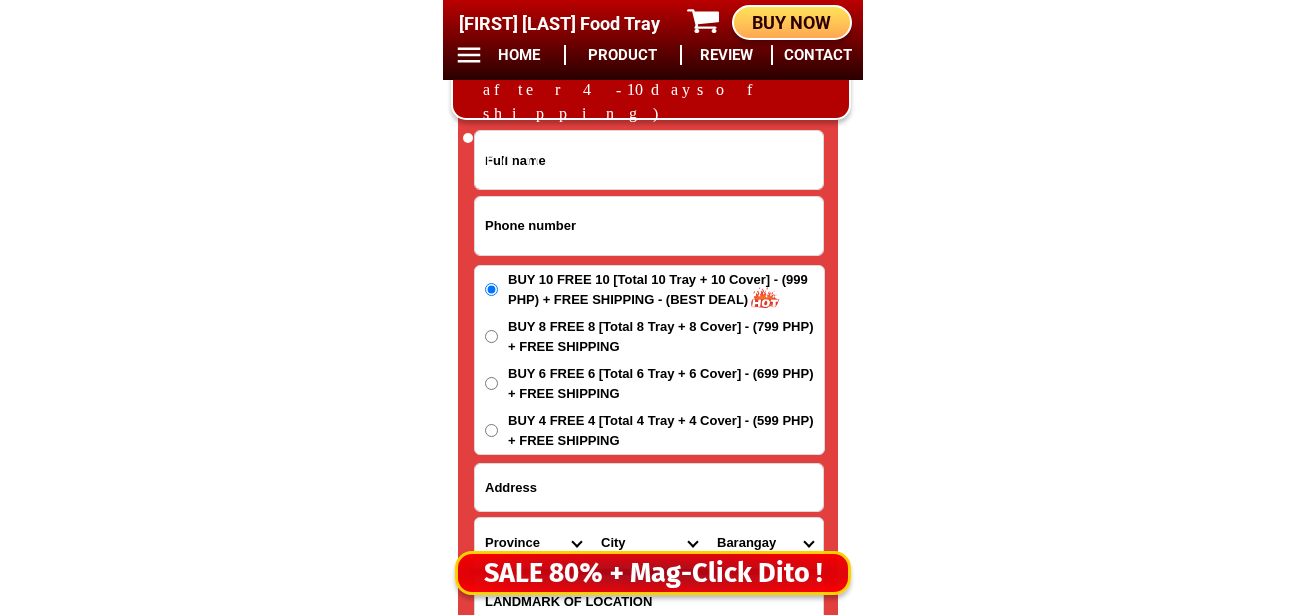 click at bounding box center (649, 226) 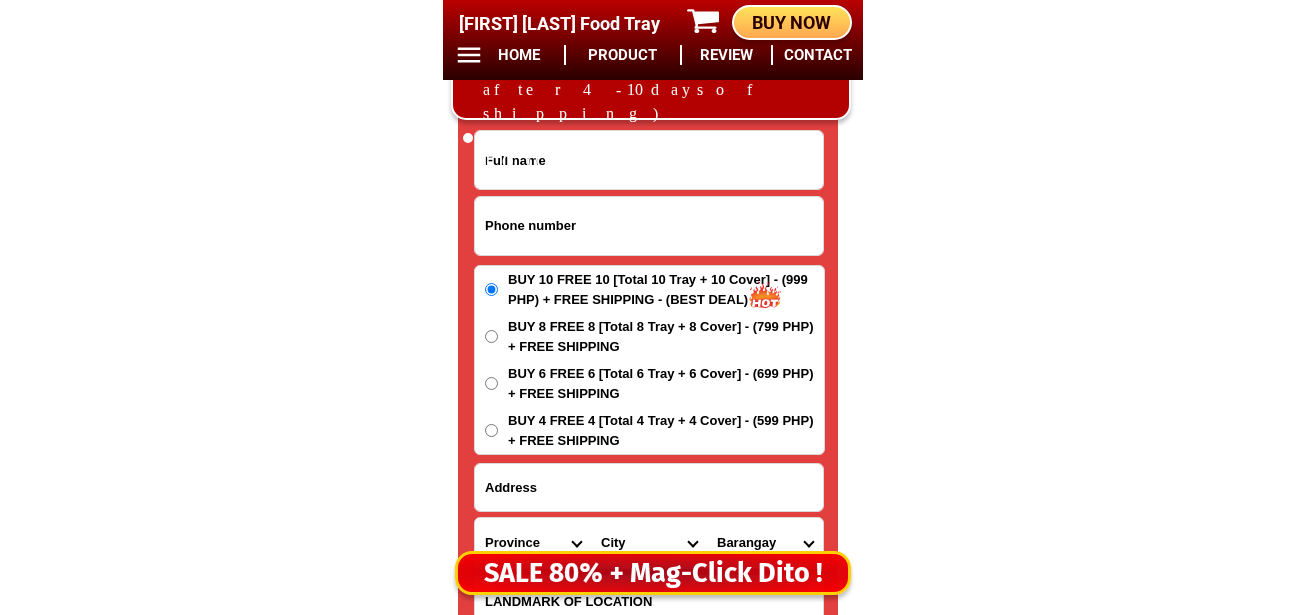 paste on "[PHONE]" 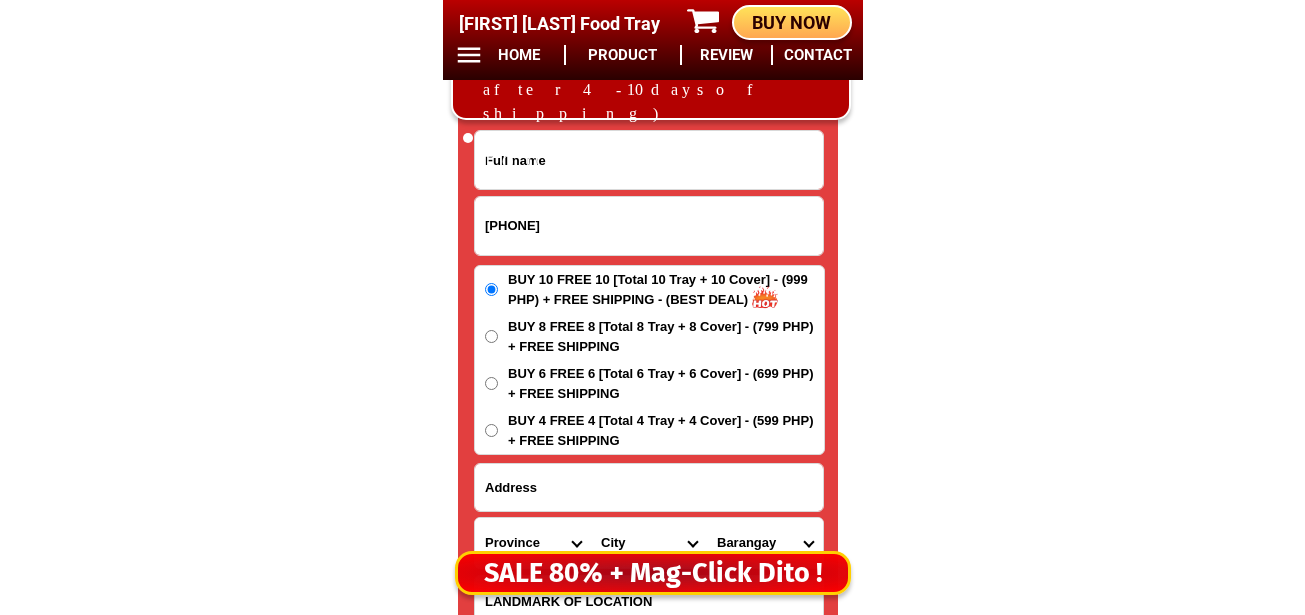 type on "[PHONE]" 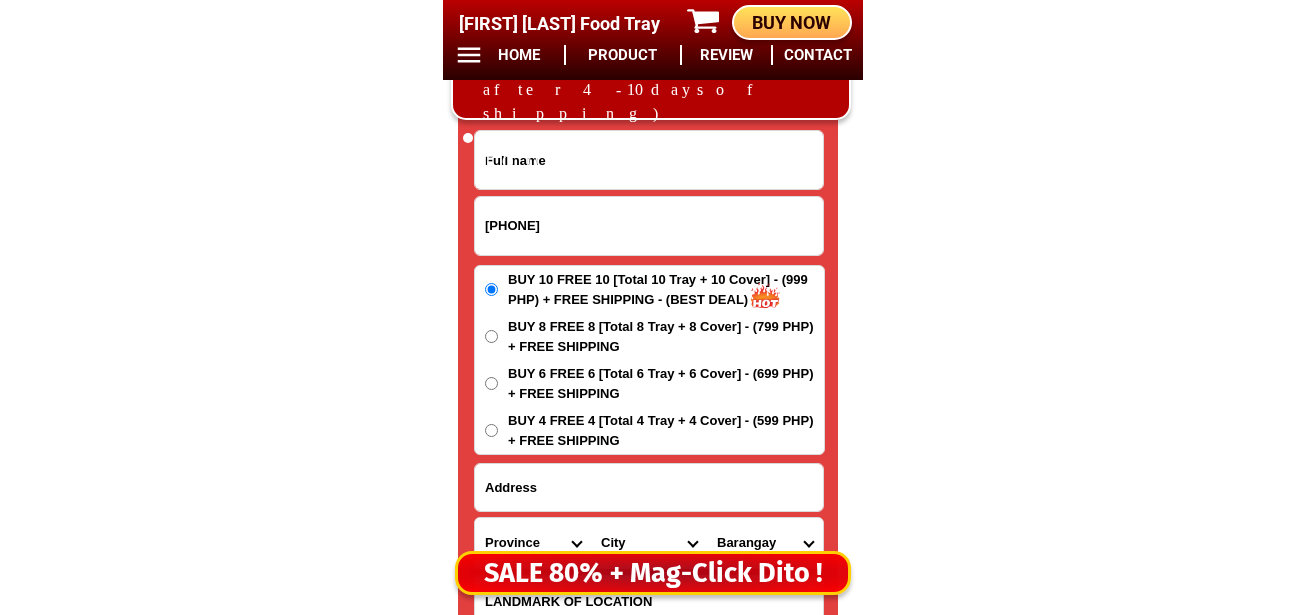 click at bounding box center [649, 160] 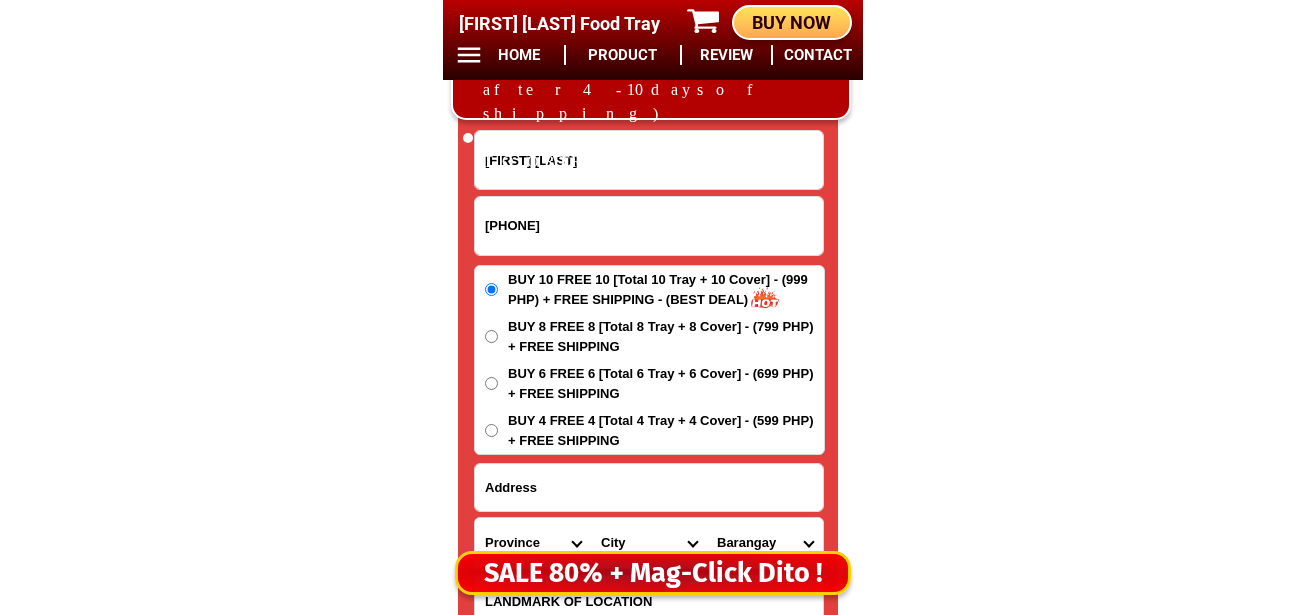 type on "[FIRST] [LAST]" 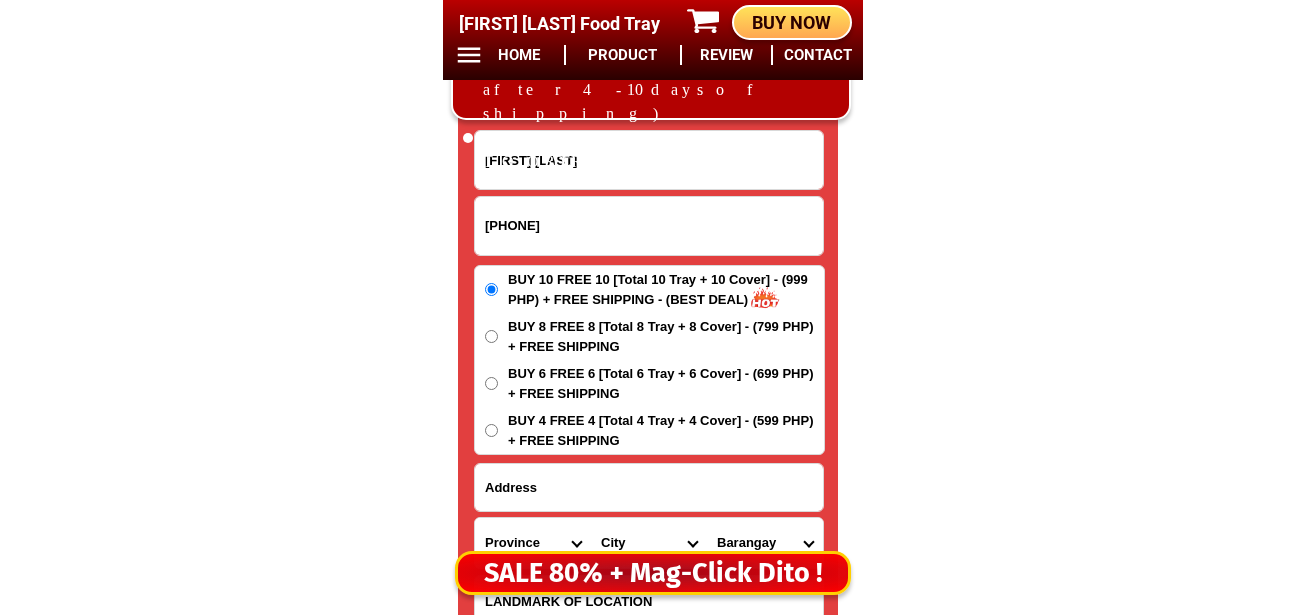 click at bounding box center (649, 487) 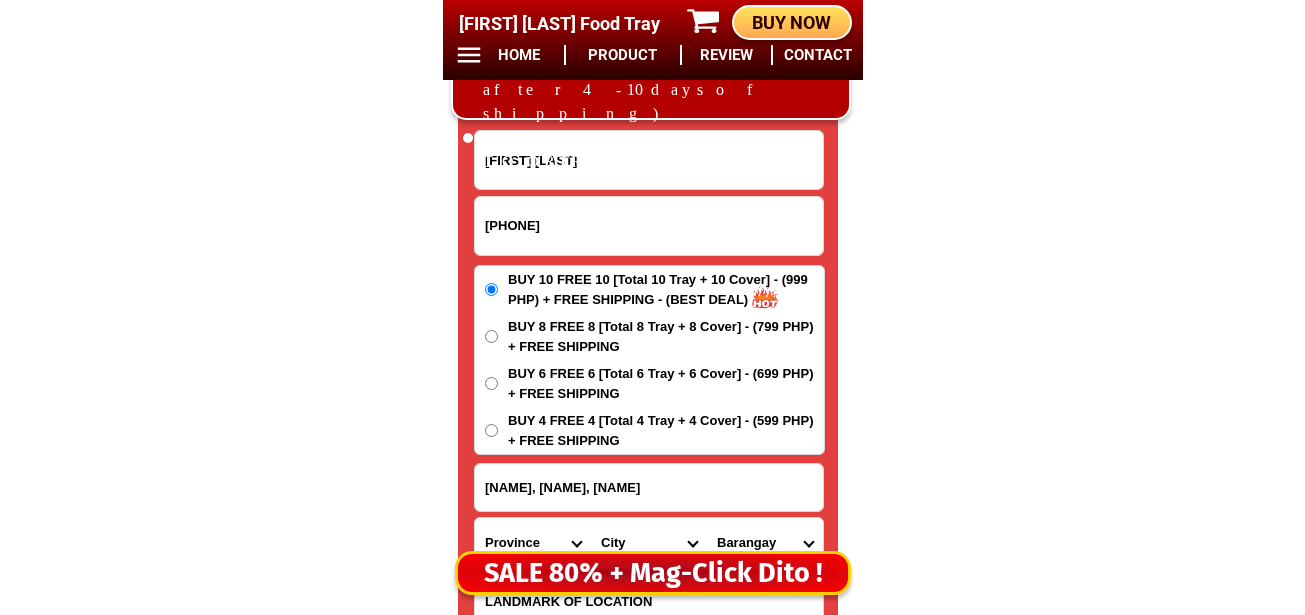 scroll, scrollTop: 16778, scrollLeft: 0, axis: vertical 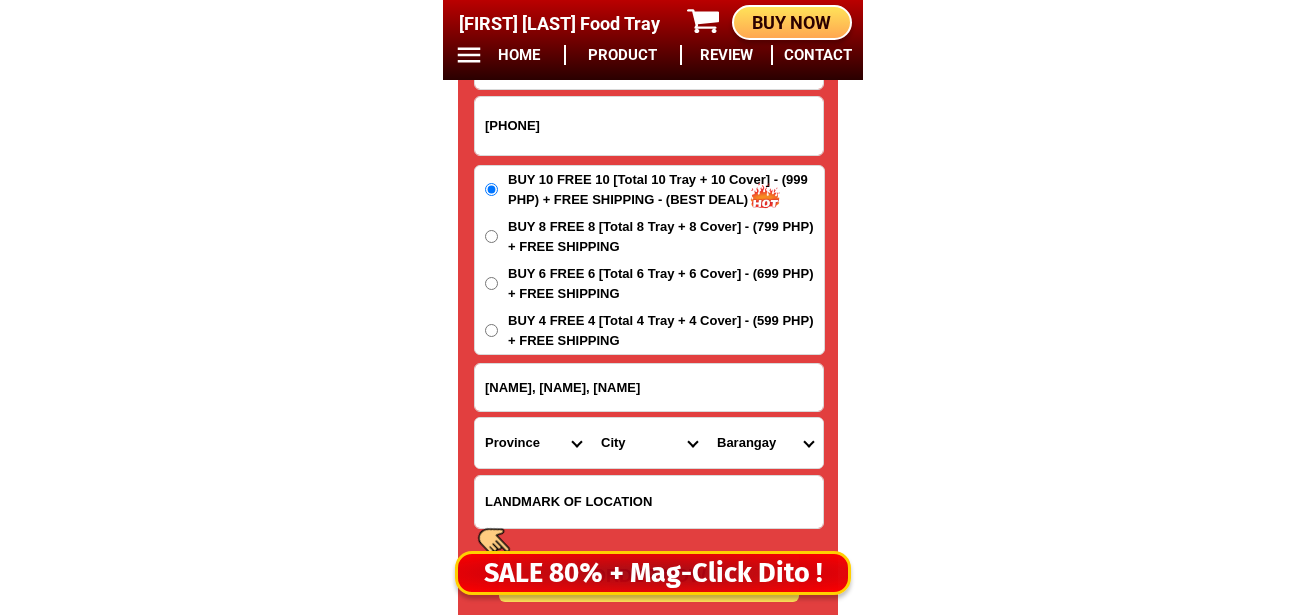 type on "[NAME], [NAME], [NAME]" 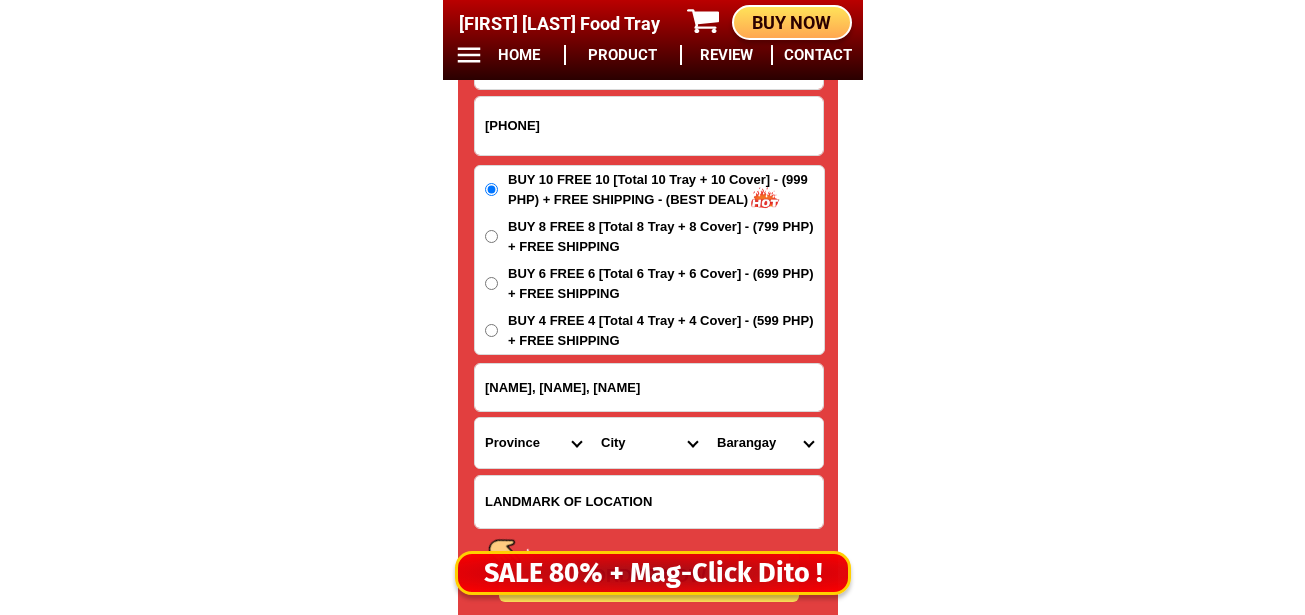 drag, startPoint x: 533, startPoint y: 448, endPoint x: 532, endPoint y: 429, distance: 19.026299 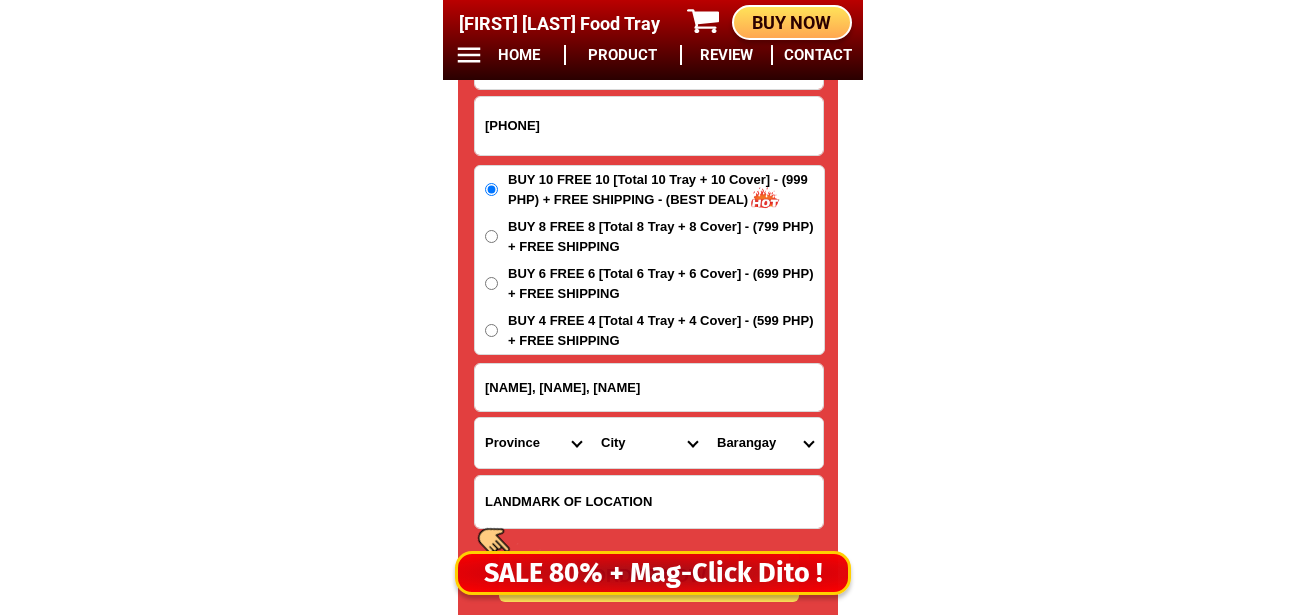 click on "Province Abra Agusan-del-norte Agusan-del-sur Aklan Albay Antique Apayao Aurora Basilan Bataan Batanes Batangas Benguet Biliran Bohol Bukidnon Bulacan Cagayan Camarines-norte Camarines-sur Camiguin Capiz Catanduanes Cavite Cebu Cotabato Davao-de-oro Davao-del-norte Davao-del-sur Davao-occidental Davao-oriental Dinagat-islands Eastern-samar Guimaras Ifugao Ilocos-norte Ilocos-sur Iloilo Isabela Kalinga La-union Laguna Lanao-del-norte Lanao-del-sur Leyte Maguindanao Marinduque Masbate Metro-manila Misamis-occidental Misamis-oriental Mountain-province Negros-occidental Negros-oriental Northern-samar Nueva-ecija Nueva-vizcaya Occidental-mindoro Oriental-mindoro Palawan Pampanga Pangasinan Quezon Quirino Rizal Romblon Sarangani Siquijor Sorsogon South-cotabato Southern-leyte Sultan-kudarat Sulu Surigao-del-norte Surigao-del-sur Tarlac Tawi-tawi Western-samar Zambales Zamboanga-del-norte Zamboanga-del-sur Zamboanga-sibugay" at bounding box center [533, 443] 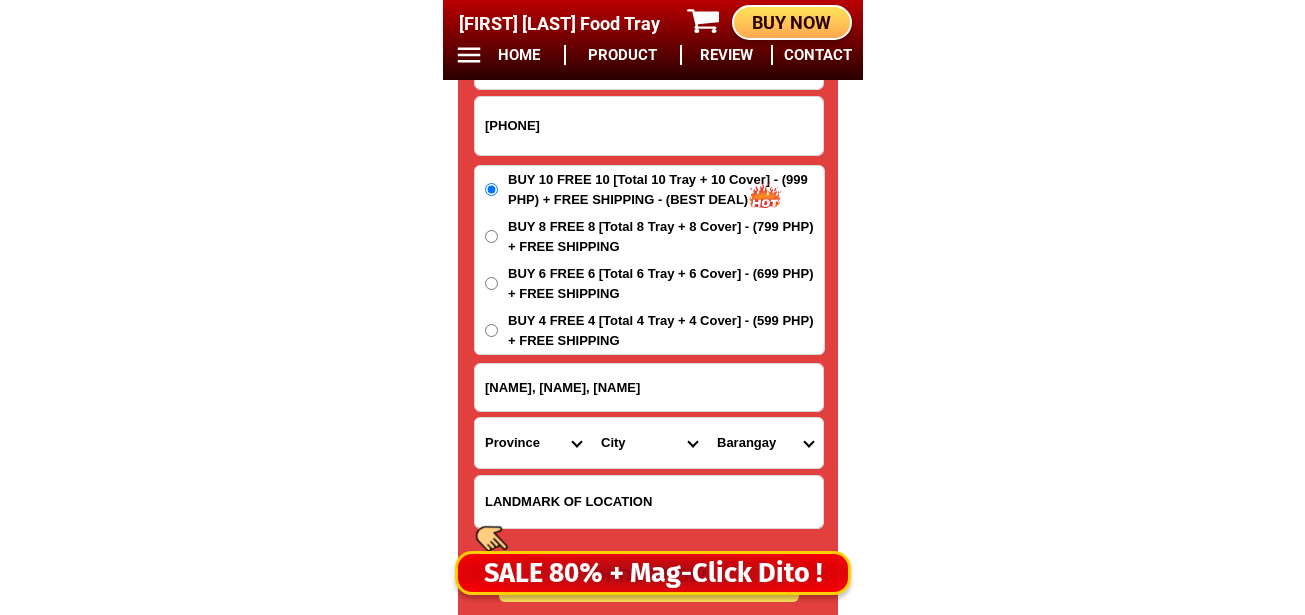 select on "63_199" 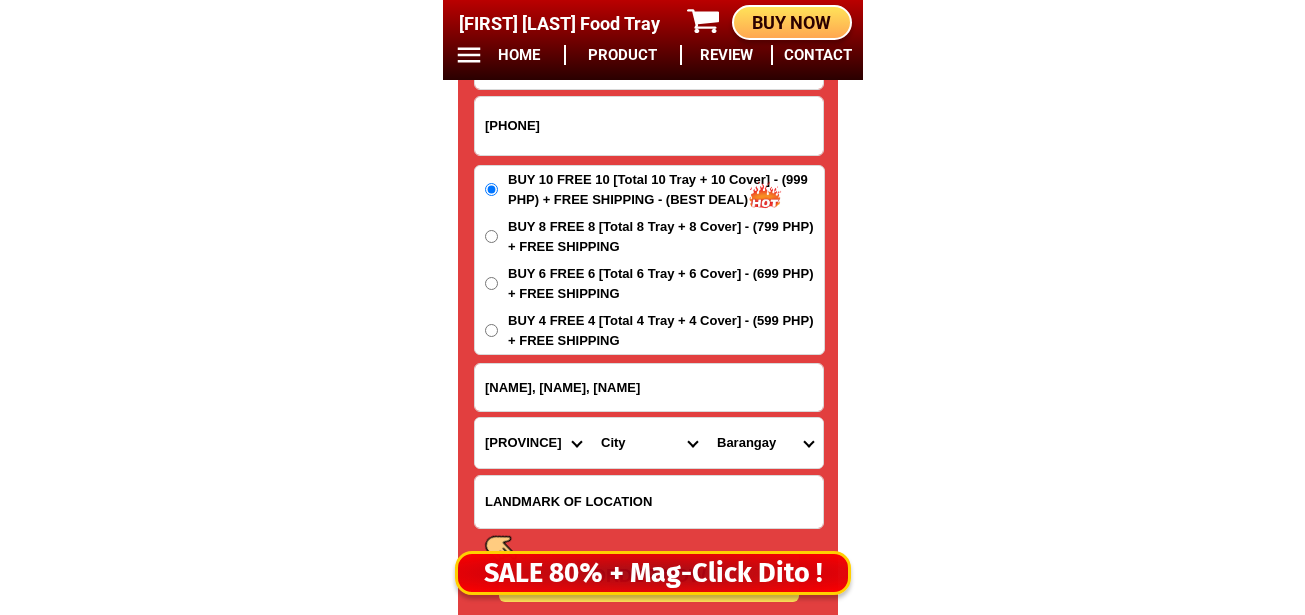 click on "Province Abra Agusan-del-norte Agusan-del-sur Aklan Albay Antique Apayao Aurora Basilan Bataan Batanes Batangas Benguet Biliran Bohol Bukidnon Bulacan Cagayan Camarines-norte Camarines-sur Camiguin Capiz Catanduanes Cavite Cebu Cotabato Davao-de-oro Davao-del-norte Davao-del-sur Davao-occidental Davao-oriental Dinagat-islands Eastern-samar Guimaras Ifugao Ilocos-norte Ilocos-sur Iloilo Isabela Kalinga La-union Laguna Lanao-del-norte Lanao-del-sur Leyte Maguindanao Marinduque Masbate Metro-manila Misamis-occidental Misamis-oriental Mountain-province Negros-occidental Negros-oriental Northern-samar Nueva-ecija Nueva-vizcaya Occidental-mindoro Oriental-mindoro Palawan Pampanga Pangasinan Quezon Quirino Rizal Romblon Sarangani Siquijor Sorsogon South-cotabato Southern-leyte Sultan-kudarat Sulu Surigao-del-norte Surigao-del-sur Tarlac Tawi-tawi Western-samar Zambales Zamboanga-del-norte Zamboanga-del-sur Zamboanga-sibugay" at bounding box center [533, 443] 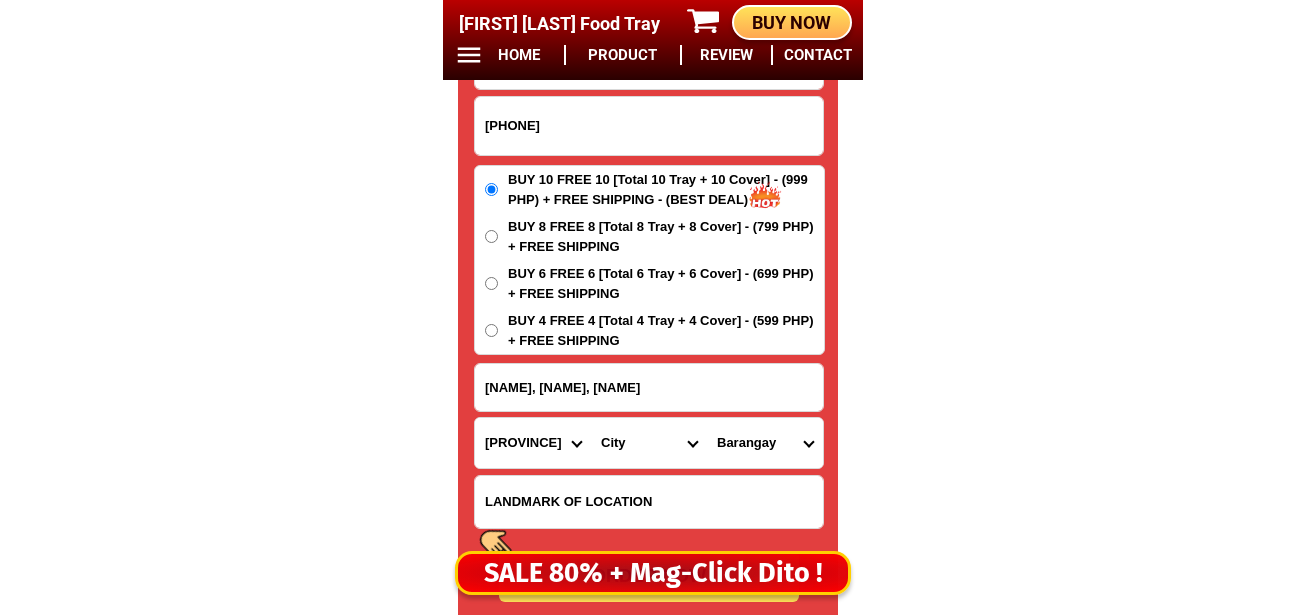 click on "City [NAME] [NAME] [NAME] [NAME] [NAME] [NAME] [NAME] [NAME] [NAME] [NAME] [NAME] [NAME] [NAME] [NAME] [NAME] [NAME] [NAME] [NAME] [NAME] [NAME] [NAME] [NAME] [NAME] [NAME] [NAME] [NAME] [NAME] [NAME] [NAME] [NAME] [NAME] [NAME] [NAME] [NAME] [NAME]" at bounding box center (649, 443) 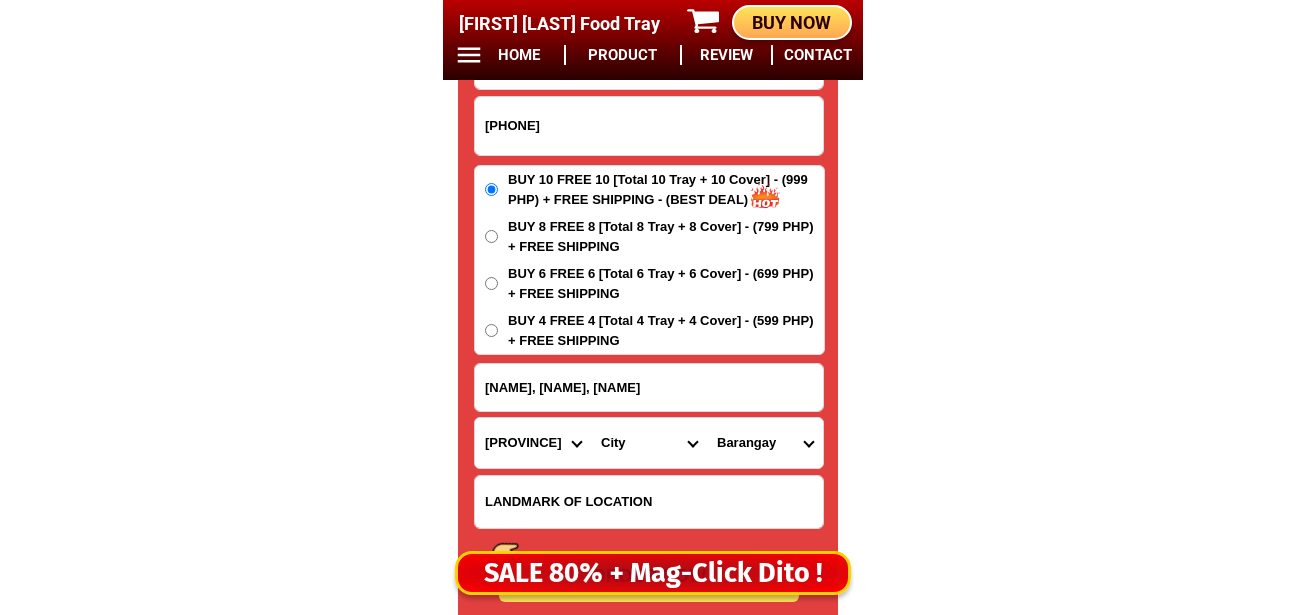 select on "63_1991638" 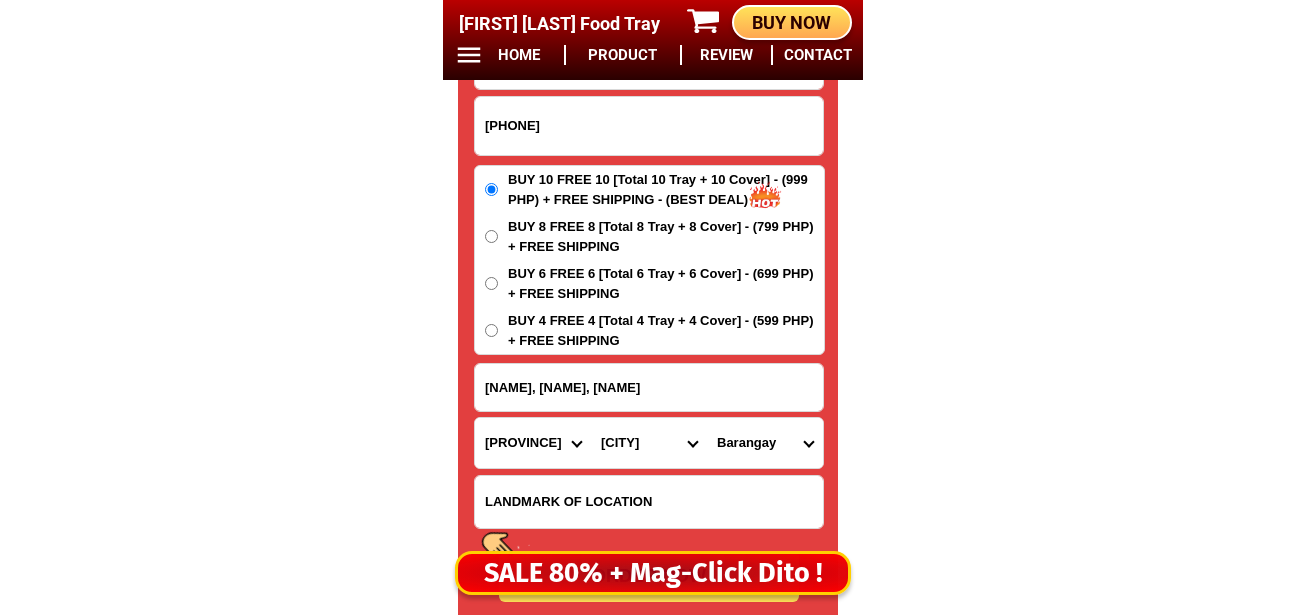 click on "City [NAME] [NAME] [NAME] [NAME] [NAME] [NAME] [NAME] [NAME] [NAME] [NAME] [NAME] [NAME] [NAME] [NAME] [NAME] [NAME] [NAME] [NAME] [NAME] [NAME] [NAME] [NAME] [NAME] [NAME] [NAME] [NAME] [NAME] [NAME] [NAME] [NAME] [NAME] [NAME] [NAME] [NAME] [NAME]" at bounding box center (649, 443) 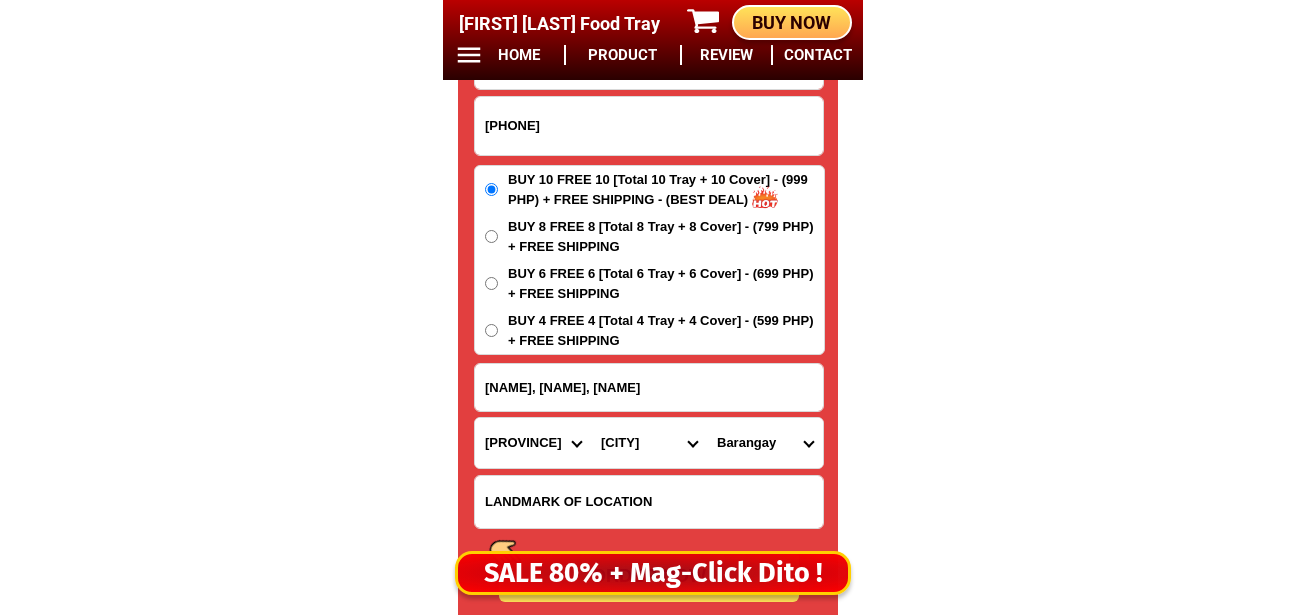 click on "Barangay [NAME] [NAME] [NAME] (pob.) [NAME] [NAME] [NAME] [NAME] [NAME] [NAME] [NAME] [NAME] [NAME] [NAME] [NAME] [NAME] [NAME]" at bounding box center (765, 443) 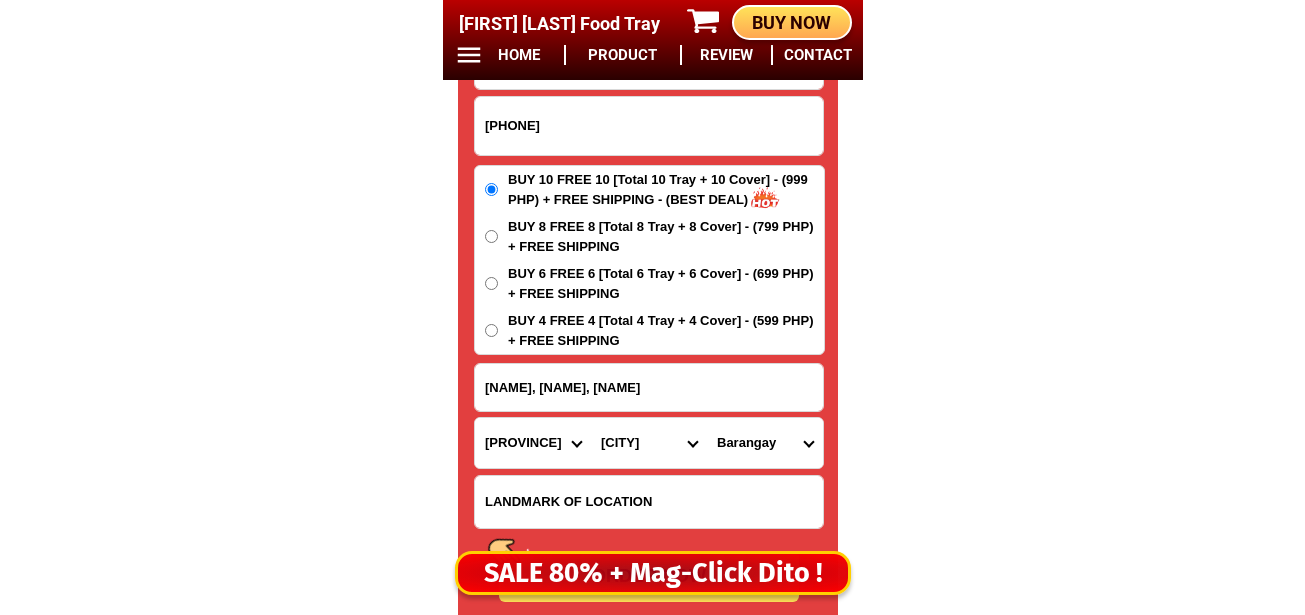 select on "63_1991638591" 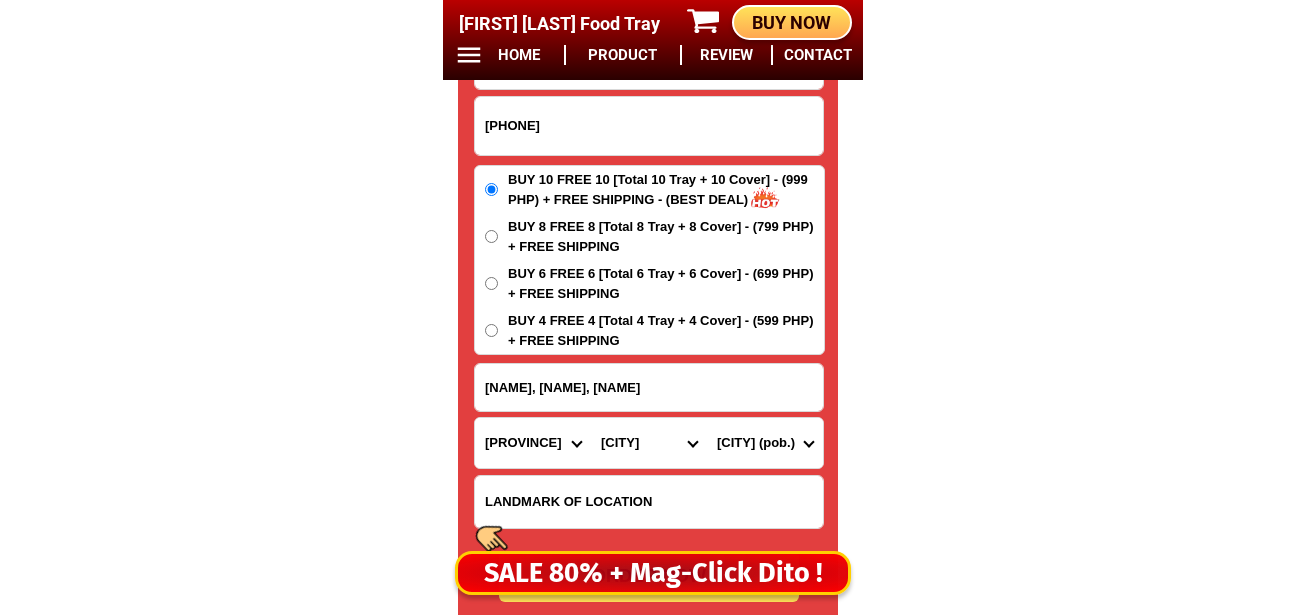 click on "Barangay [NAME] [NAME] [NAME] (pob.) [NAME] [NAME] [NAME] [NAME] [NAME] [NAME] [NAME] [NAME] [NAME] [NAME] [NAME] [NAME] [NAME]" at bounding box center (765, 443) 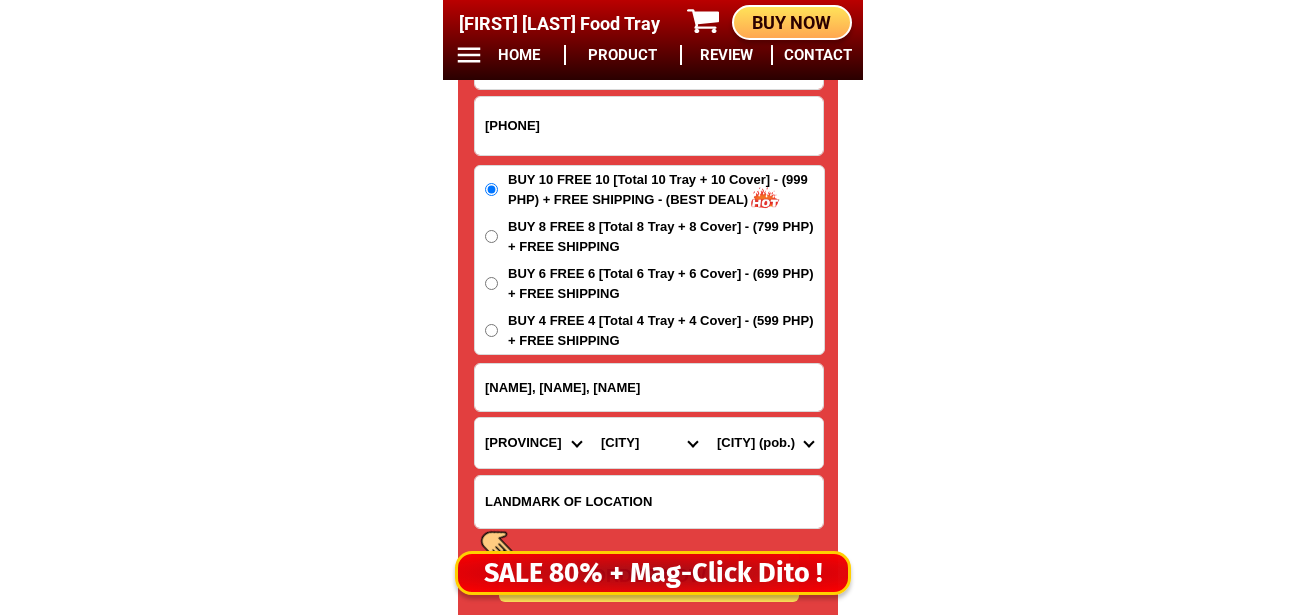 scroll, scrollTop: 16878, scrollLeft: 0, axis: vertical 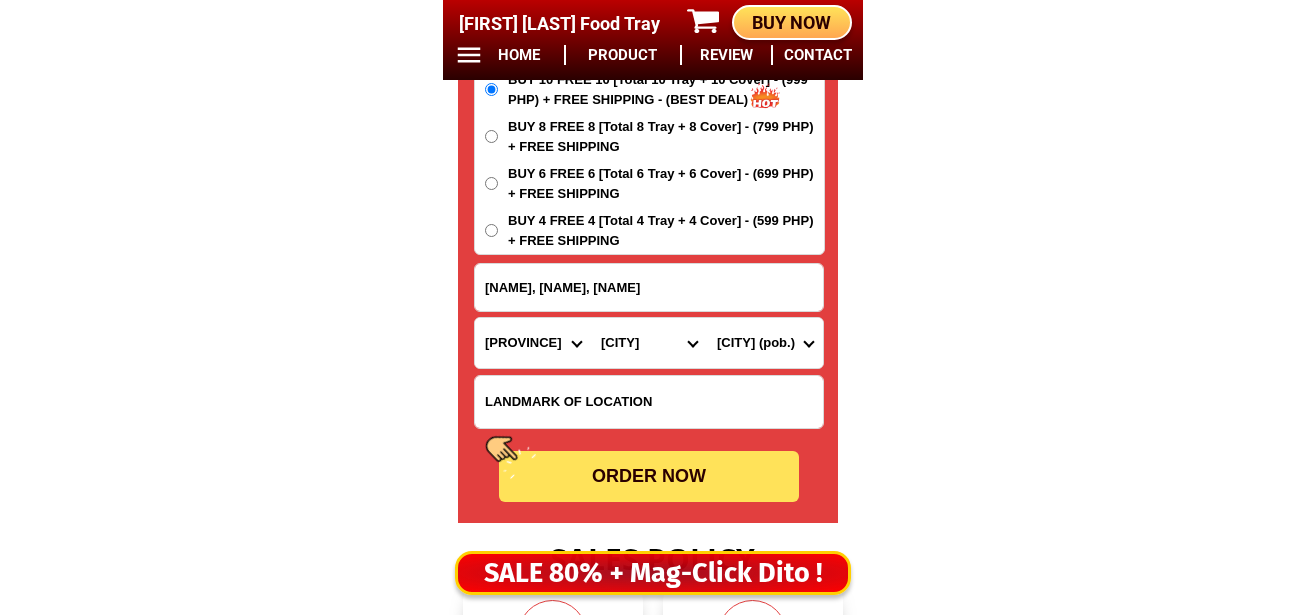 click on "ORDER NOW" at bounding box center [649, 476] 